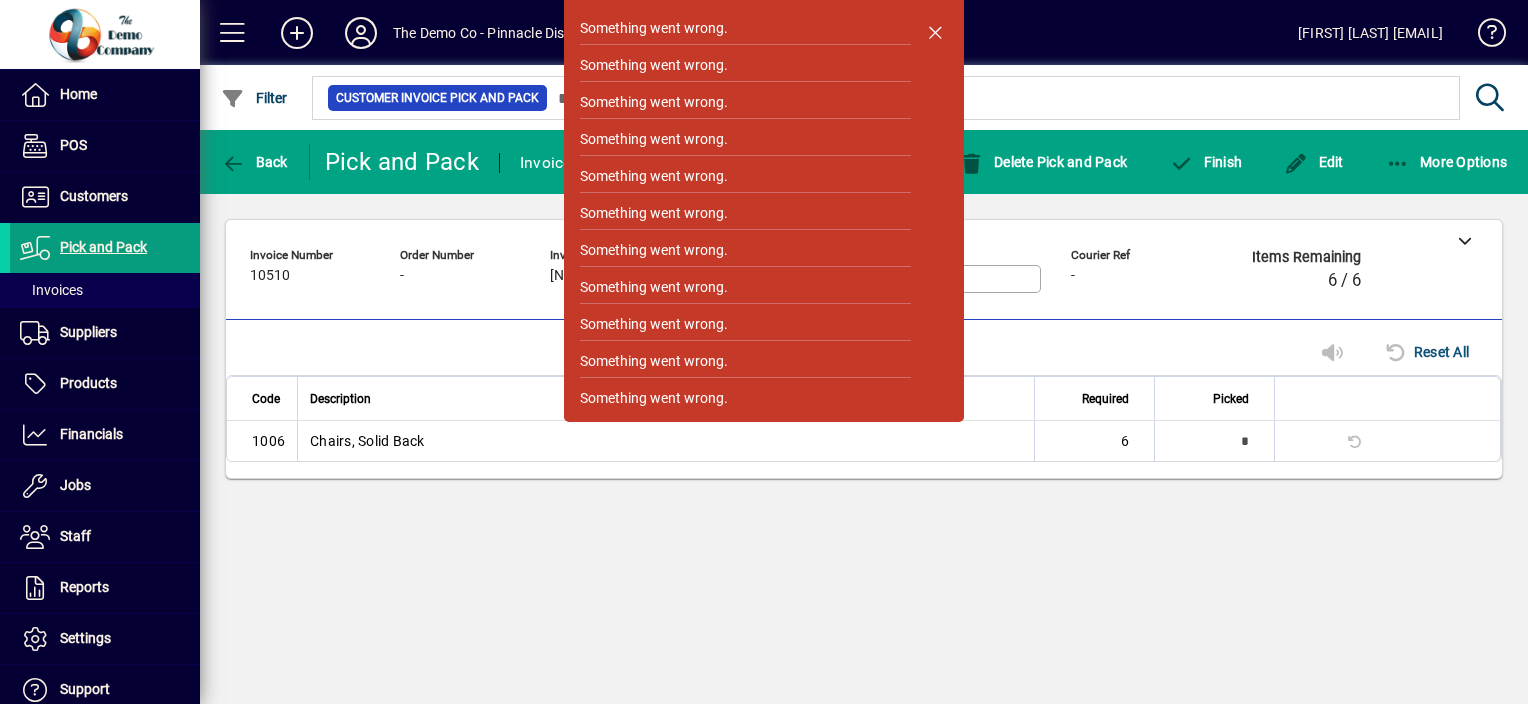 scroll, scrollTop: 0, scrollLeft: 0, axis: both 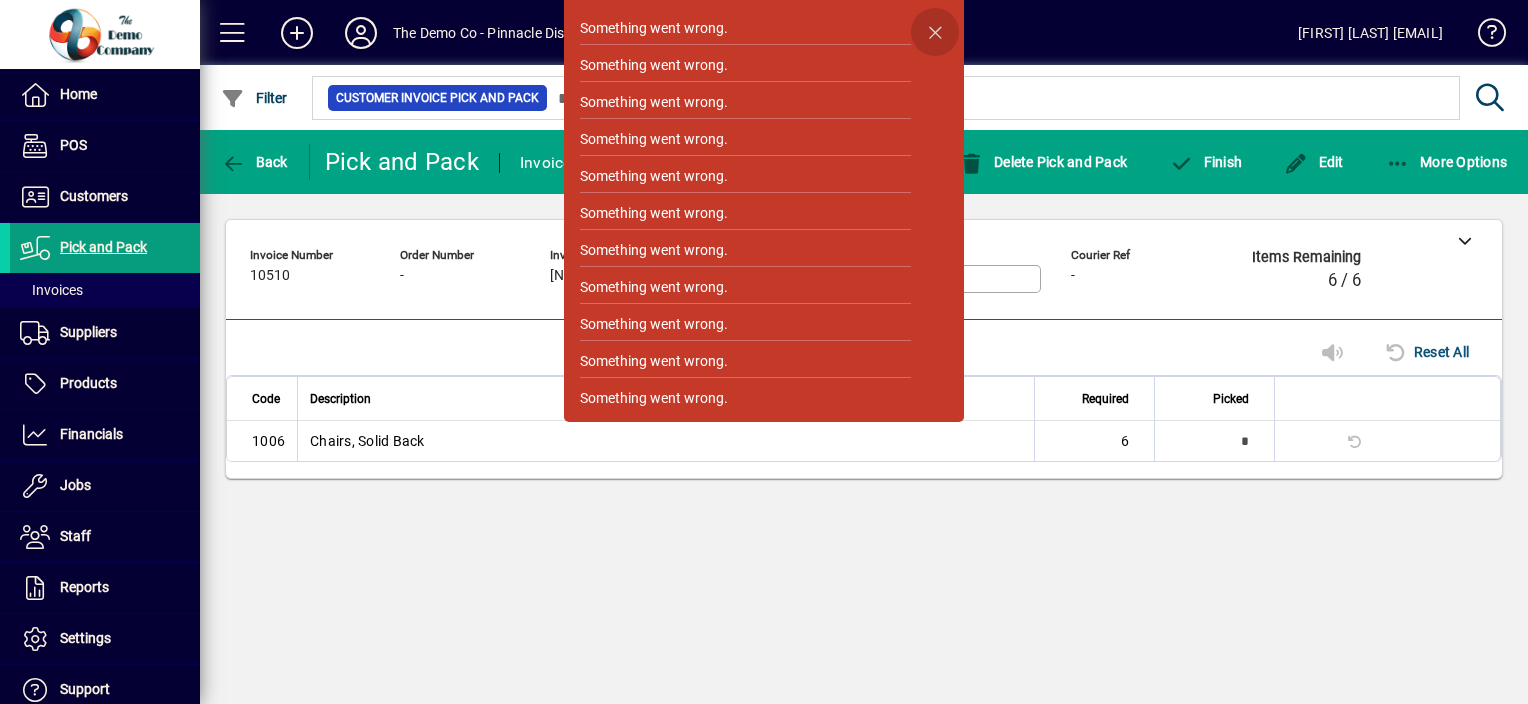 click 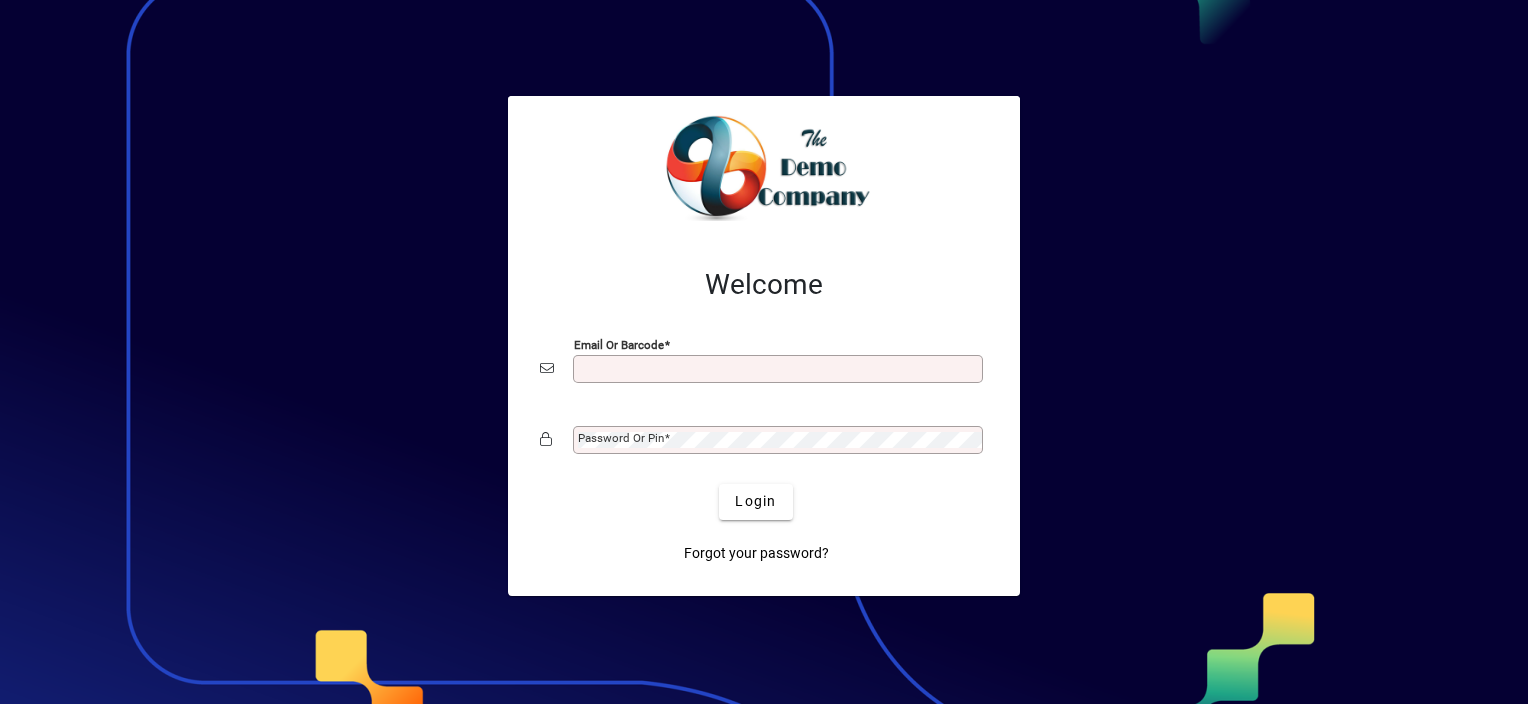 scroll, scrollTop: 0, scrollLeft: 0, axis: both 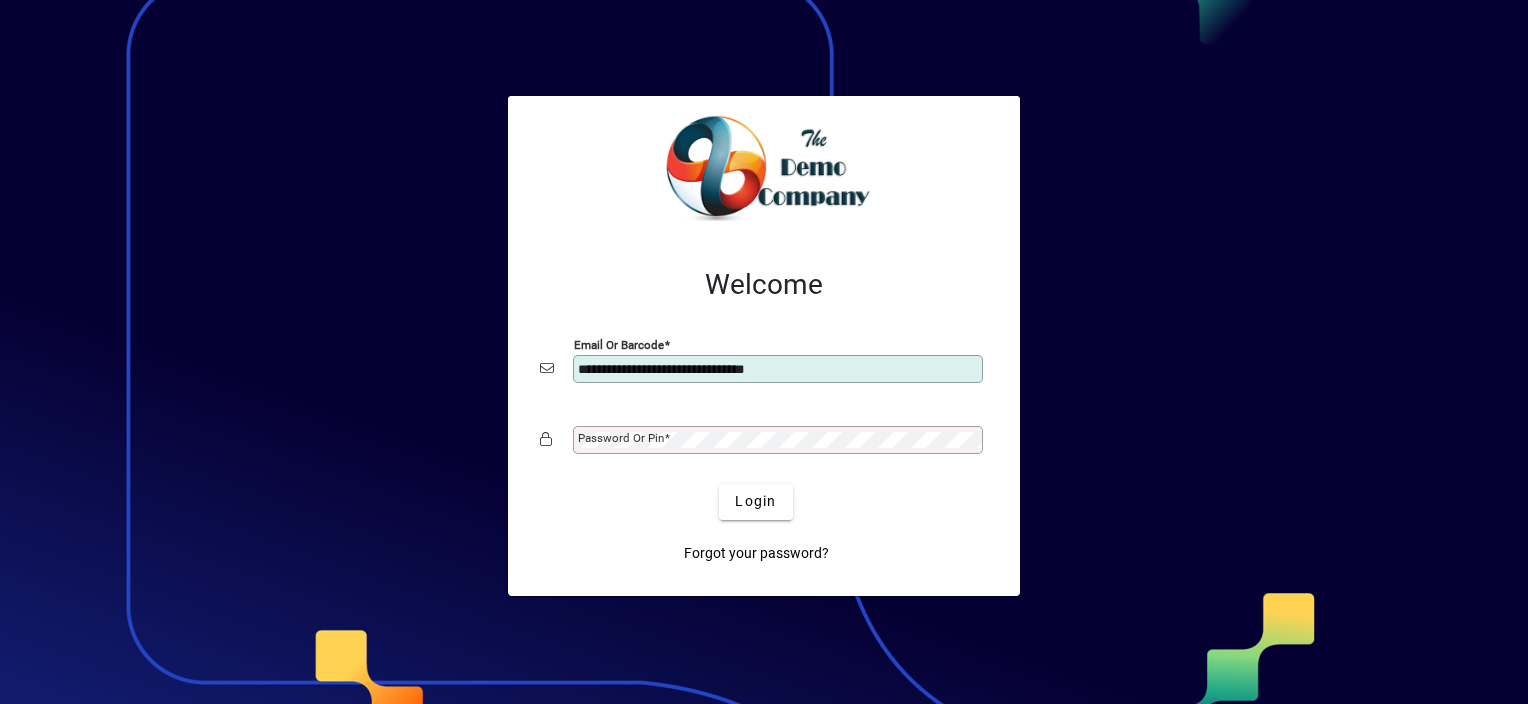 type on "**********" 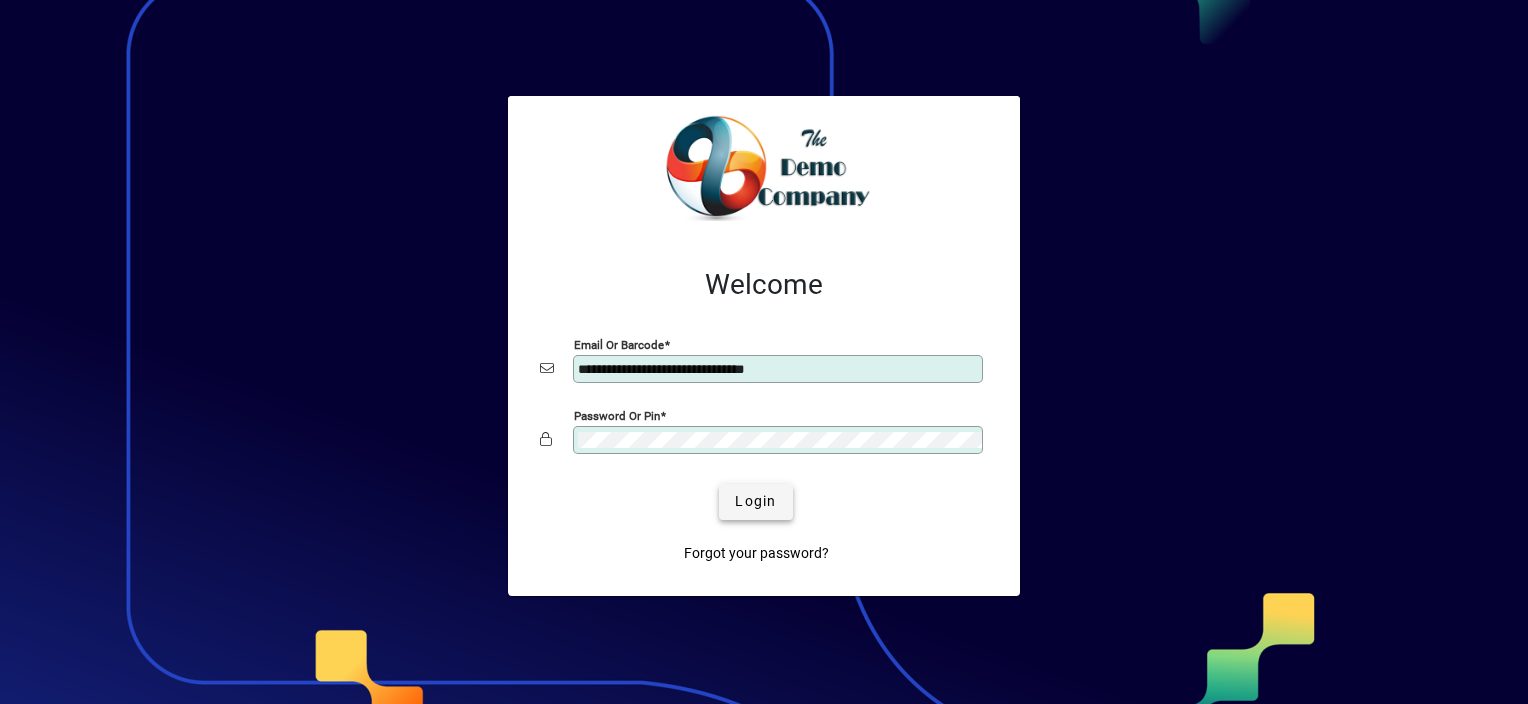 click on "Login" 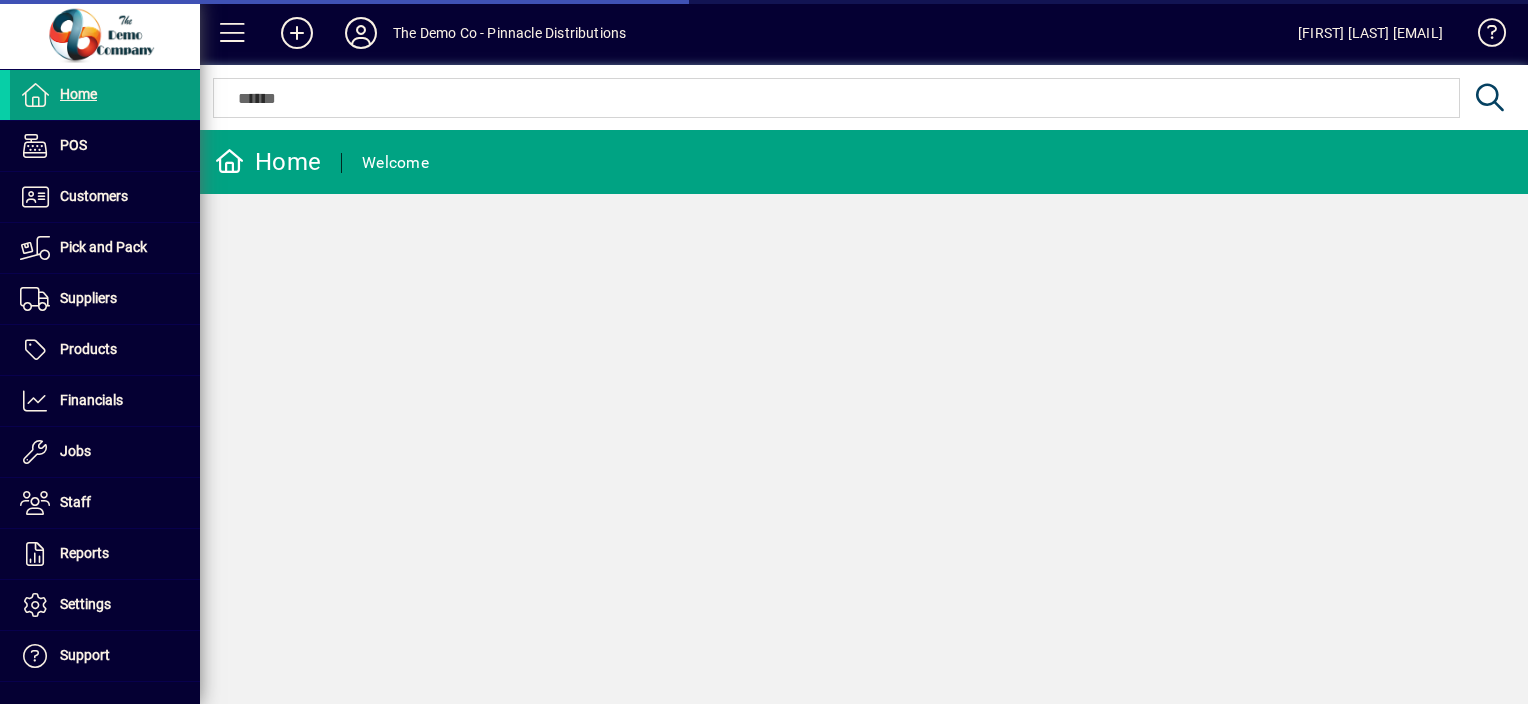 scroll, scrollTop: 0, scrollLeft: 0, axis: both 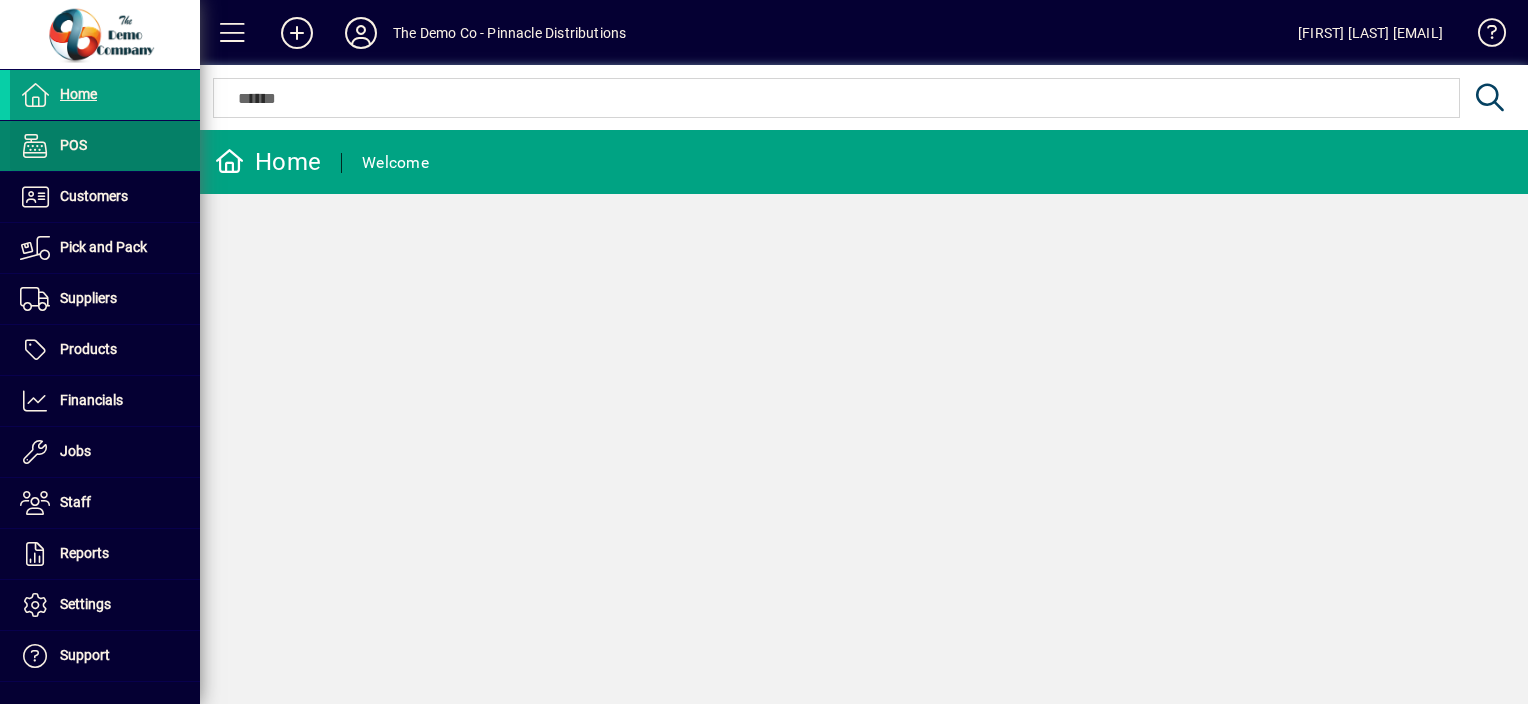 click on "POS" at bounding box center (48, 146) 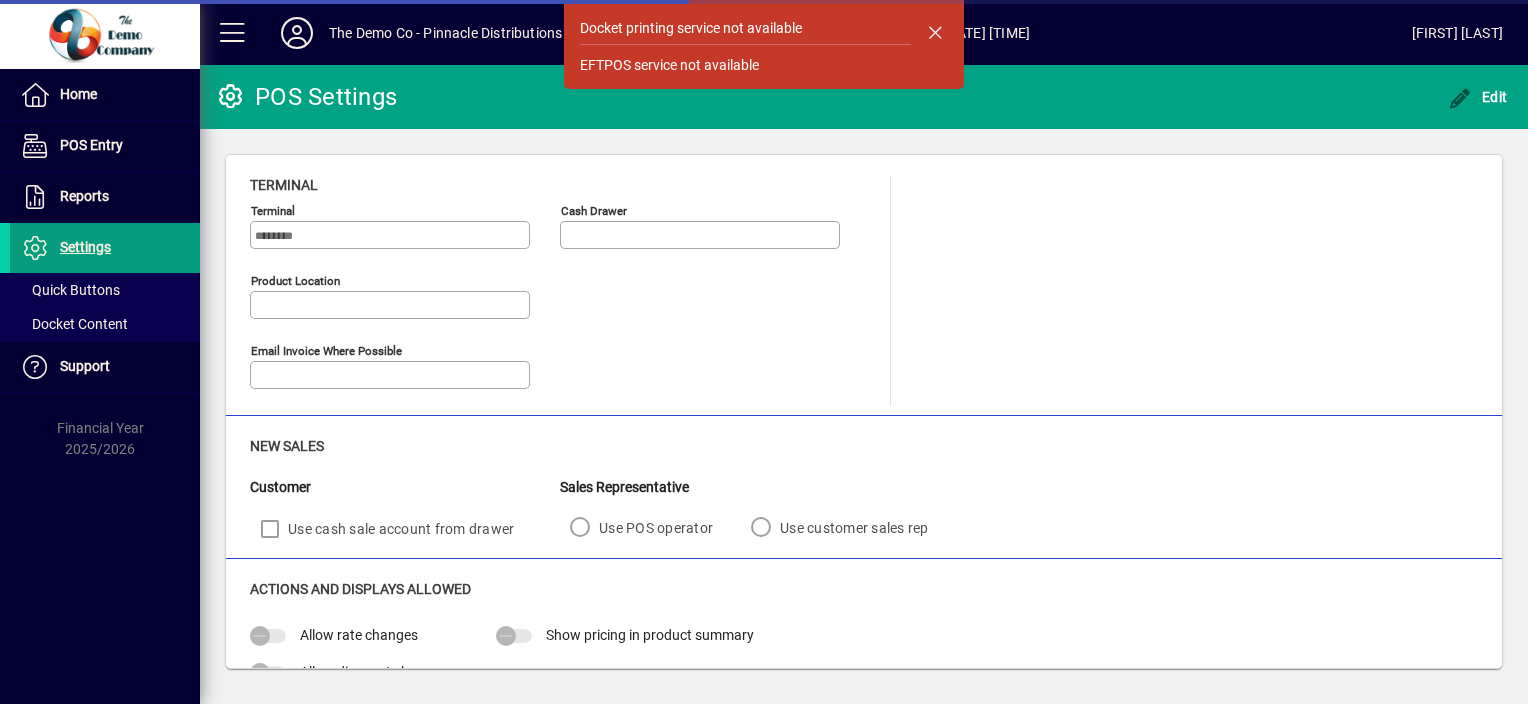 type on "**********" 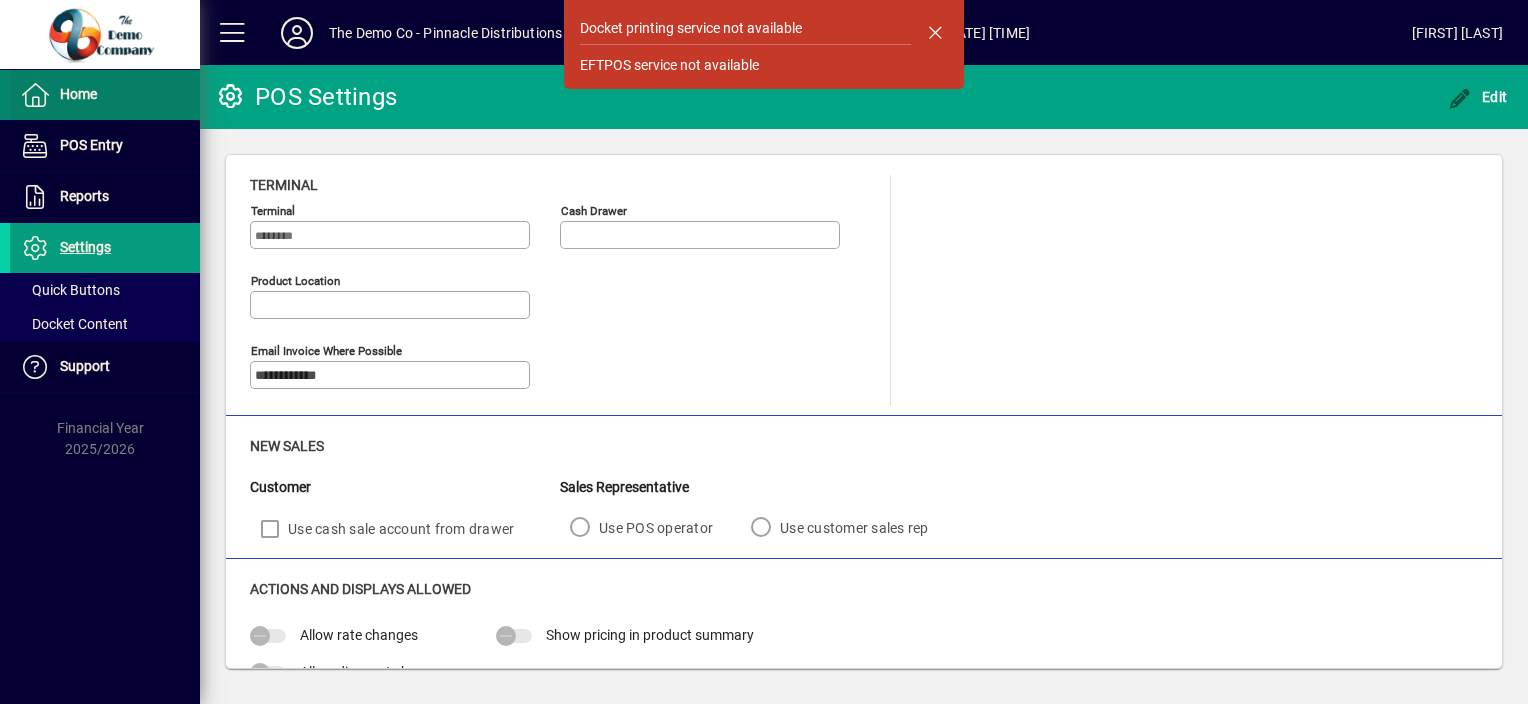 click at bounding box center [105, 95] 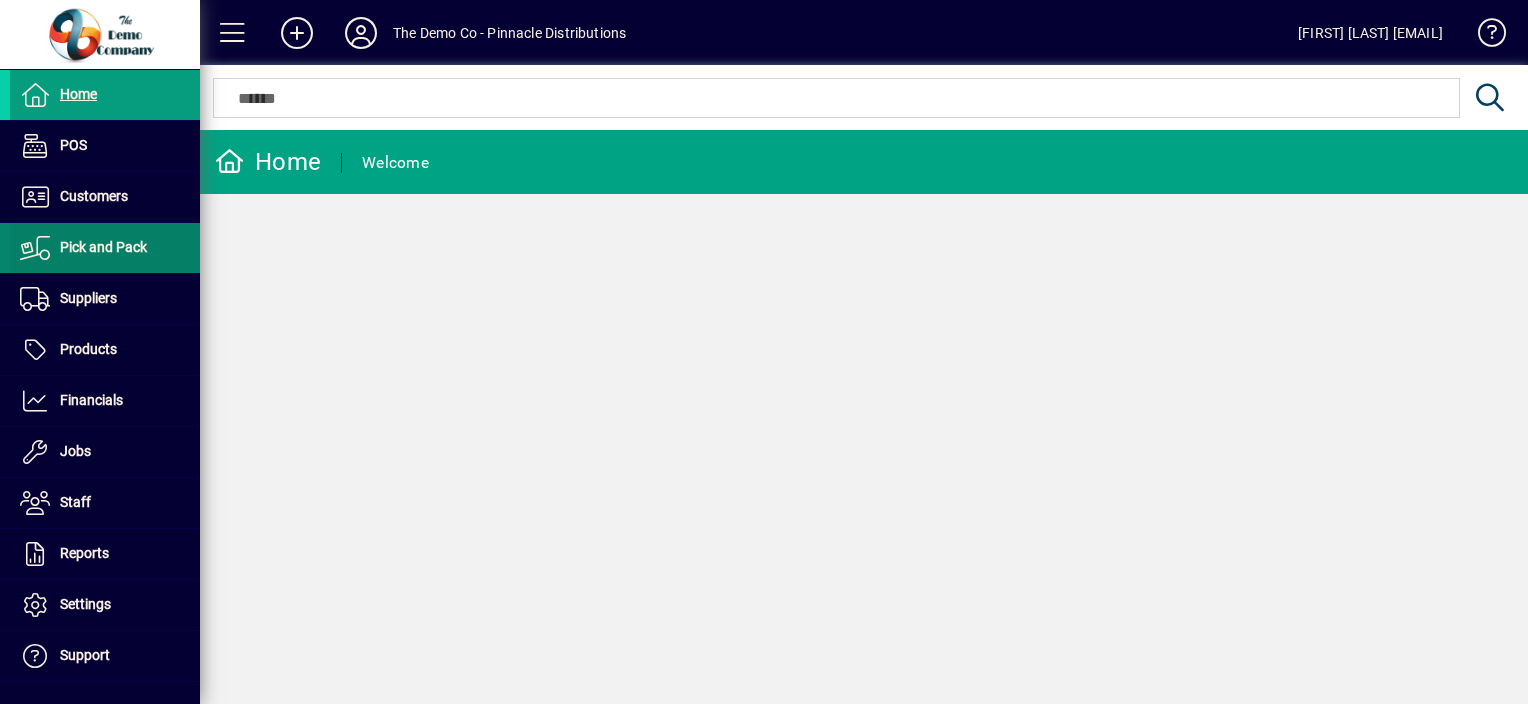 click on "Pick and Pack" at bounding box center [103, 247] 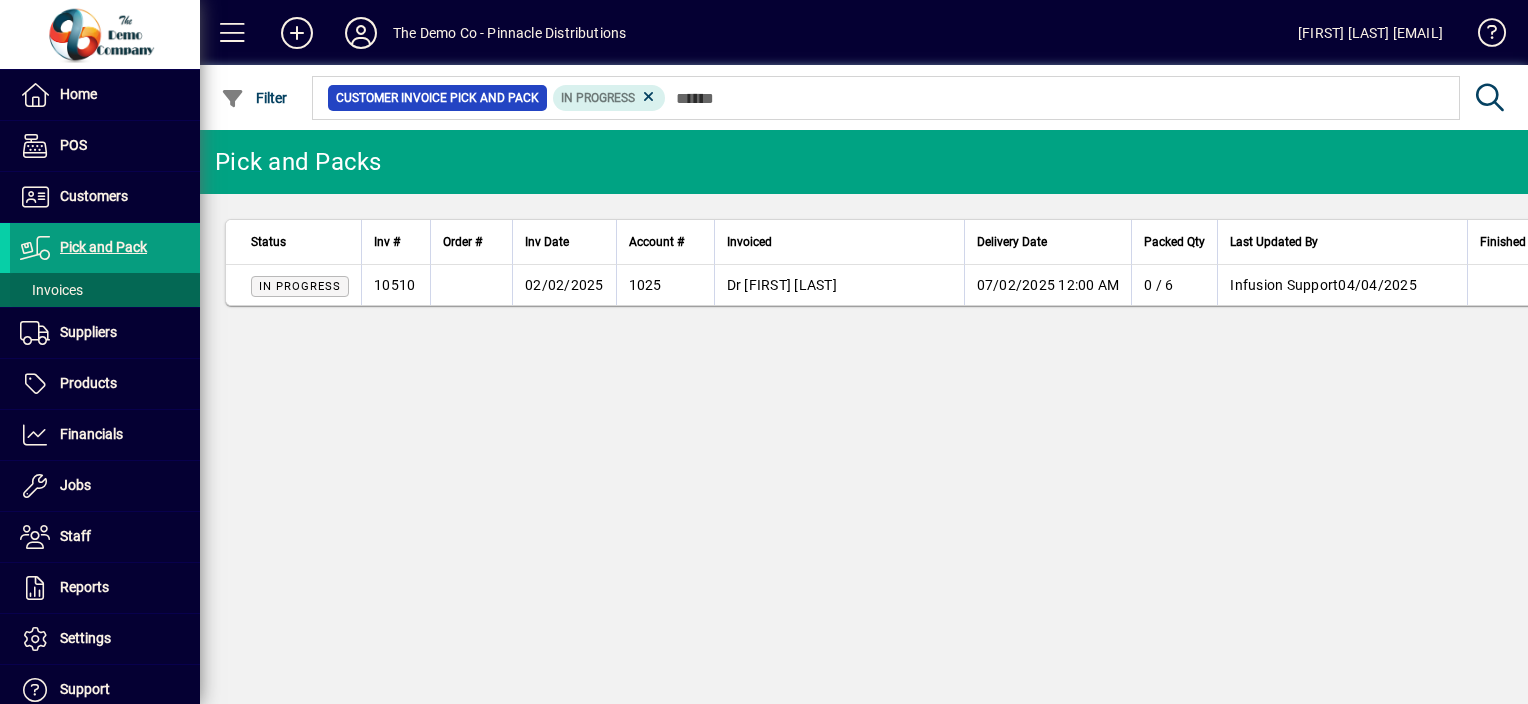 click at bounding box center (105, 290) 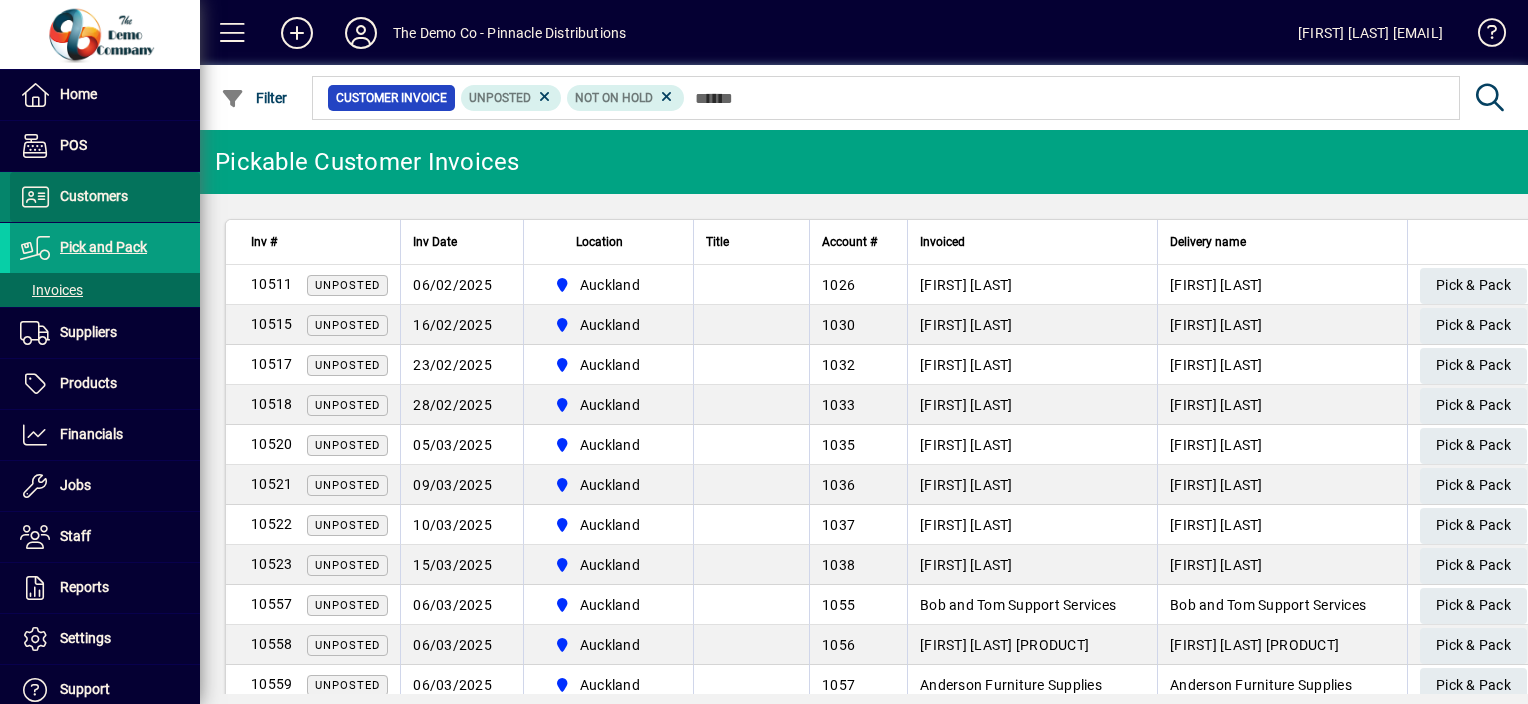 click on "Customers" at bounding box center (69, 197) 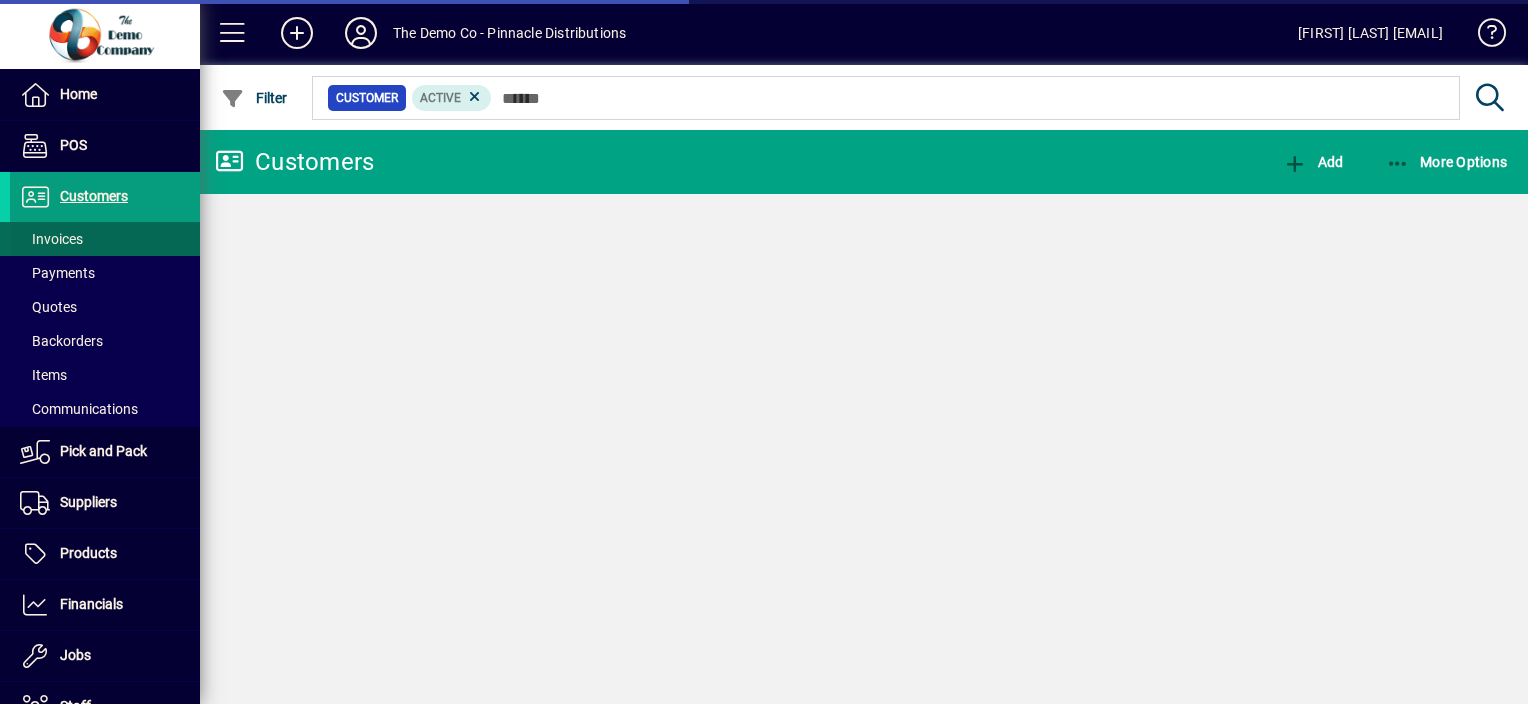 click on "Invoices" at bounding box center (51, 239) 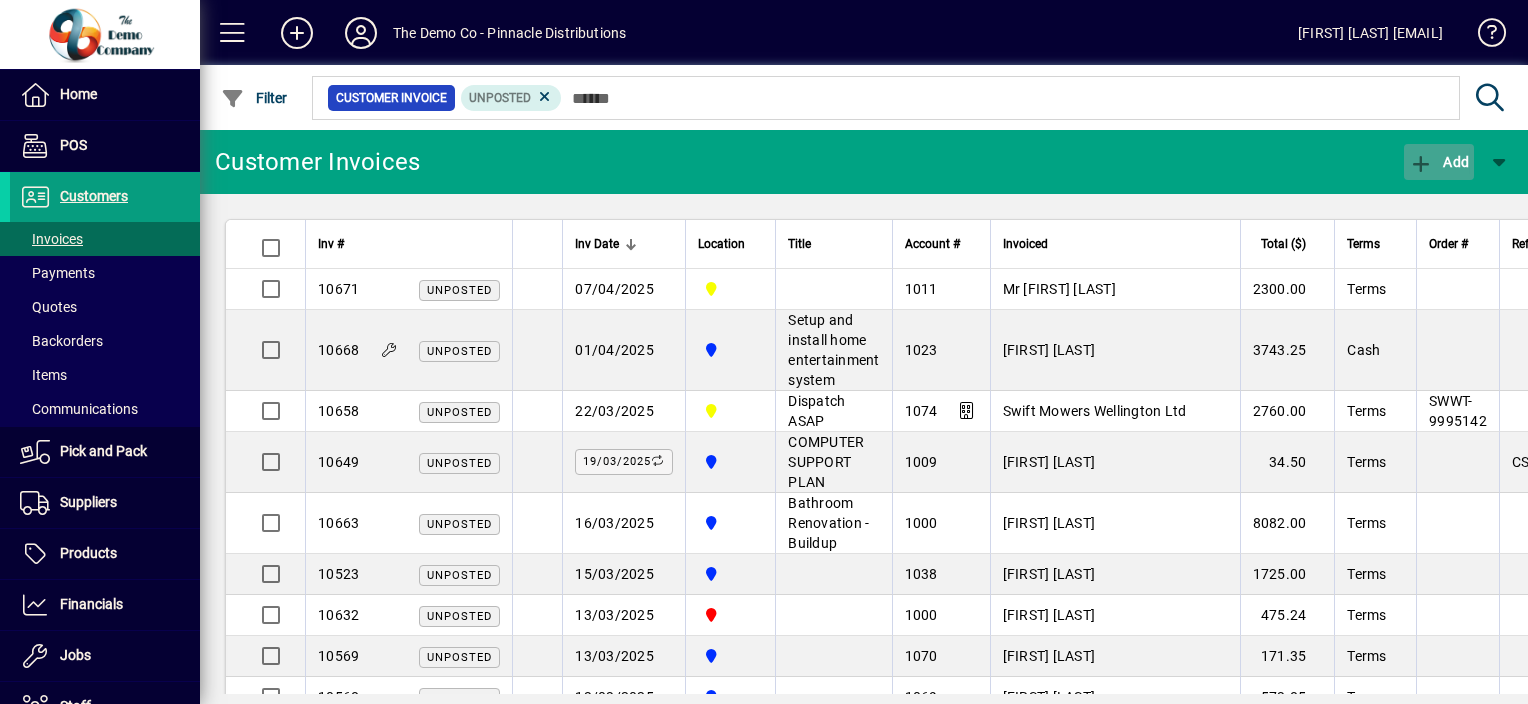 click 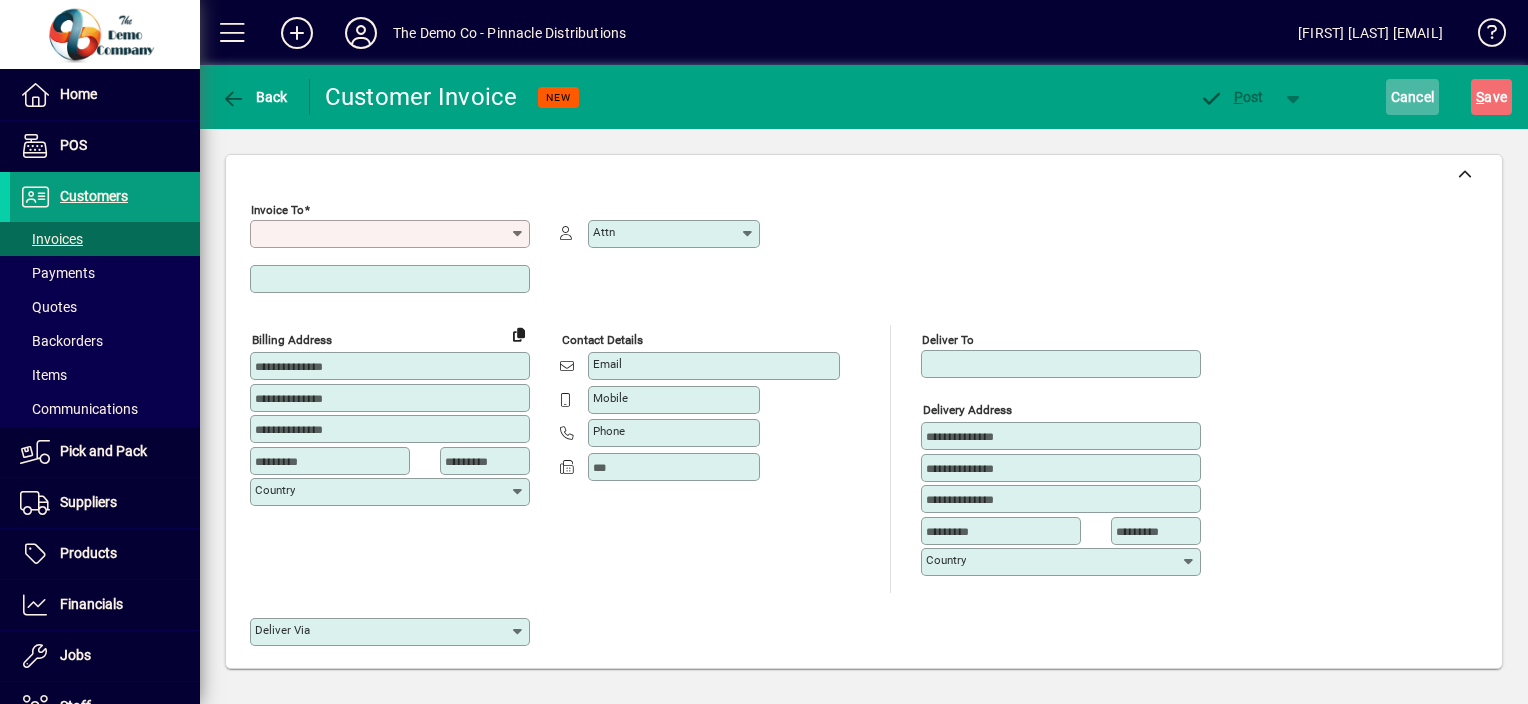 click on "Cancel" 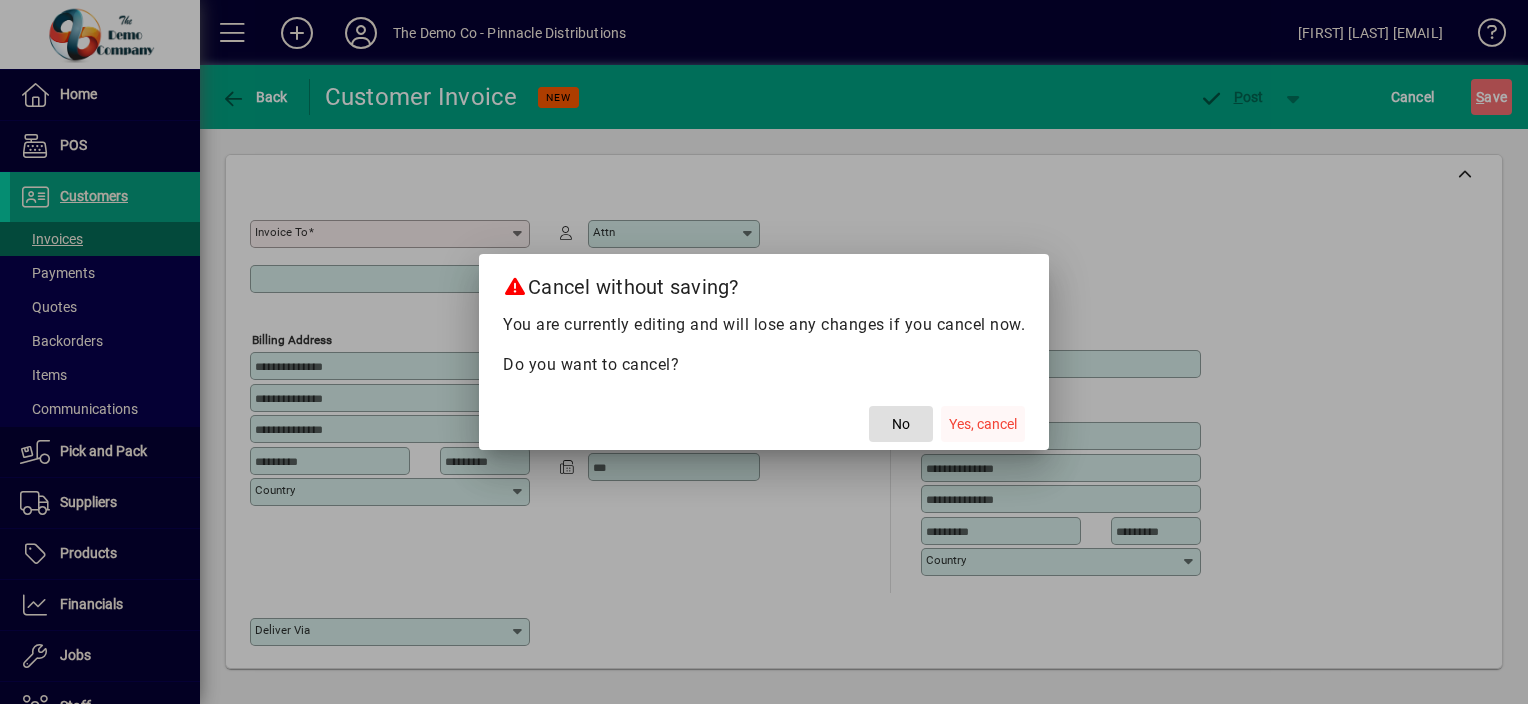 click on "Yes, cancel" 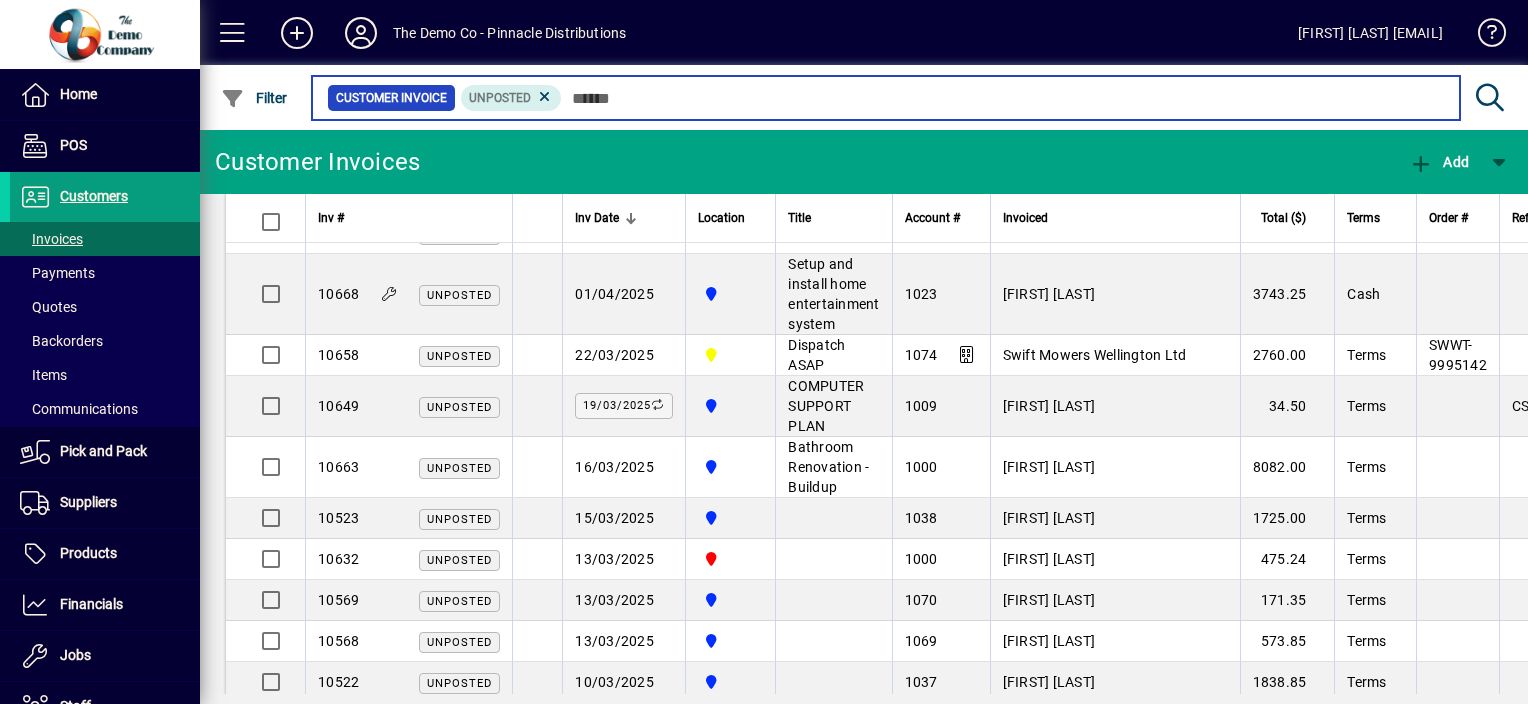 scroll, scrollTop: 0, scrollLeft: 0, axis: both 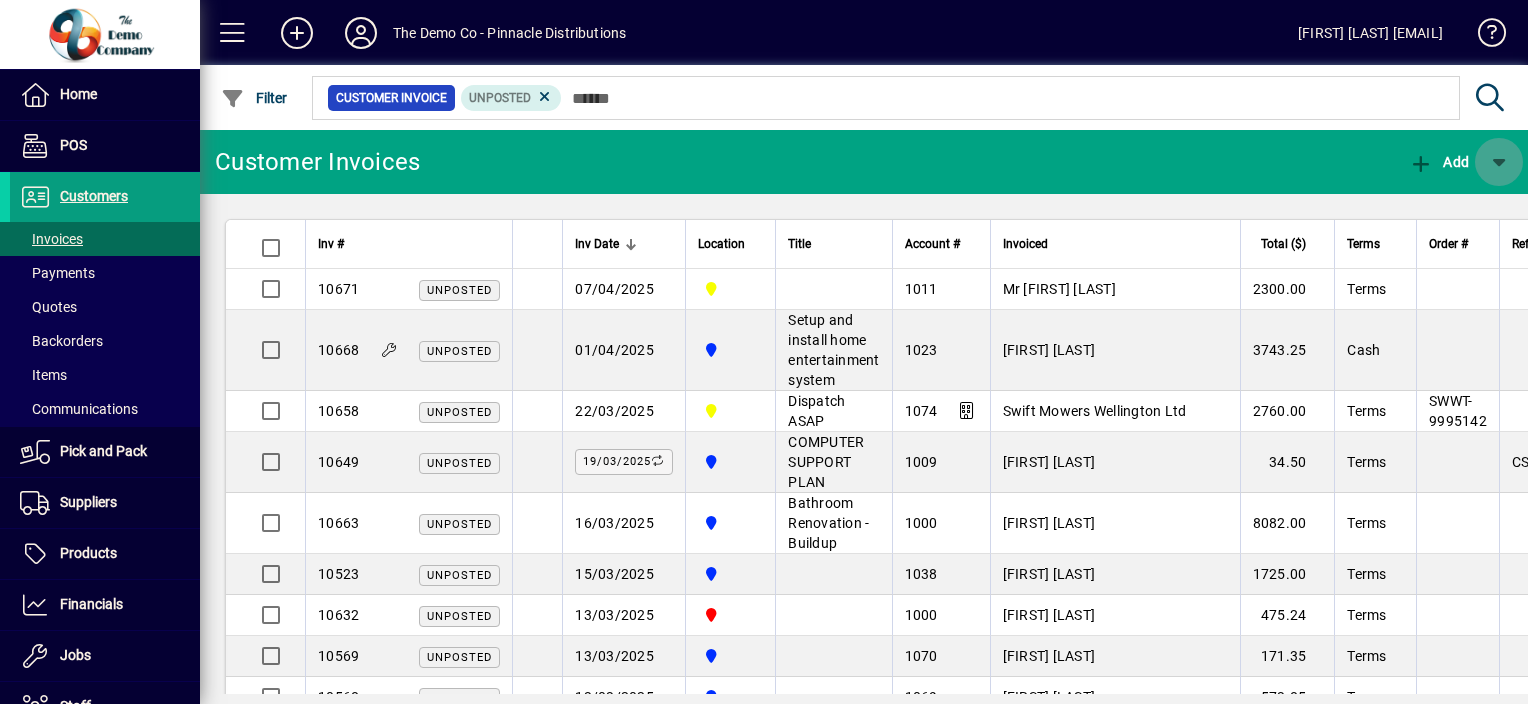 click 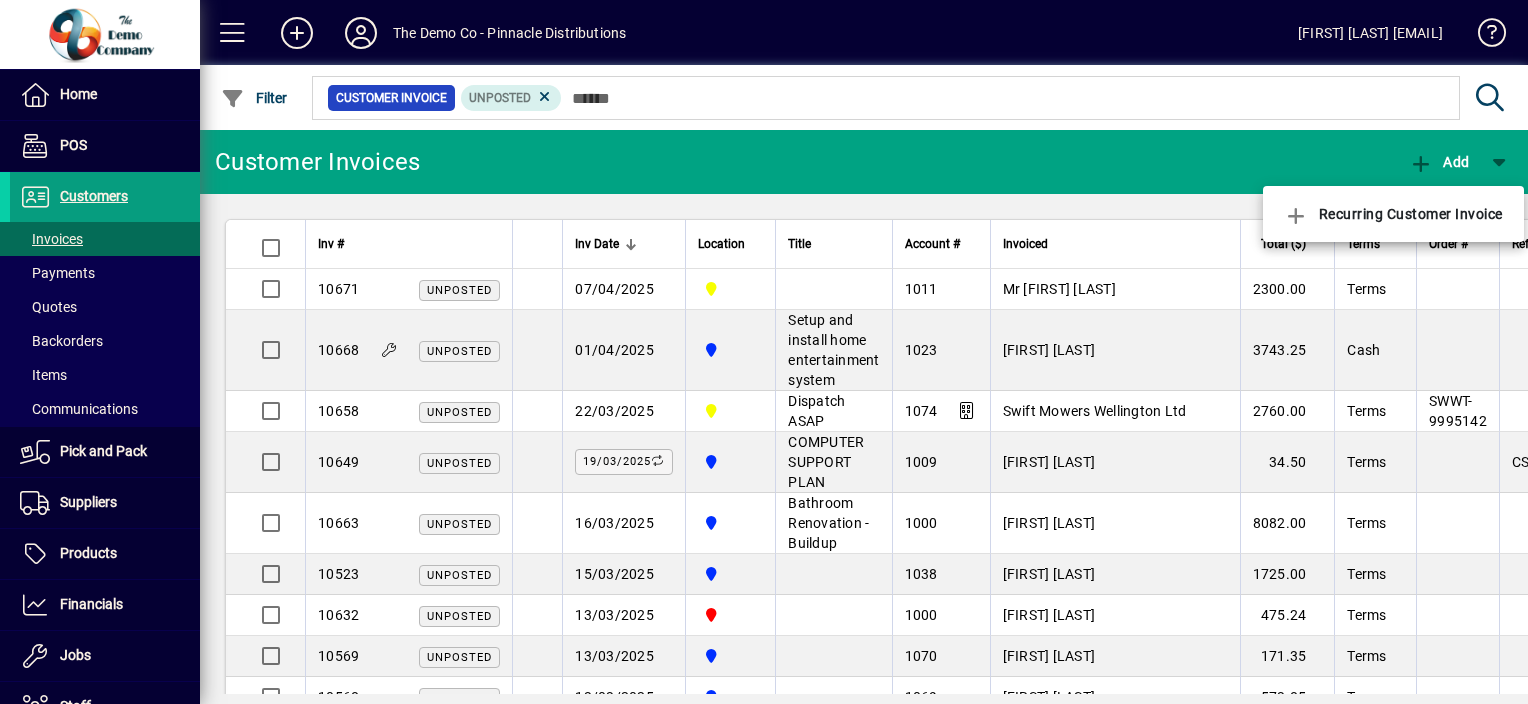 click at bounding box center [764, 352] 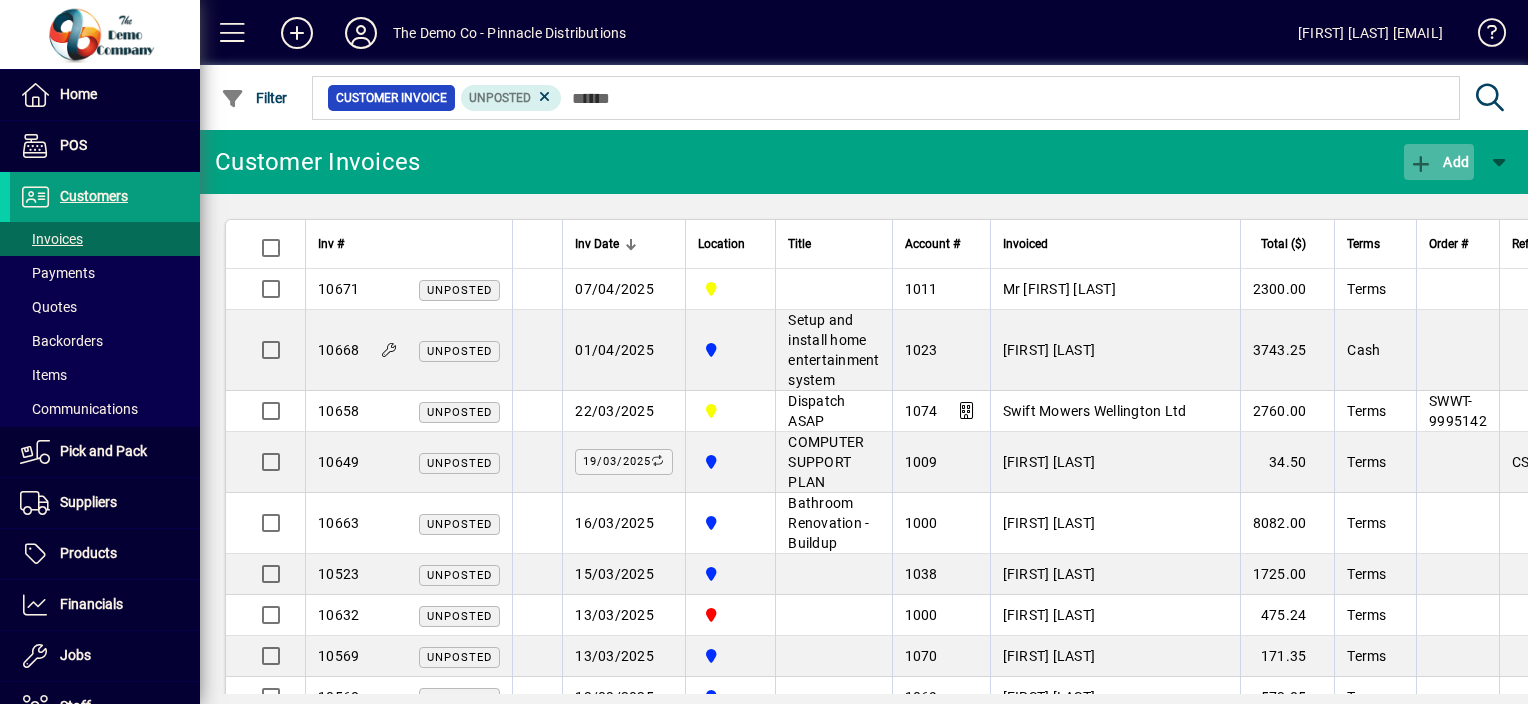 click 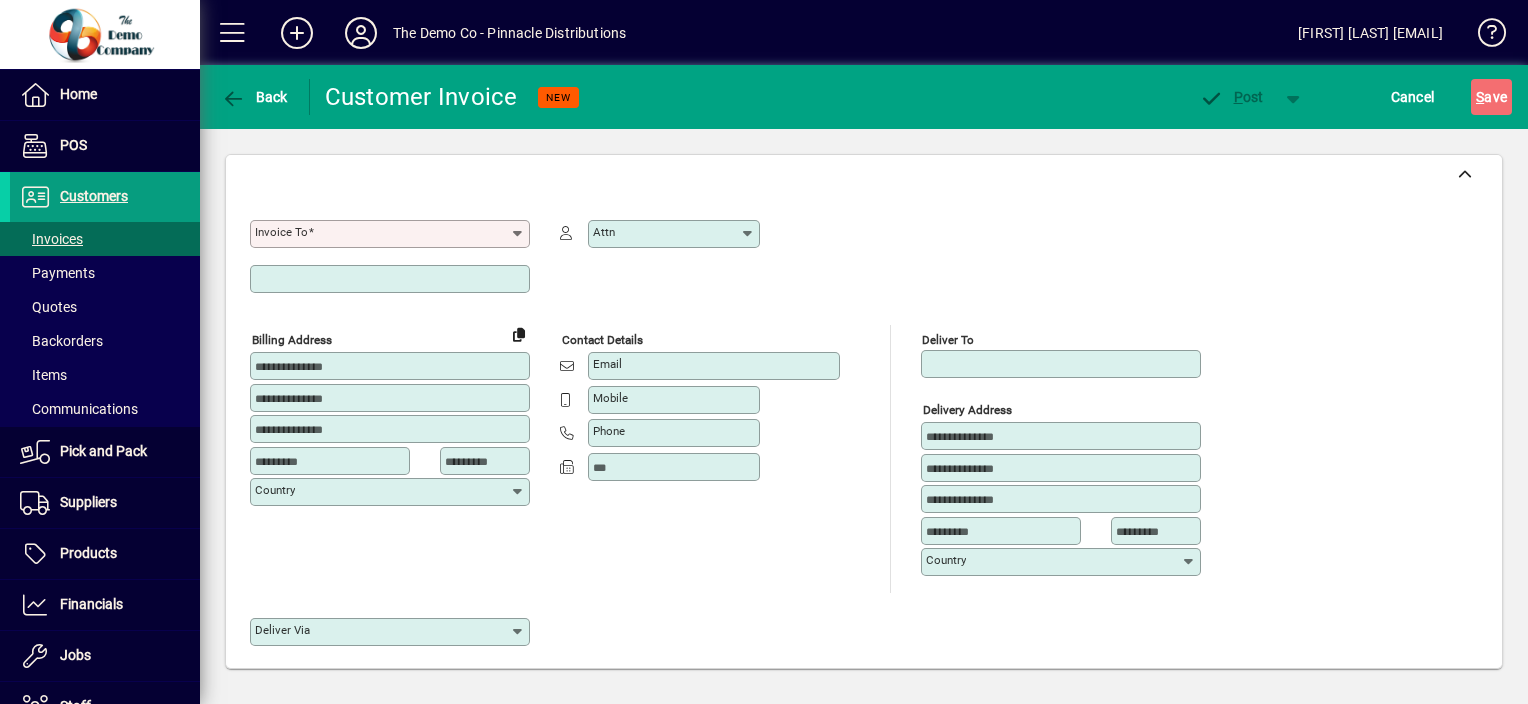 click 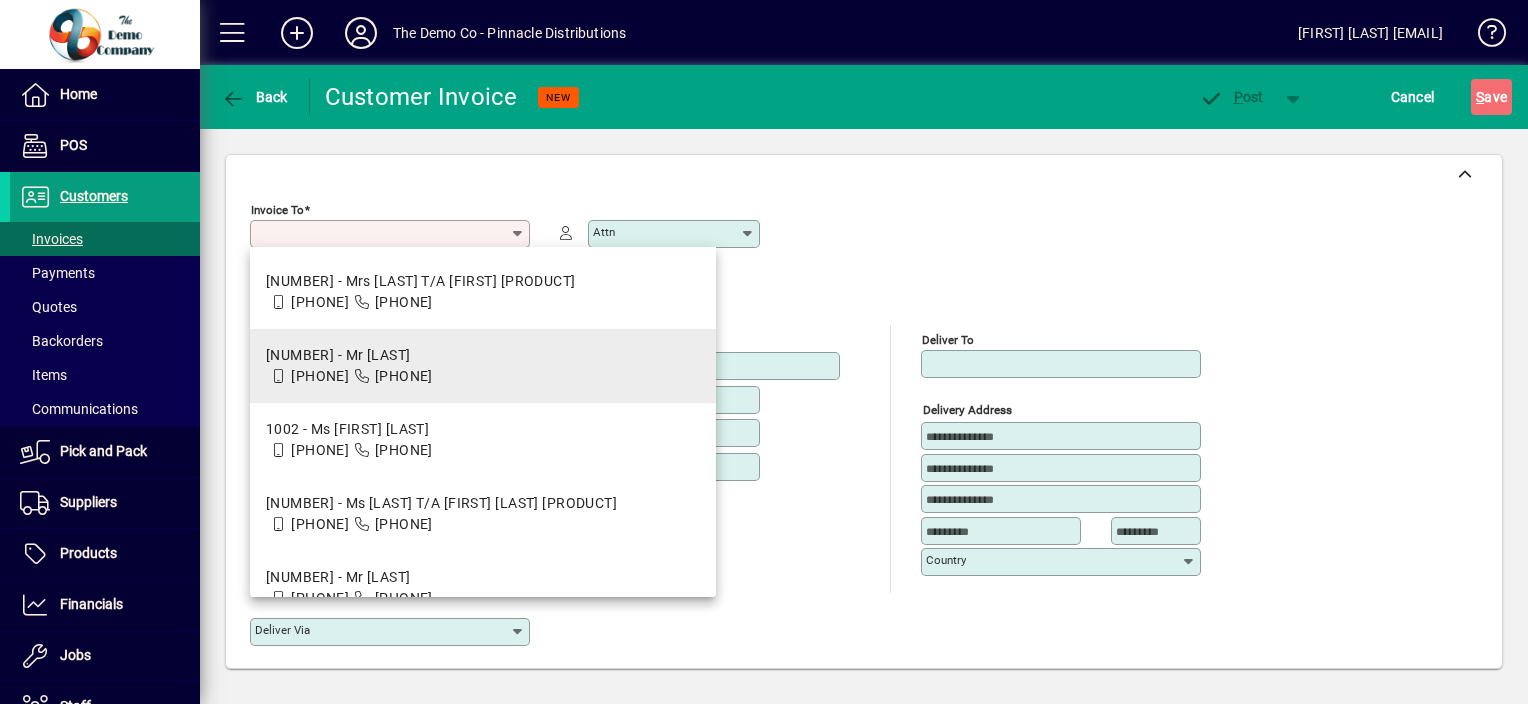 click on "[PHONE]" at bounding box center [404, 376] 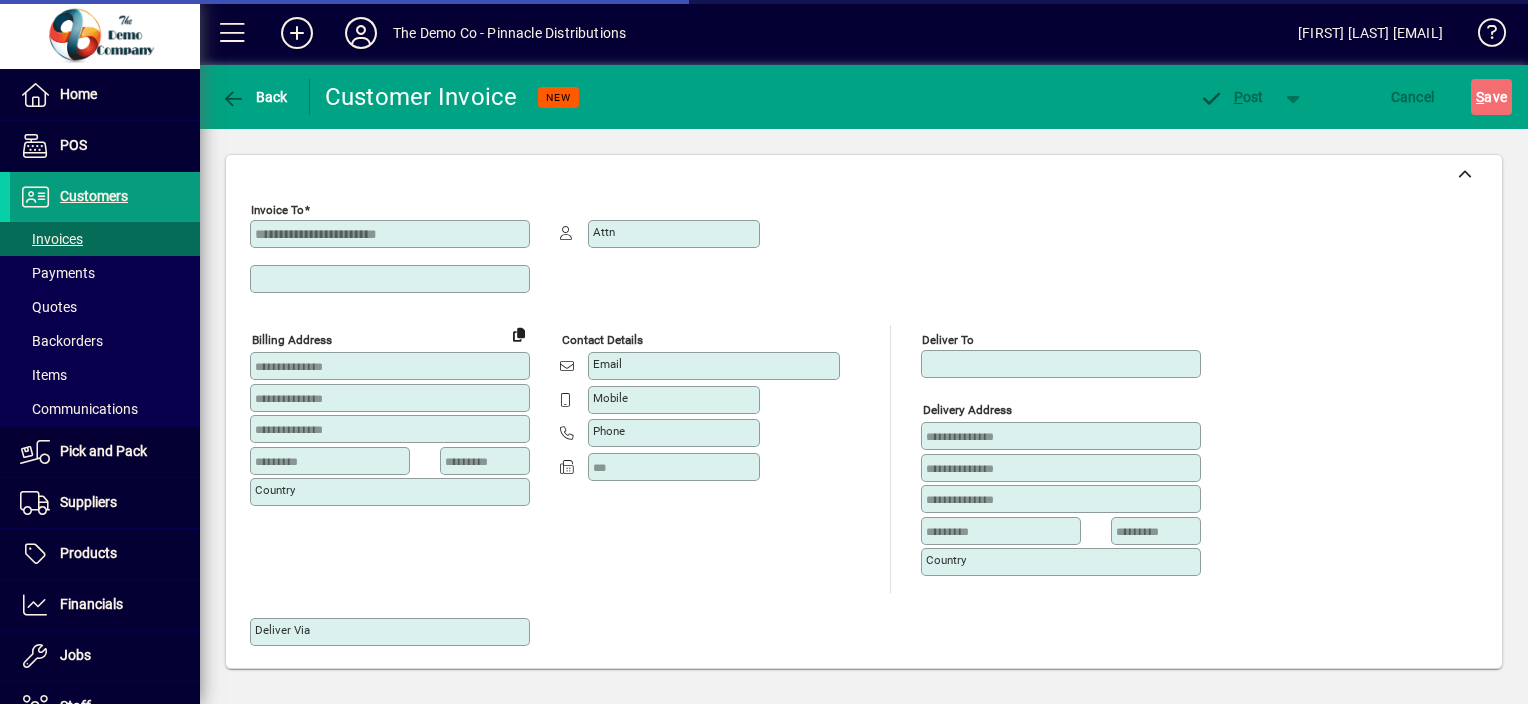 type on "**********" 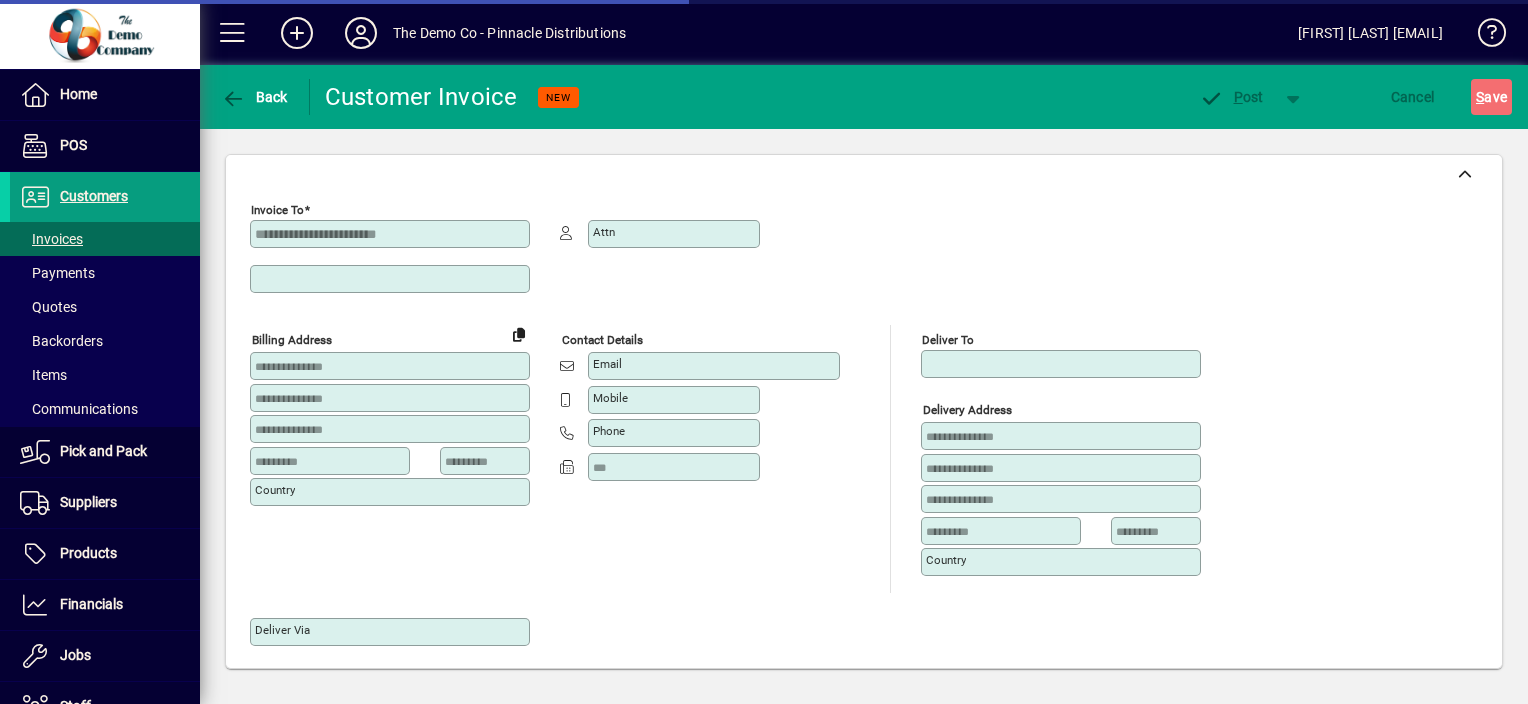 type on "**********" 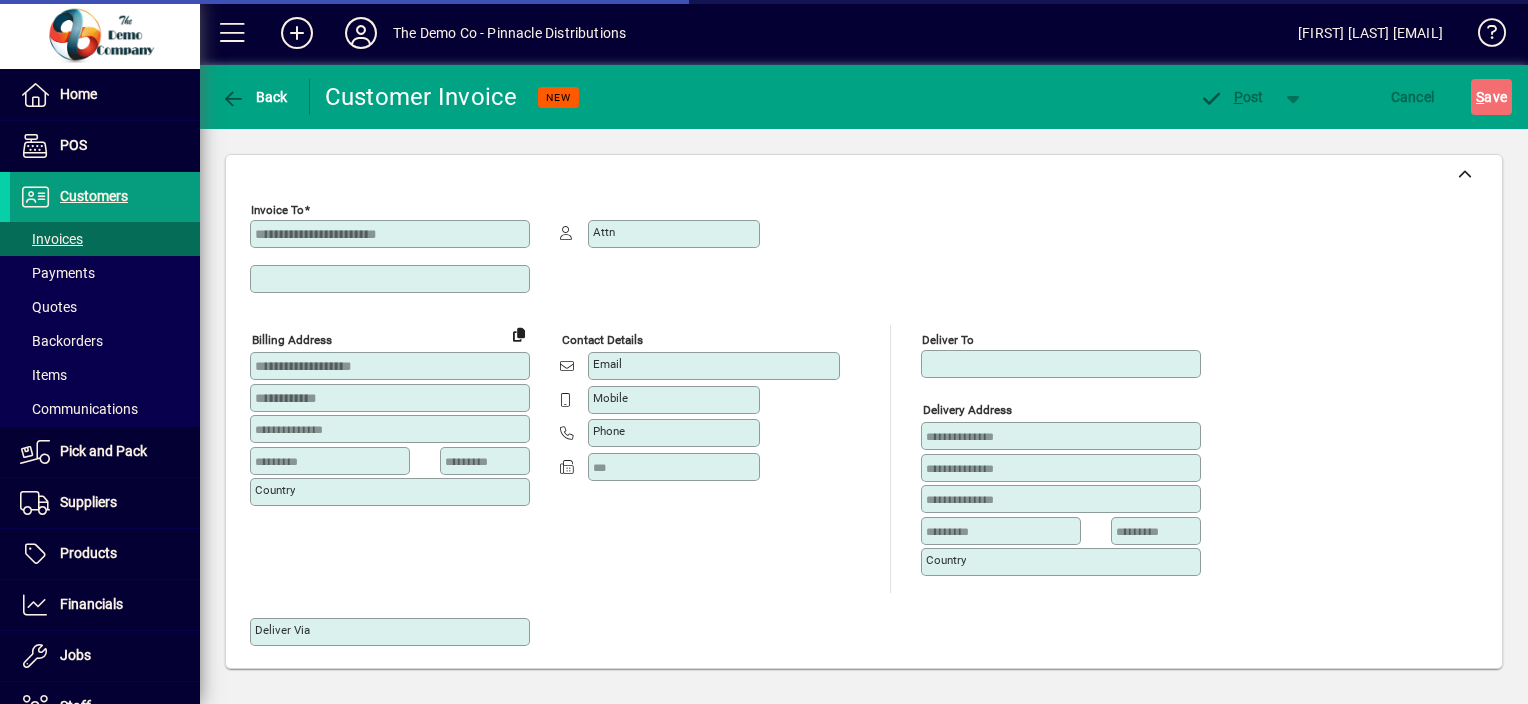 type on "**********" 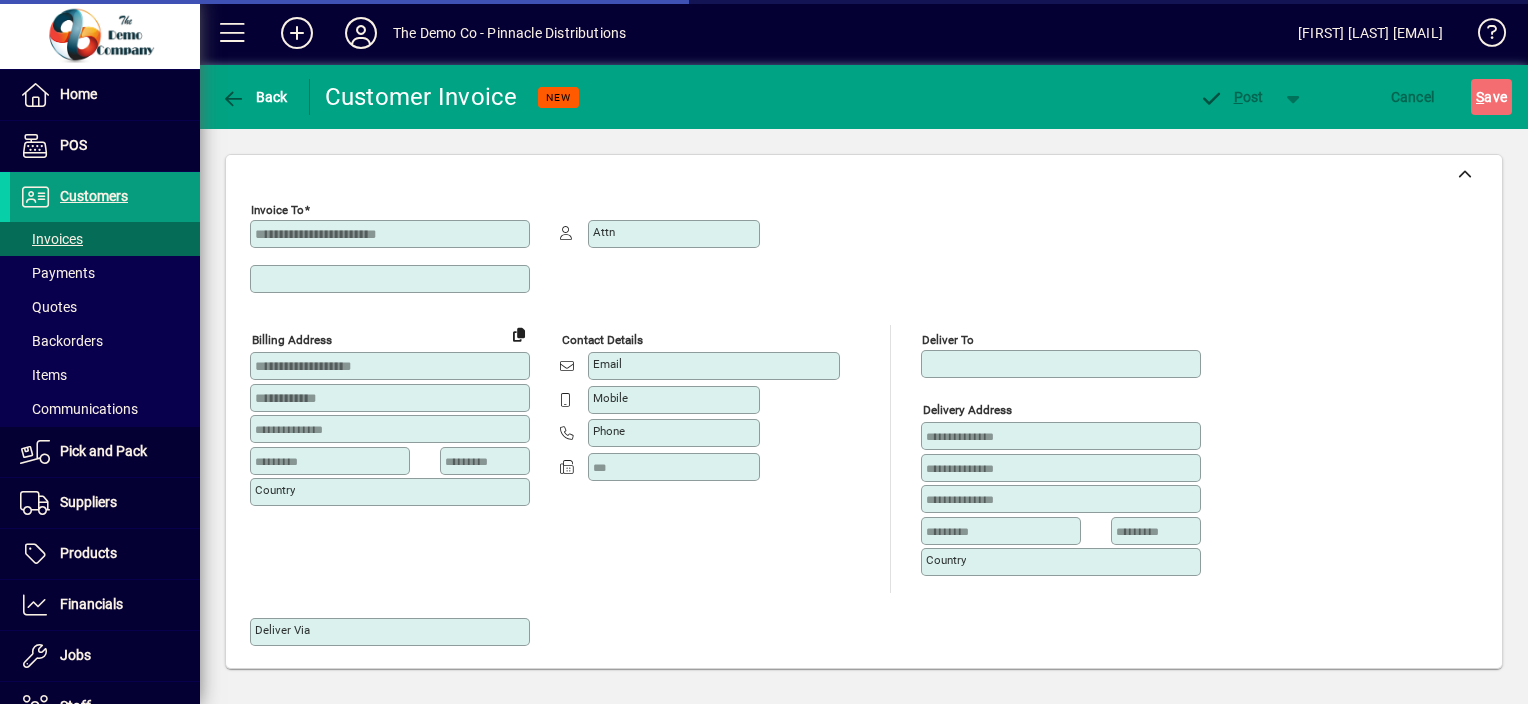type on "**********" 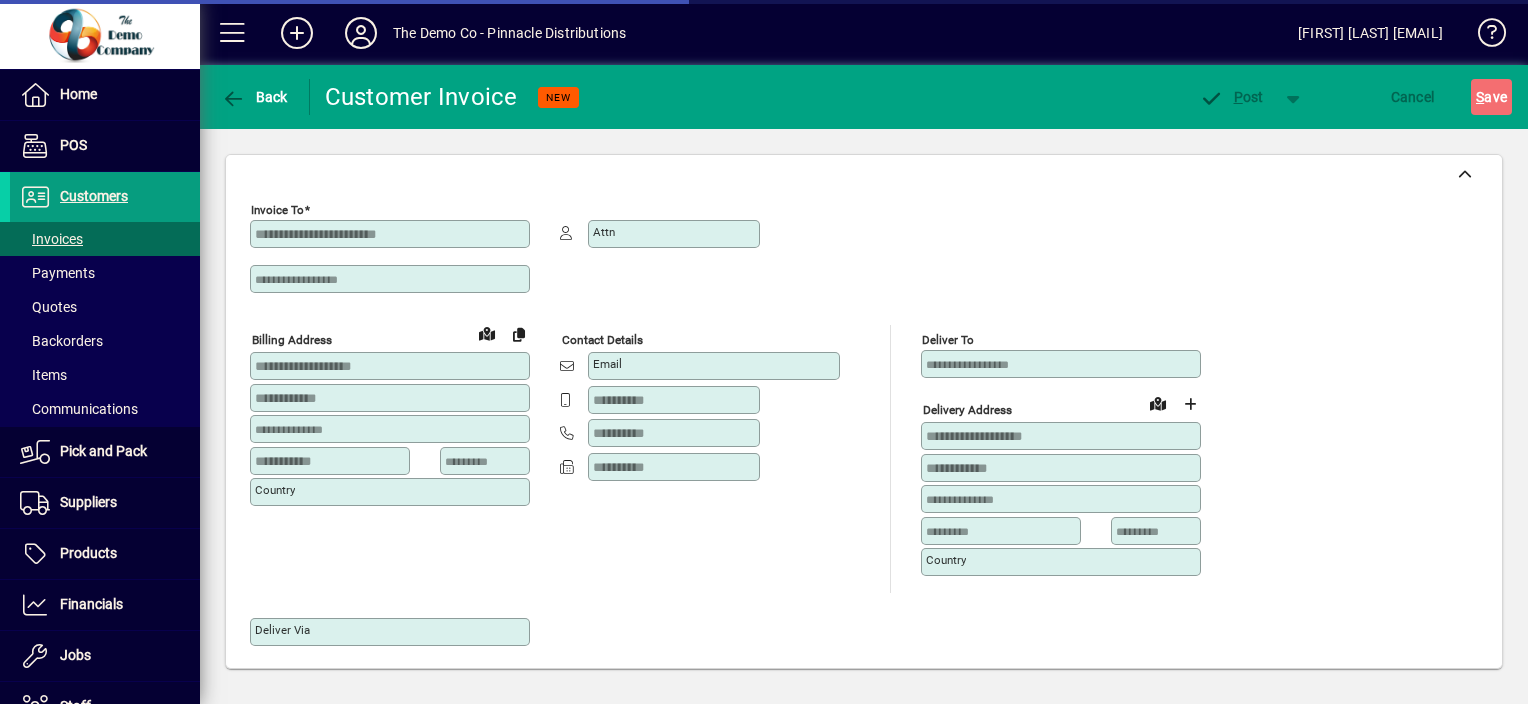 type on "**********" 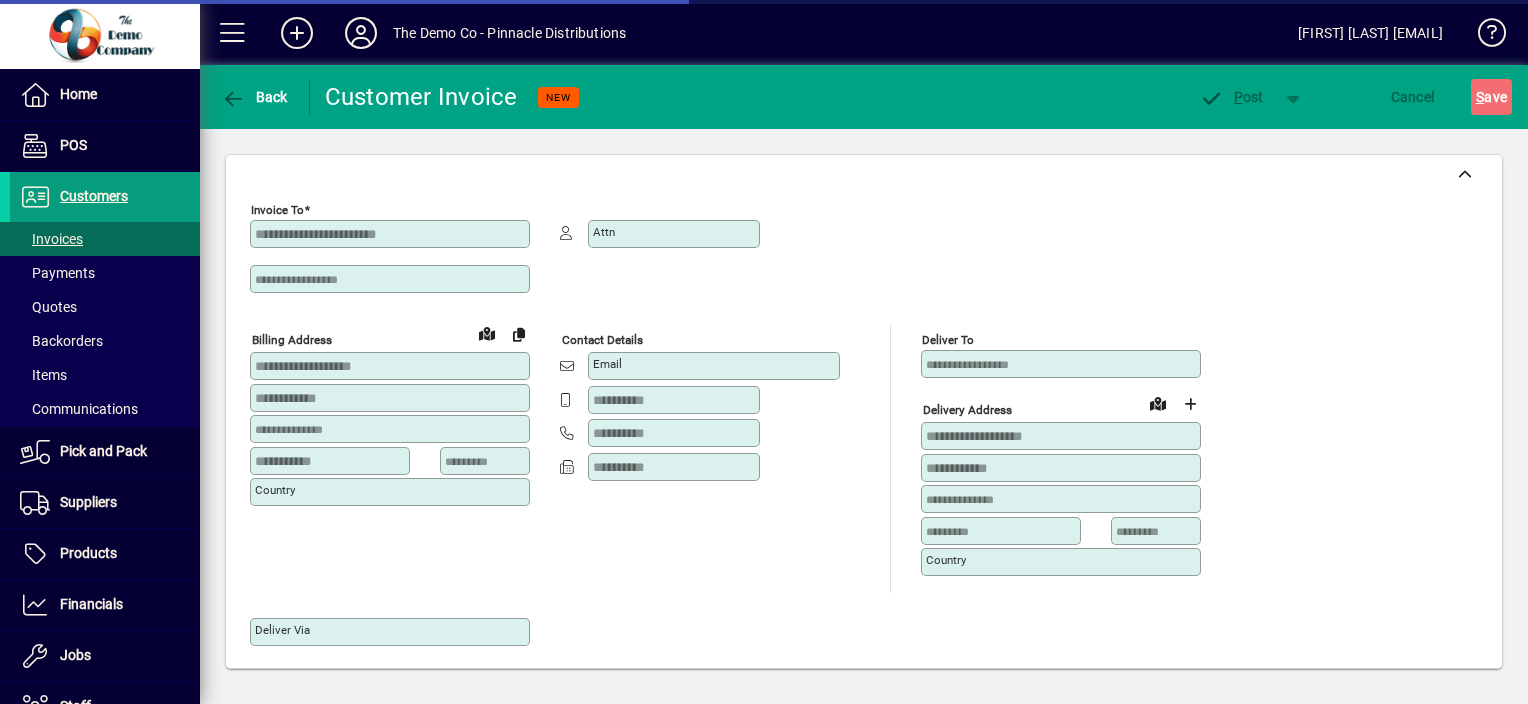 type on "**********" 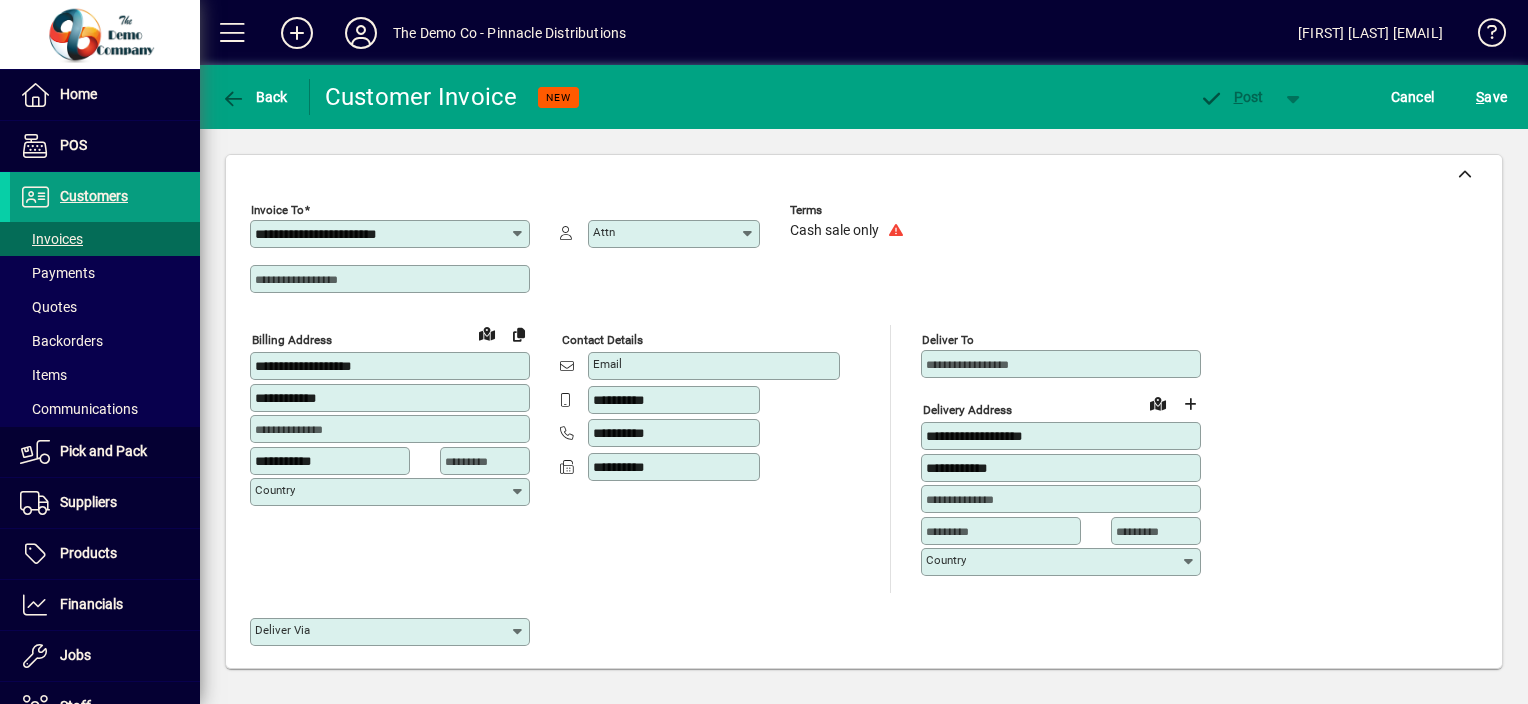 click on "**********" at bounding box center (1063, 468) 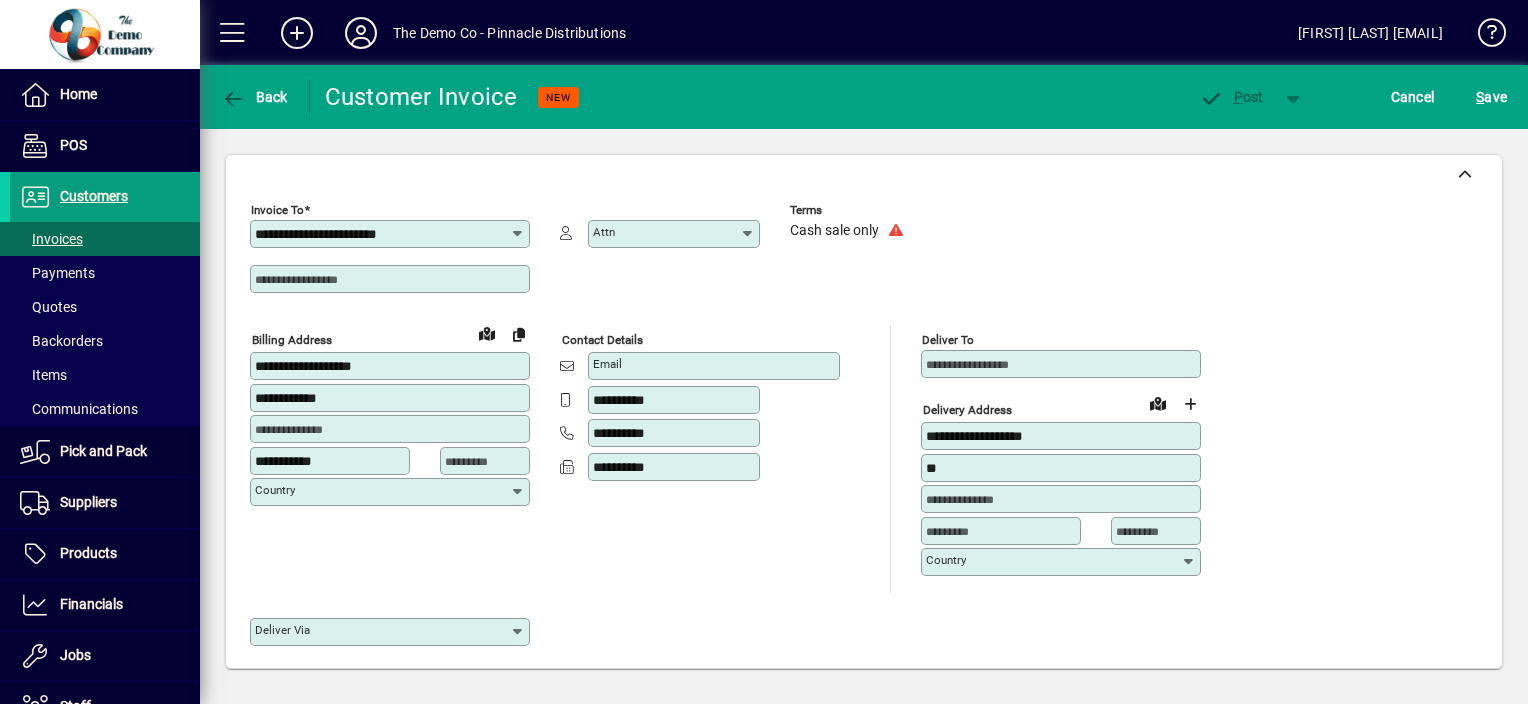 type on "*" 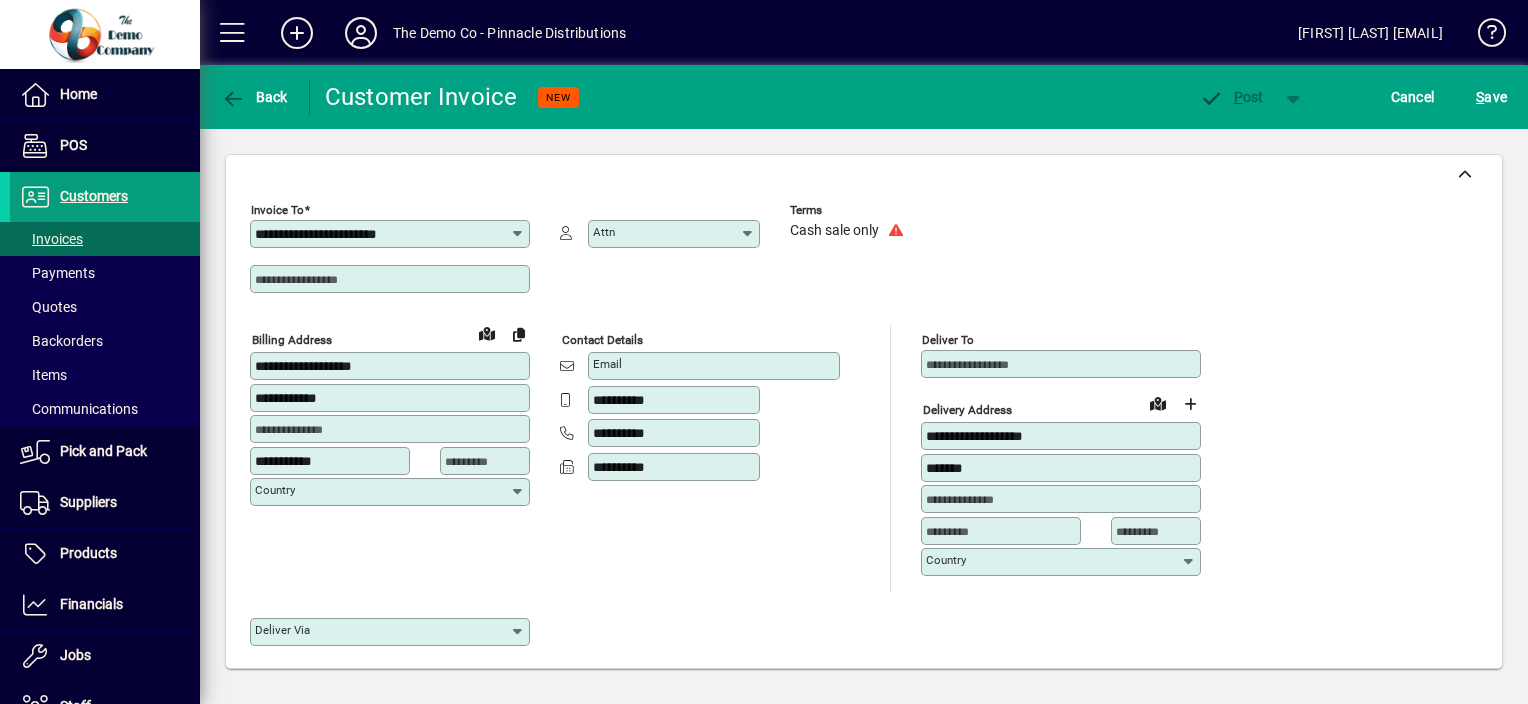 type on "*******" 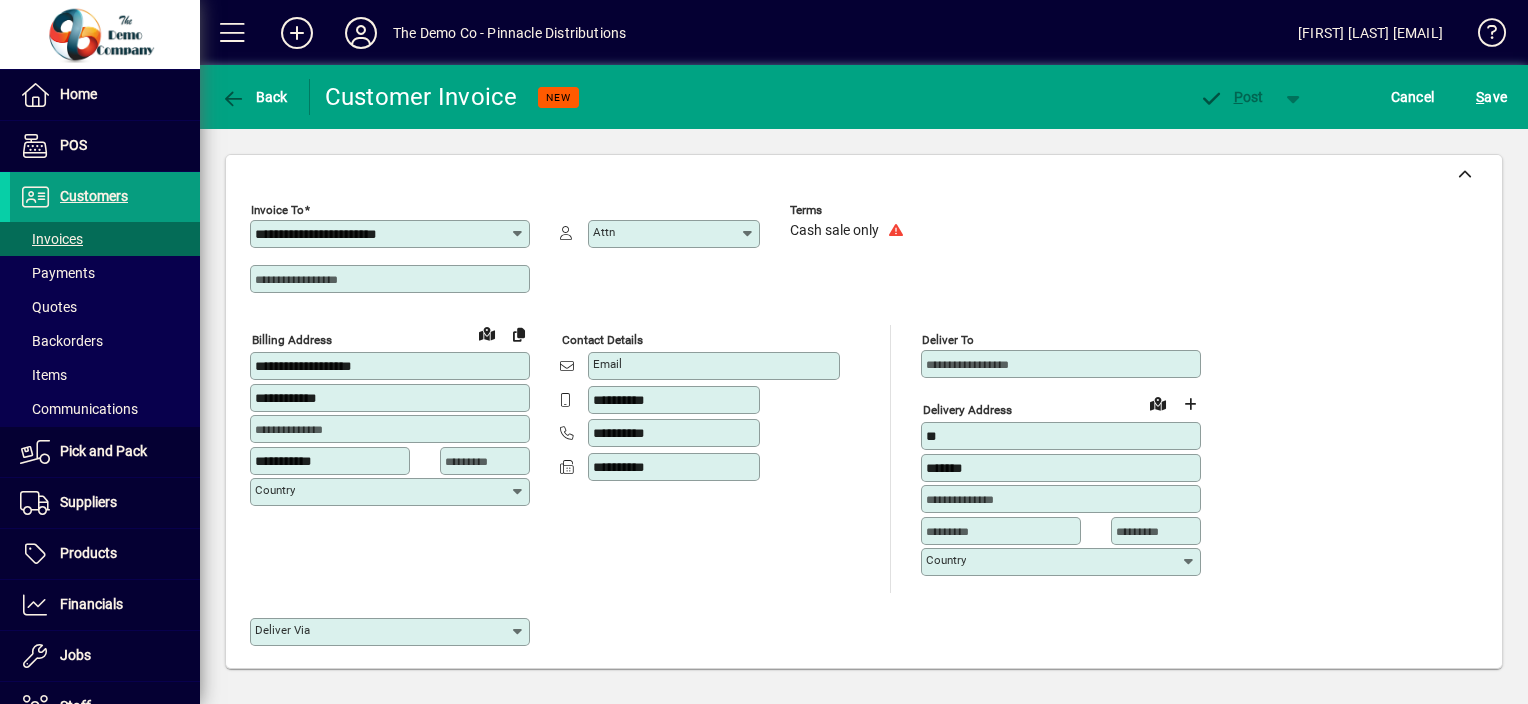 type on "*" 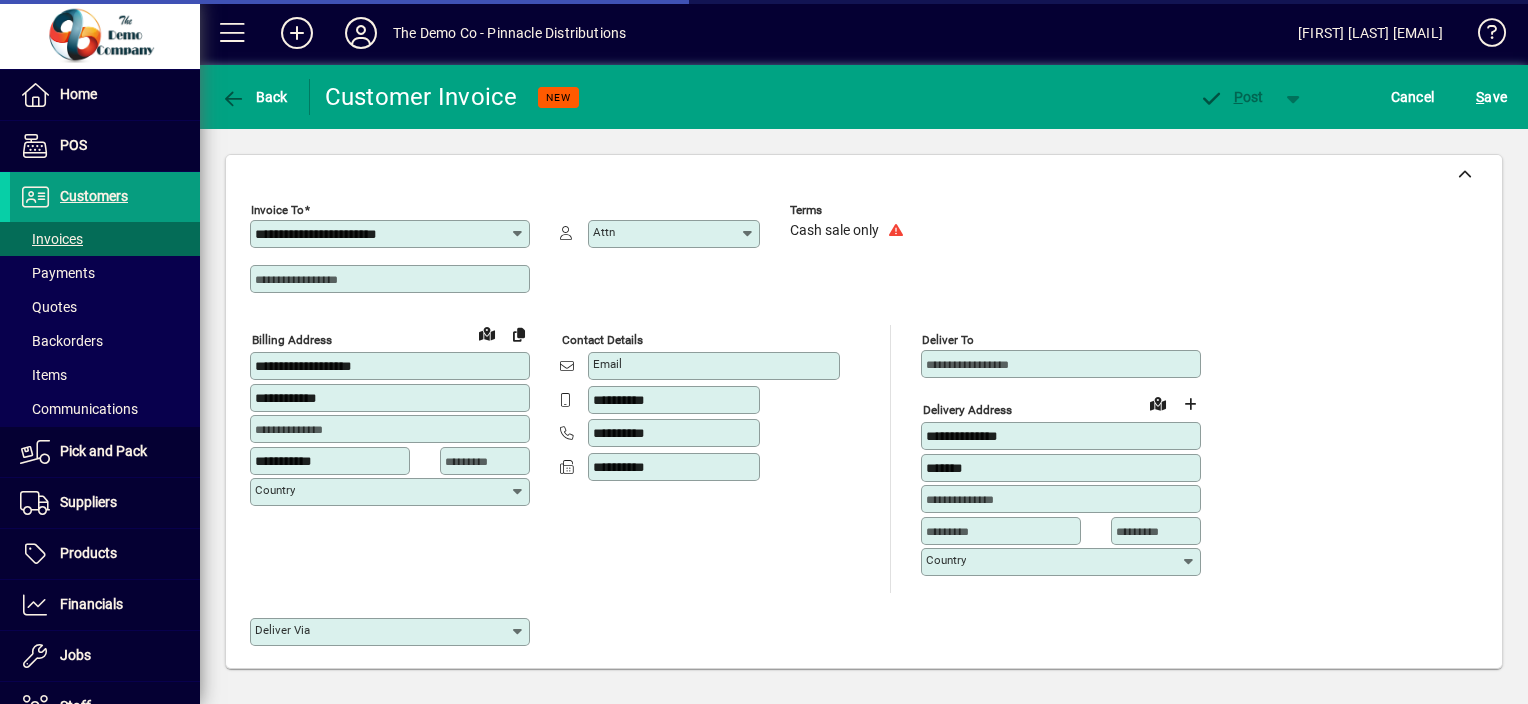 type on "**********" 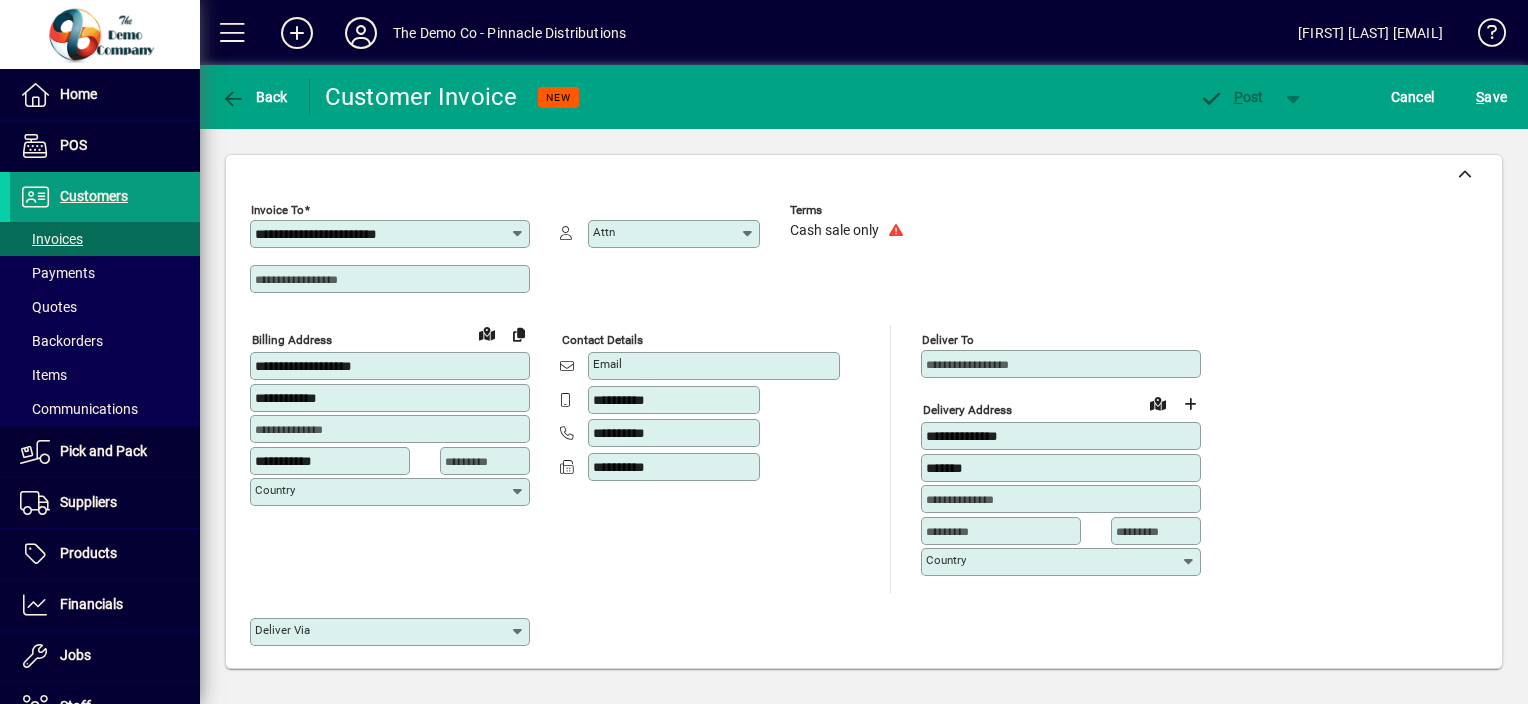 click on "**********" 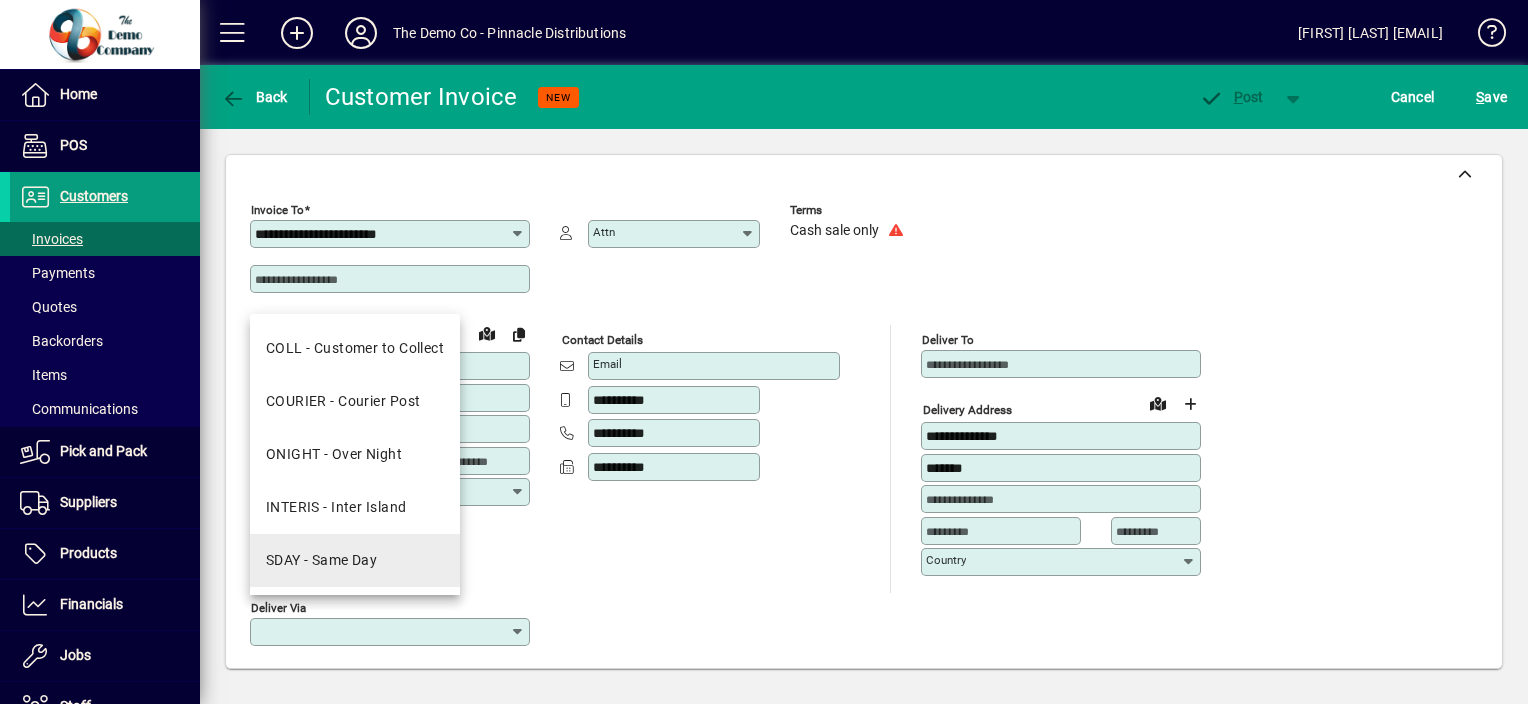 click on "SDAY - Same Day" at bounding box center (355, 560) 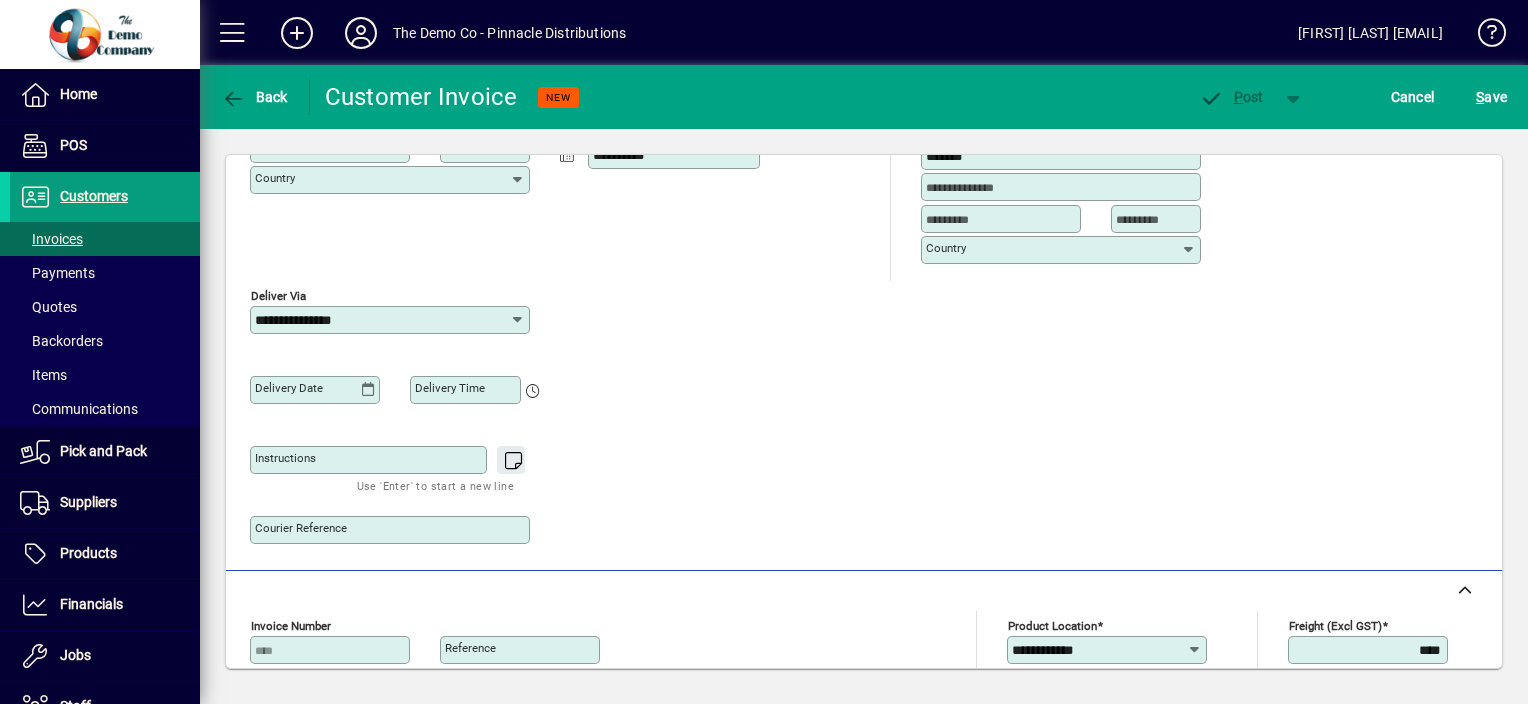 scroll, scrollTop: 314, scrollLeft: 0, axis: vertical 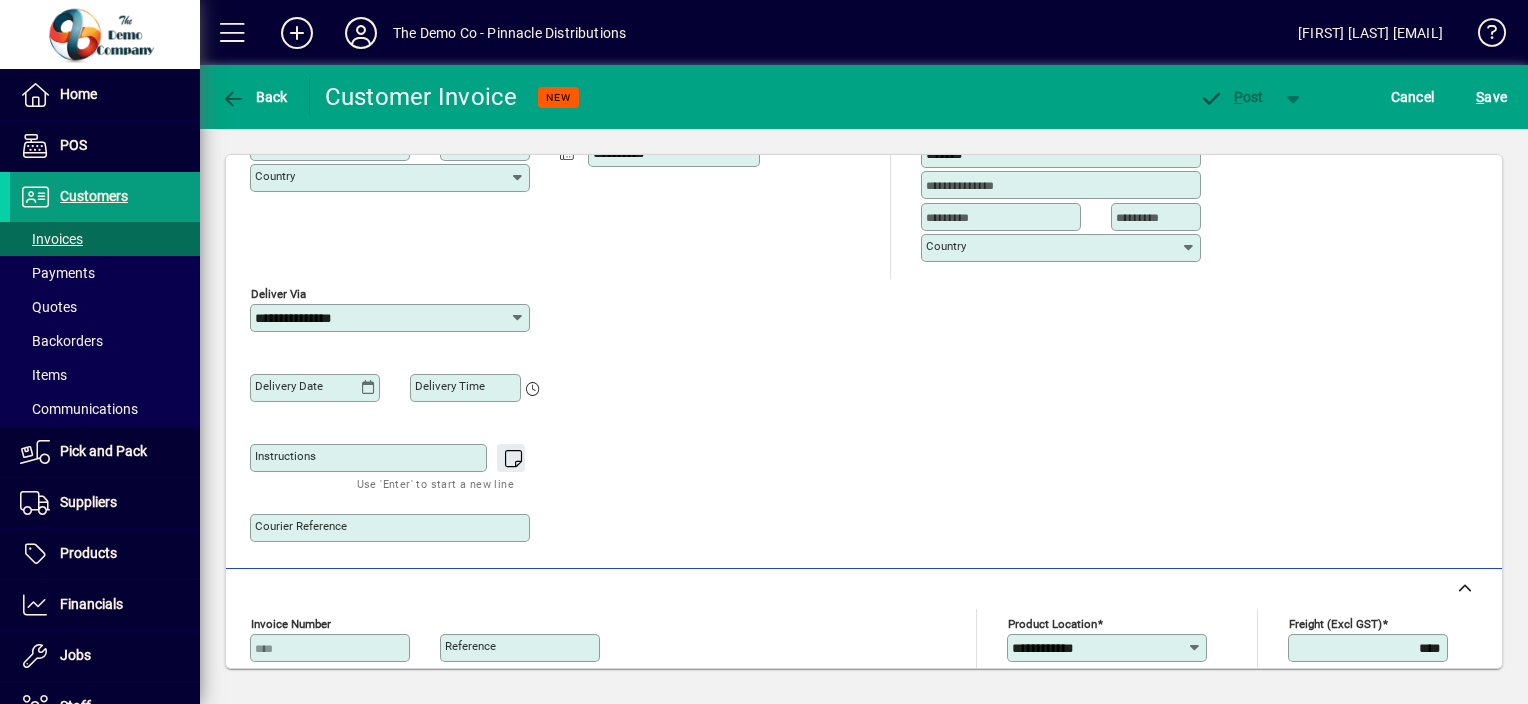 click 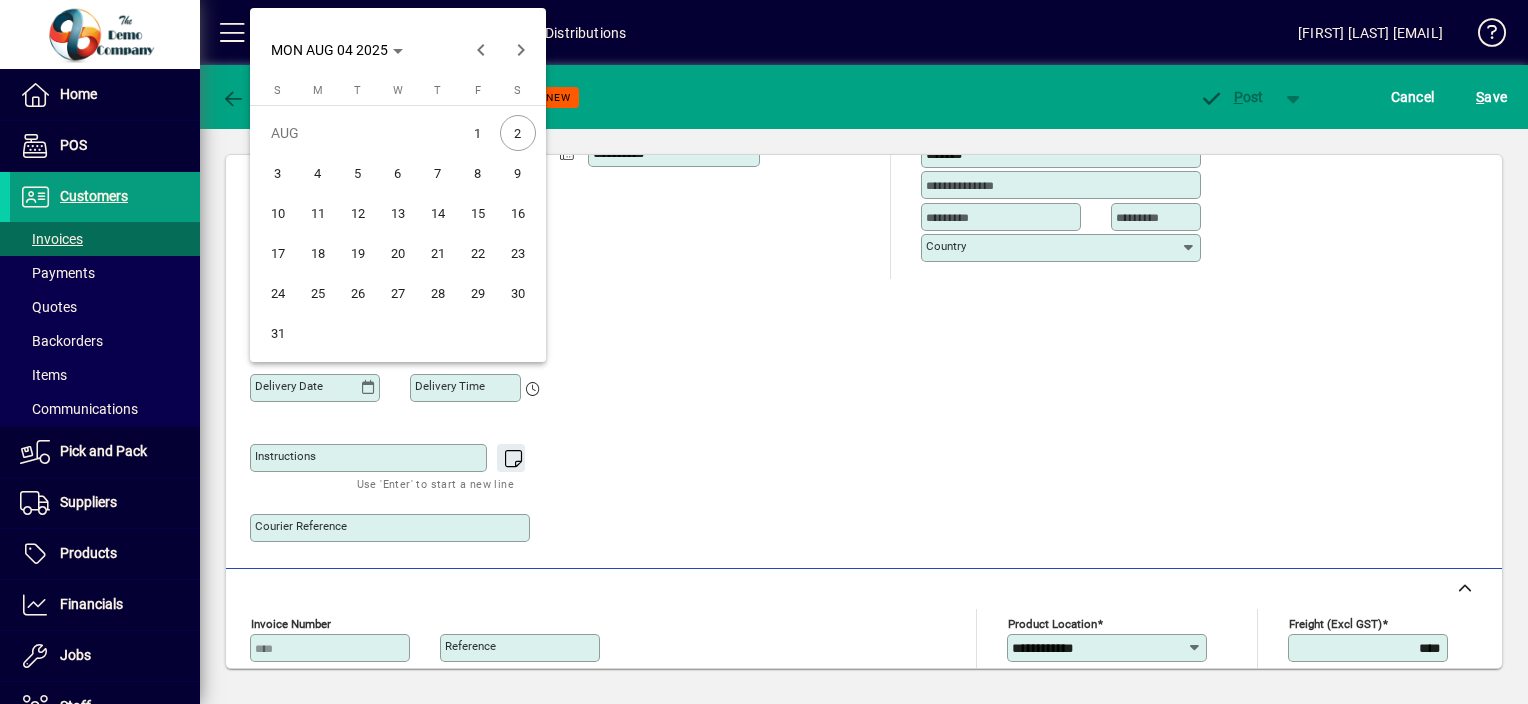 click on "4" at bounding box center (318, 173) 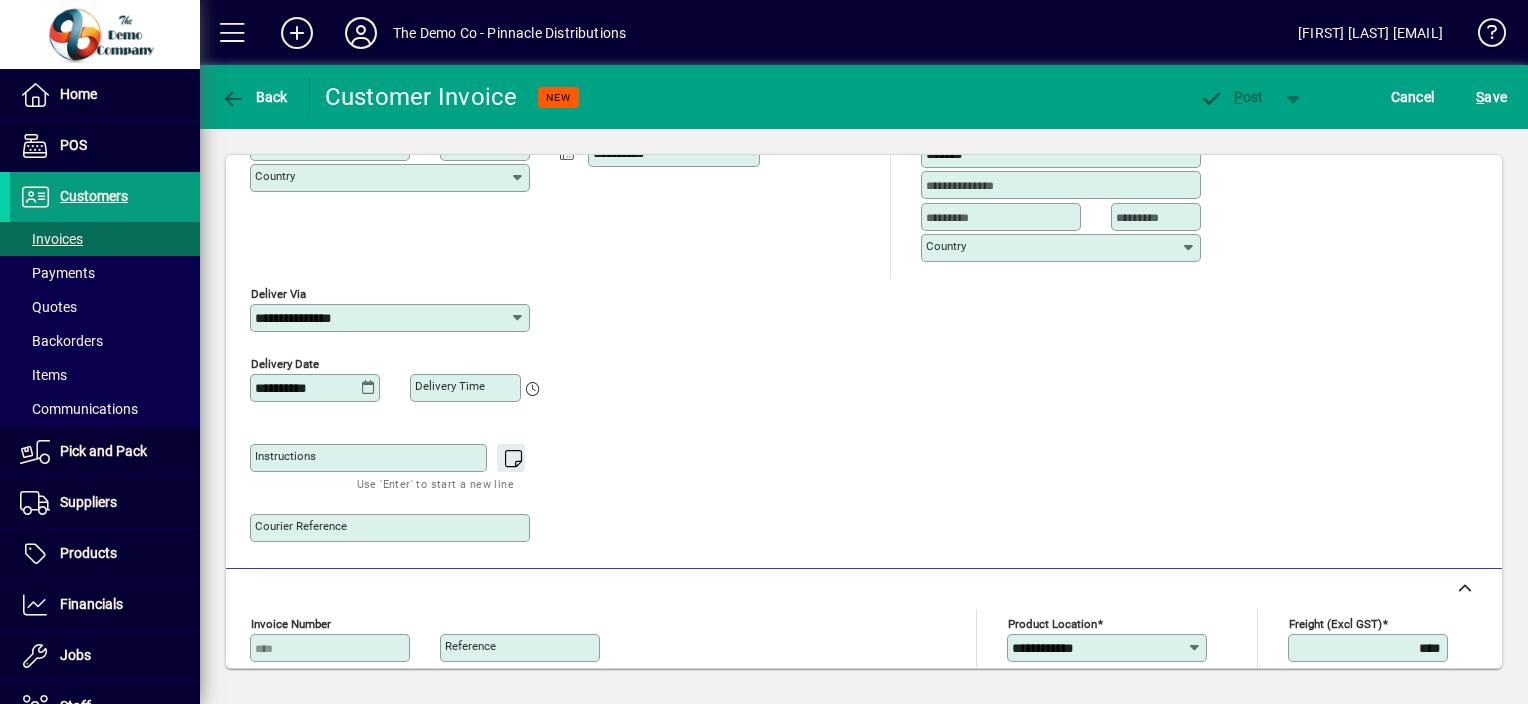 click on "Delivery time" at bounding box center (450, 386) 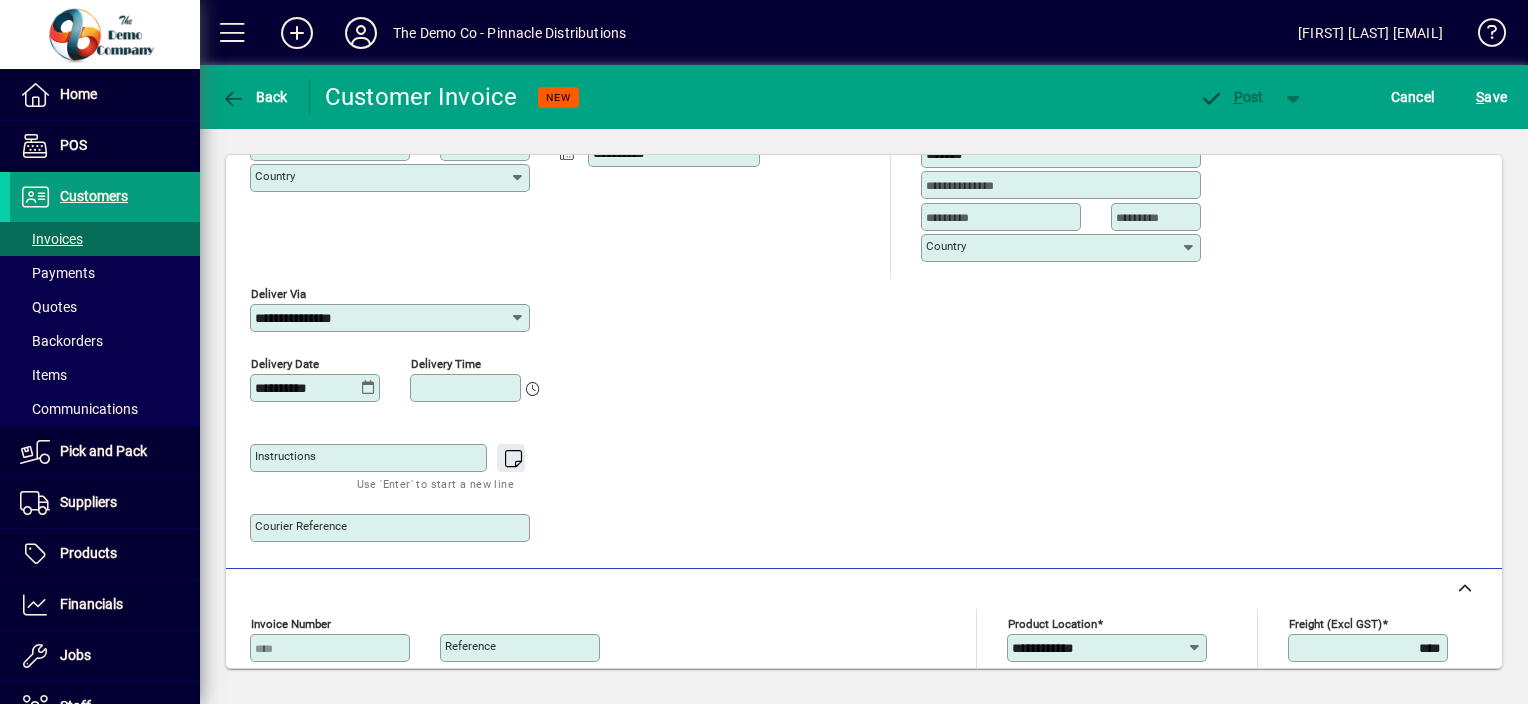 click on "Contact details
Email Mobile [PHONE] Phone [PHONE] [PHONE] Deliver To  Delivery address
[ADDRESS] [COUNTRY] Deliver via [COURIER] Delivery date [DATE] Delivery time Instructions Use 'Enter' to start a new line Courier Reference" 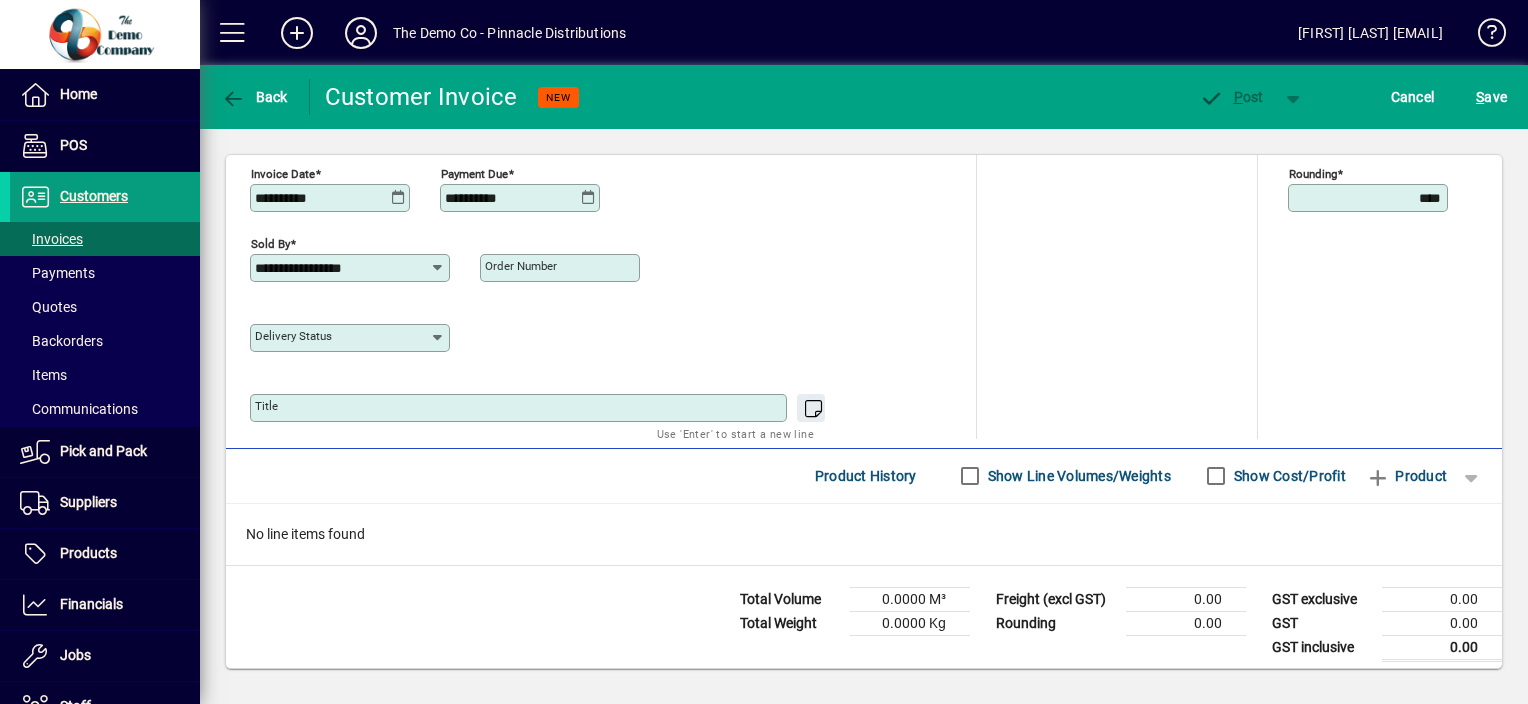 scroll, scrollTop: 839, scrollLeft: 0, axis: vertical 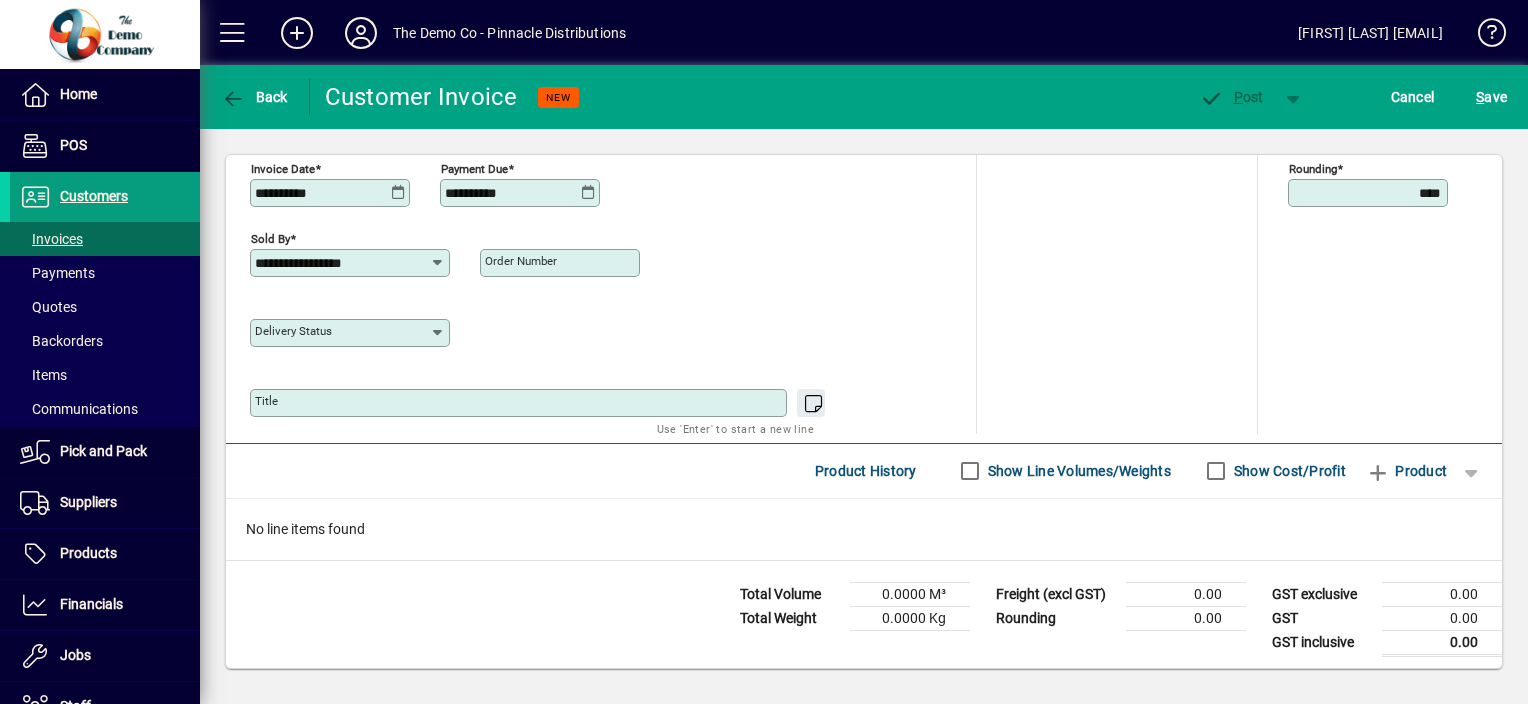 click on "No line items found" 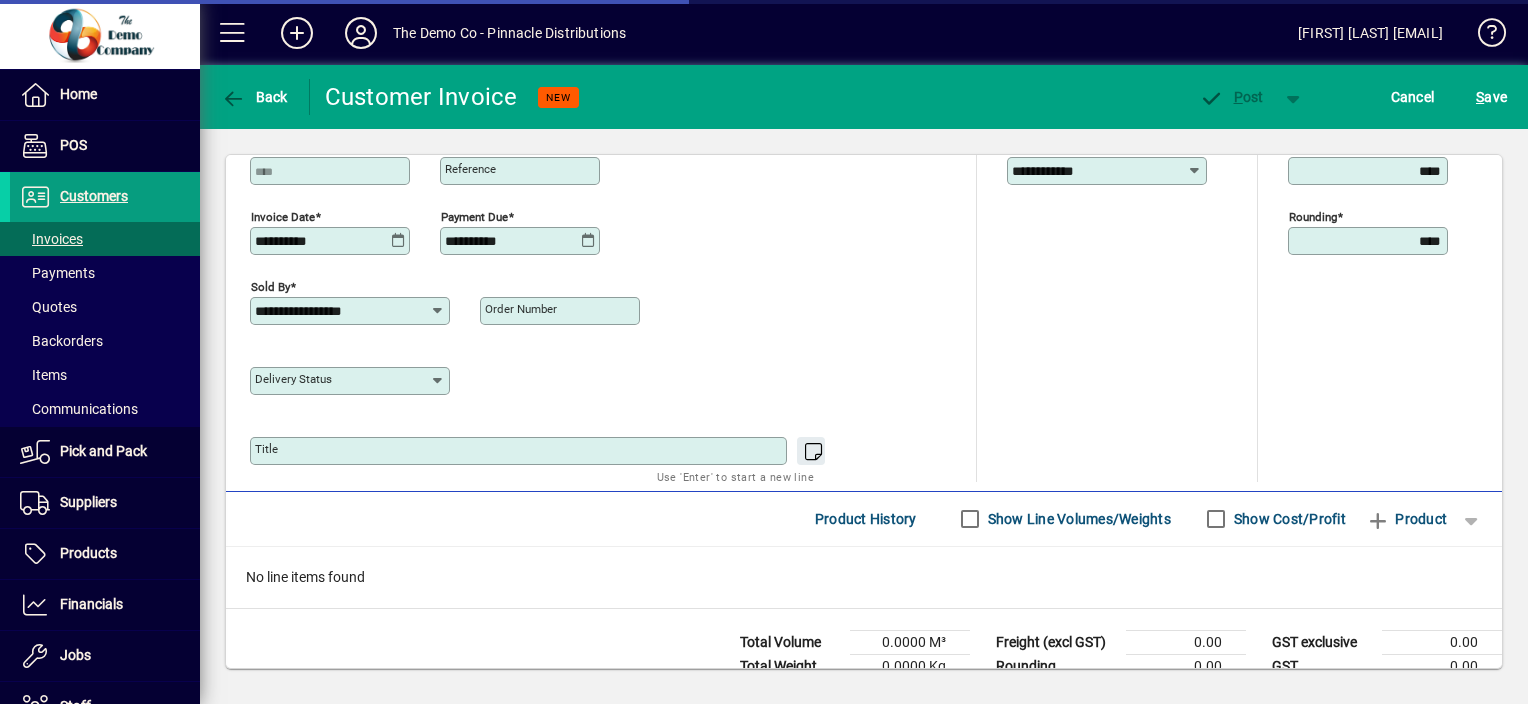 scroll, scrollTop: 839, scrollLeft: 0, axis: vertical 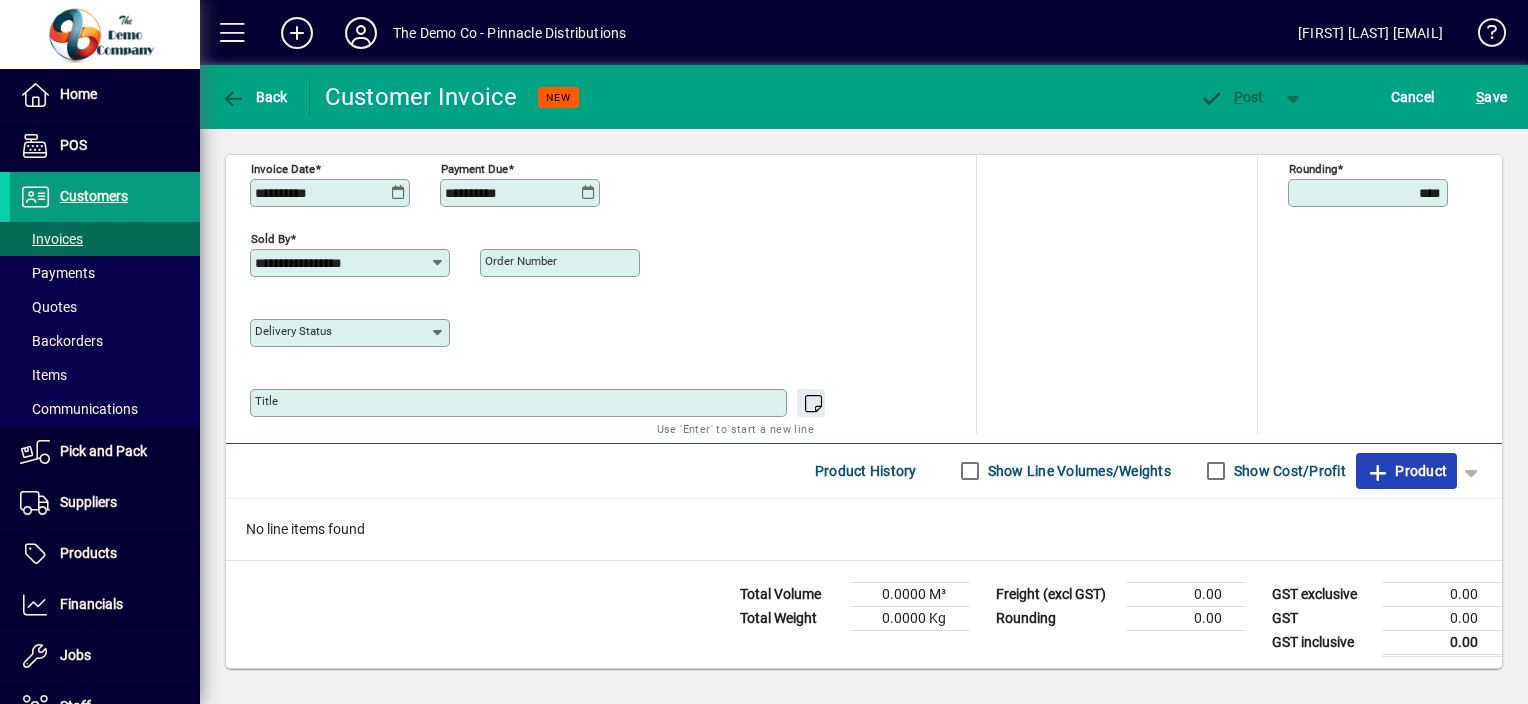click on "Product" 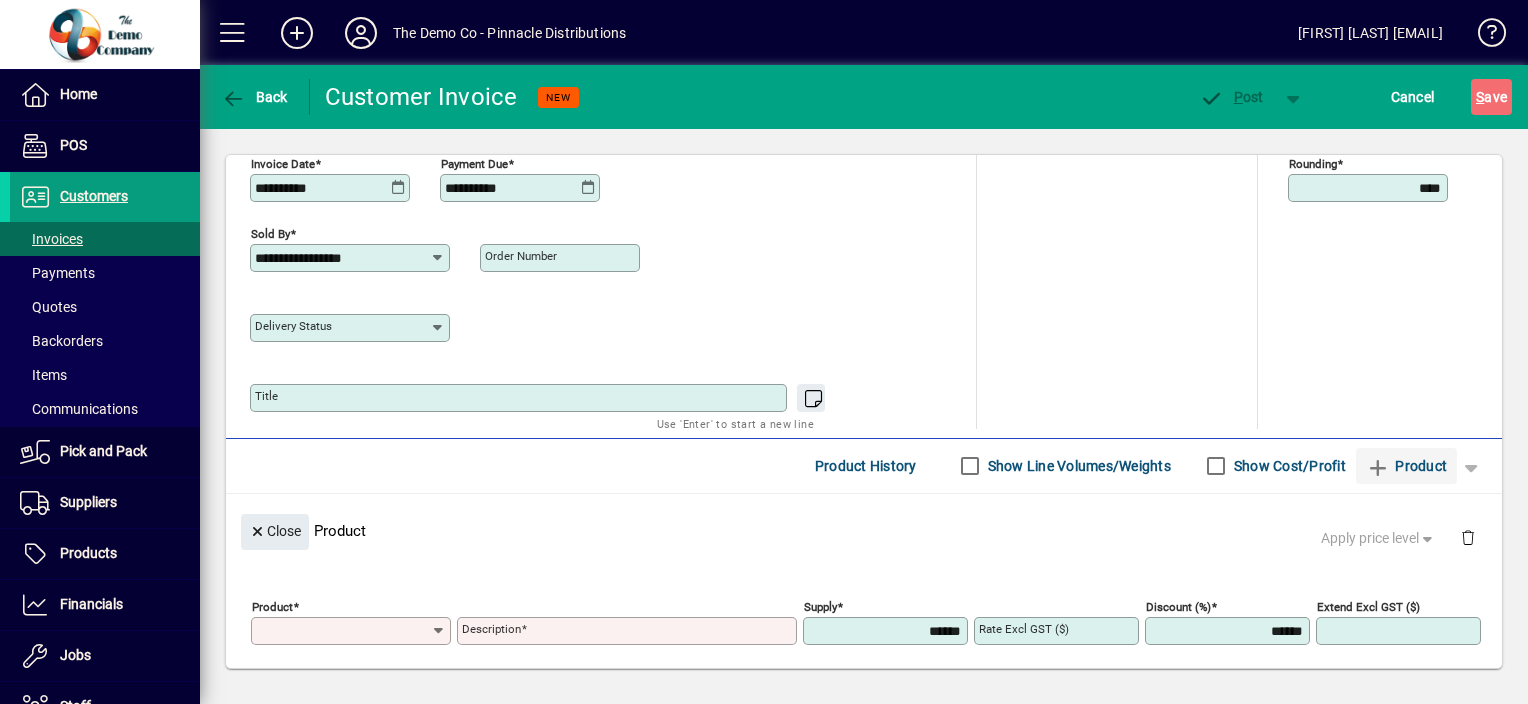 scroll, scrollTop: 97, scrollLeft: 0, axis: vertical 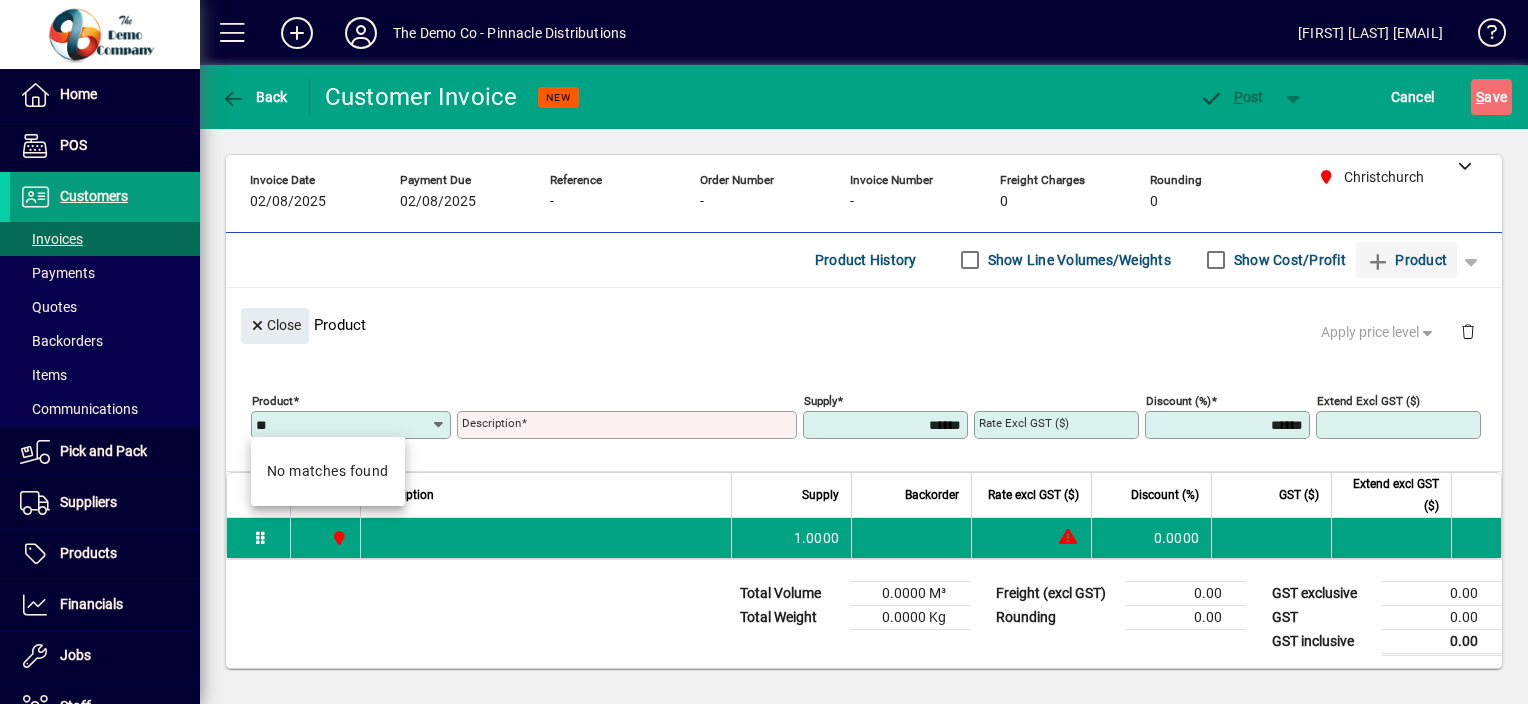 type on "*" 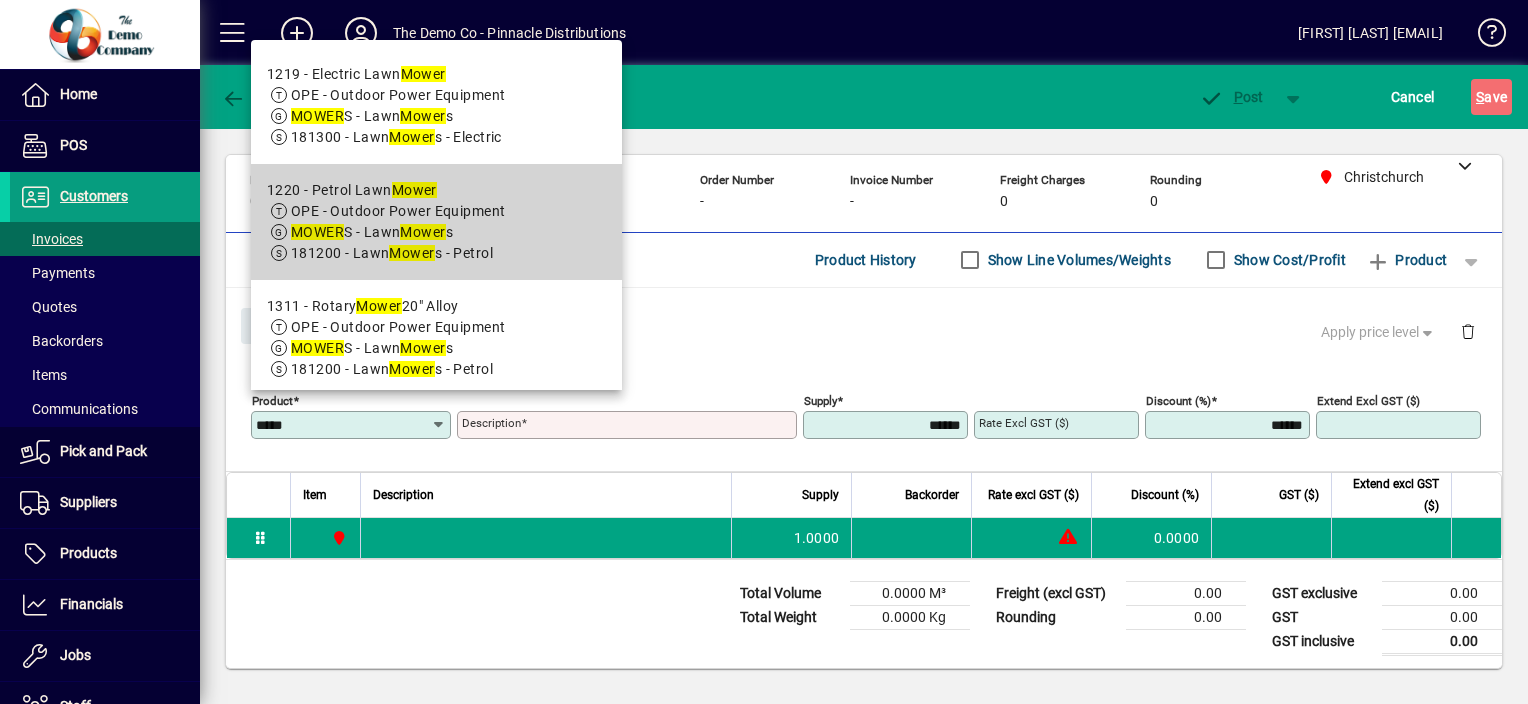click on "MOWER S - Lawn Mower s" at bounding box center (372, 232) 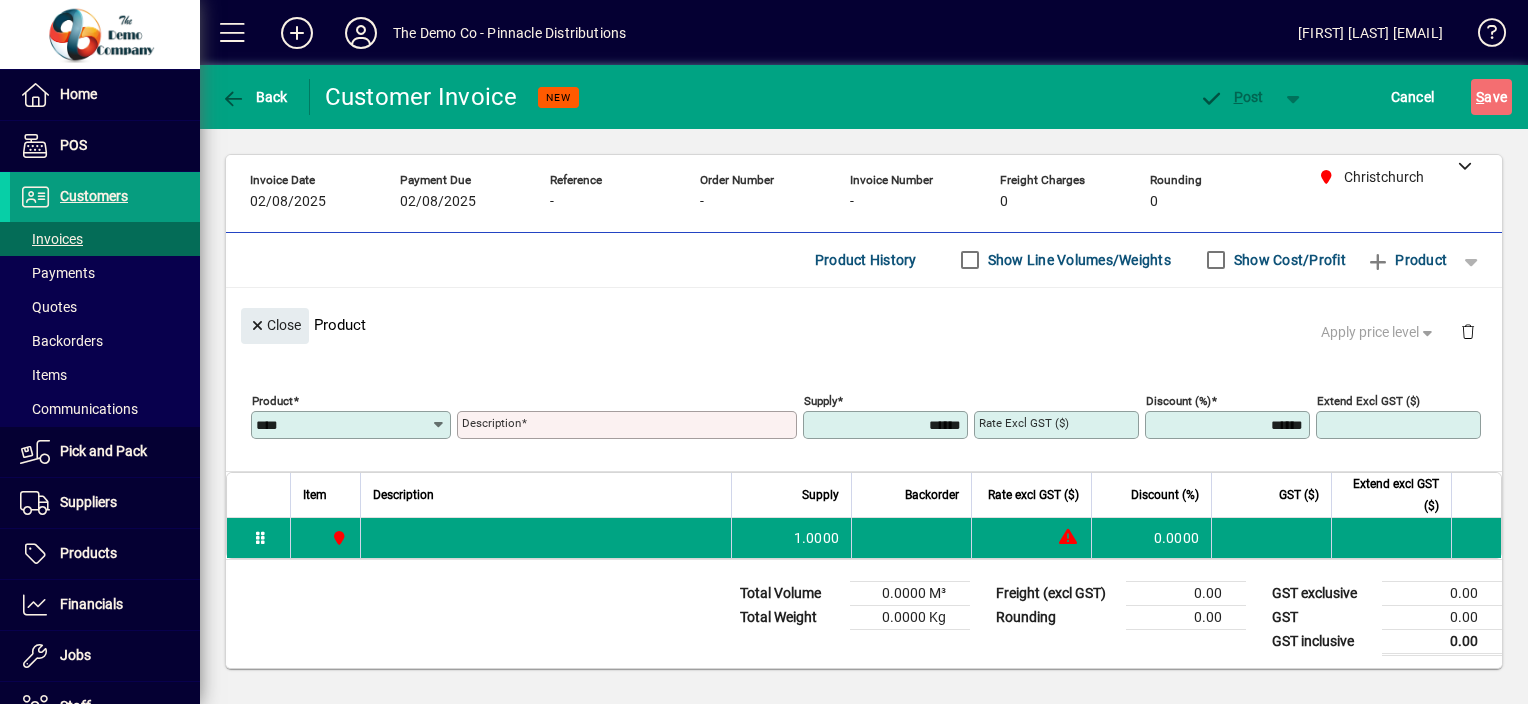 type on "**********" 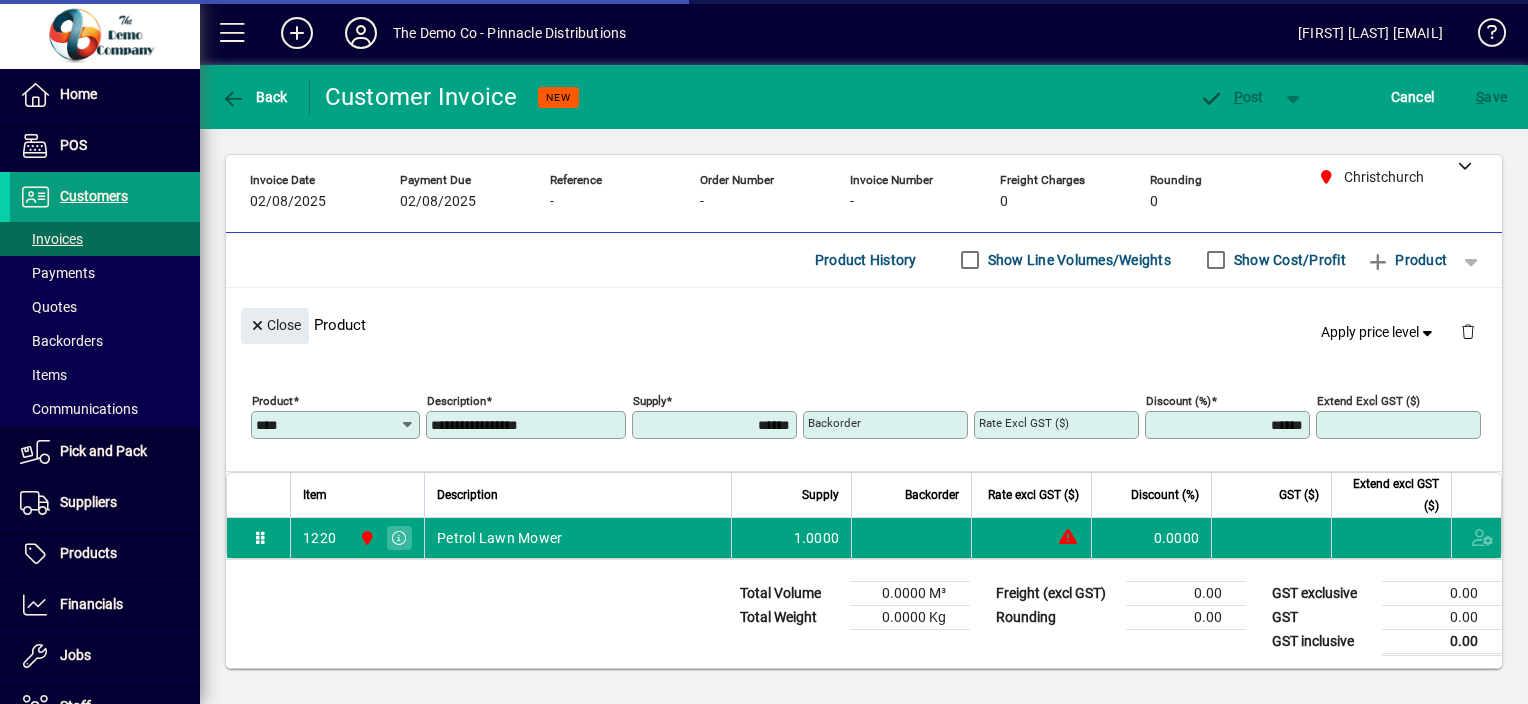 type on "********" 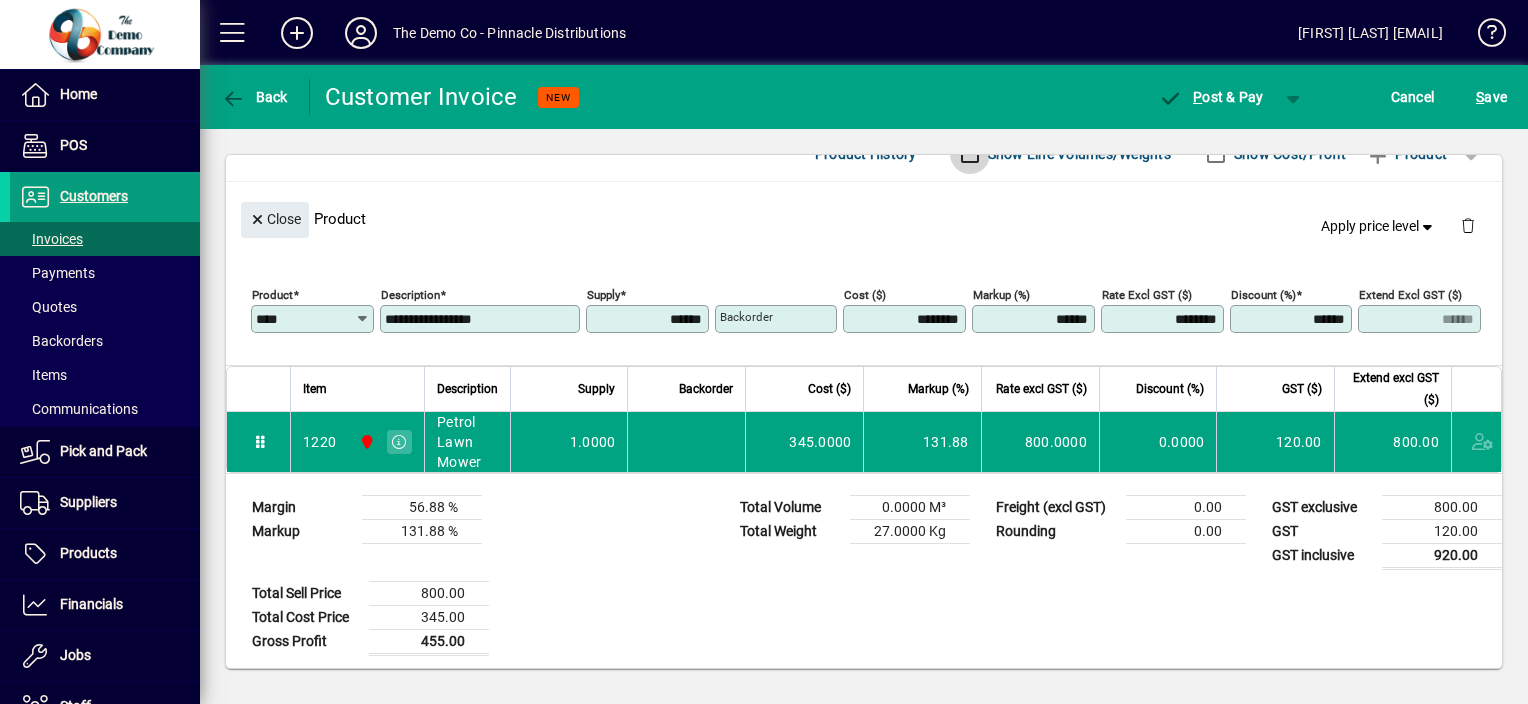 scroll, scrollTop: 0, scrollLeft: 0, axis: both 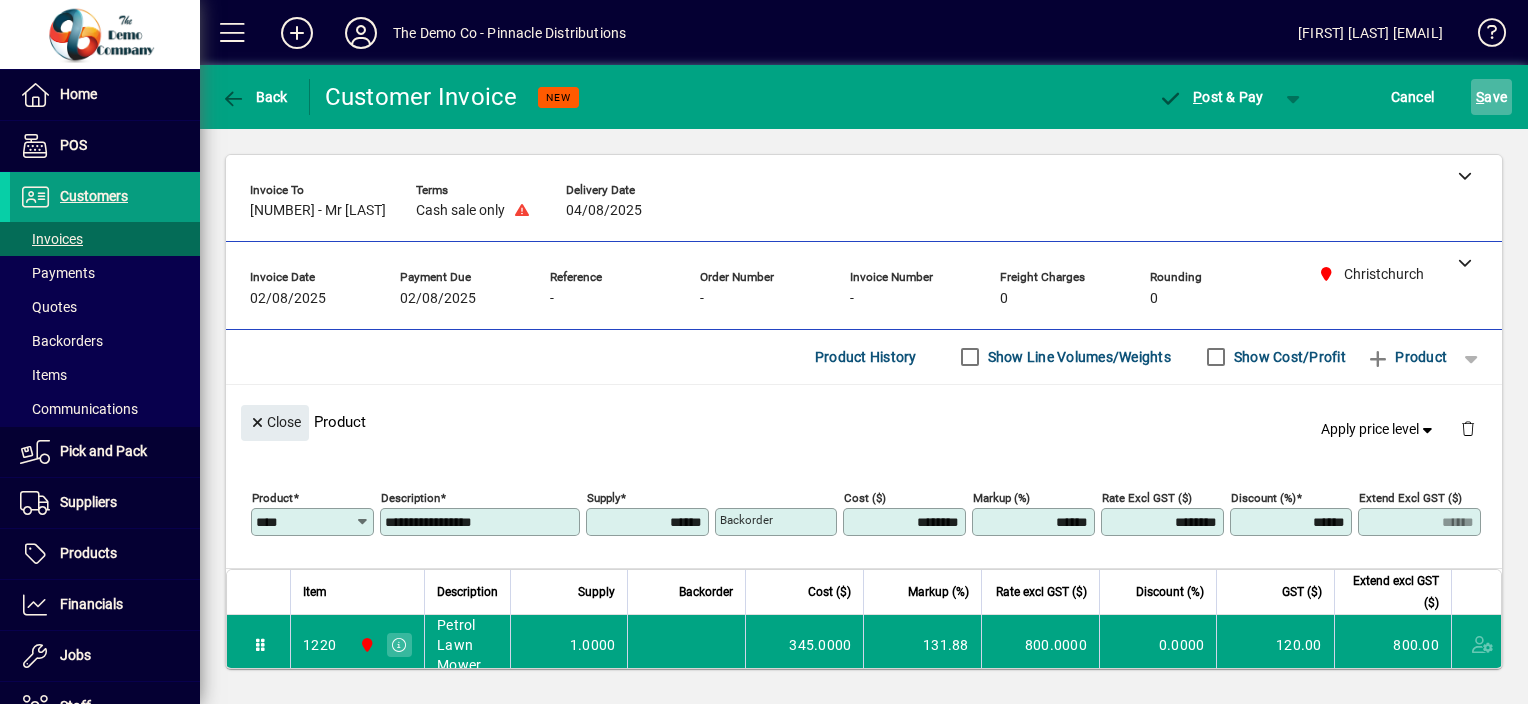 click on "S ave" 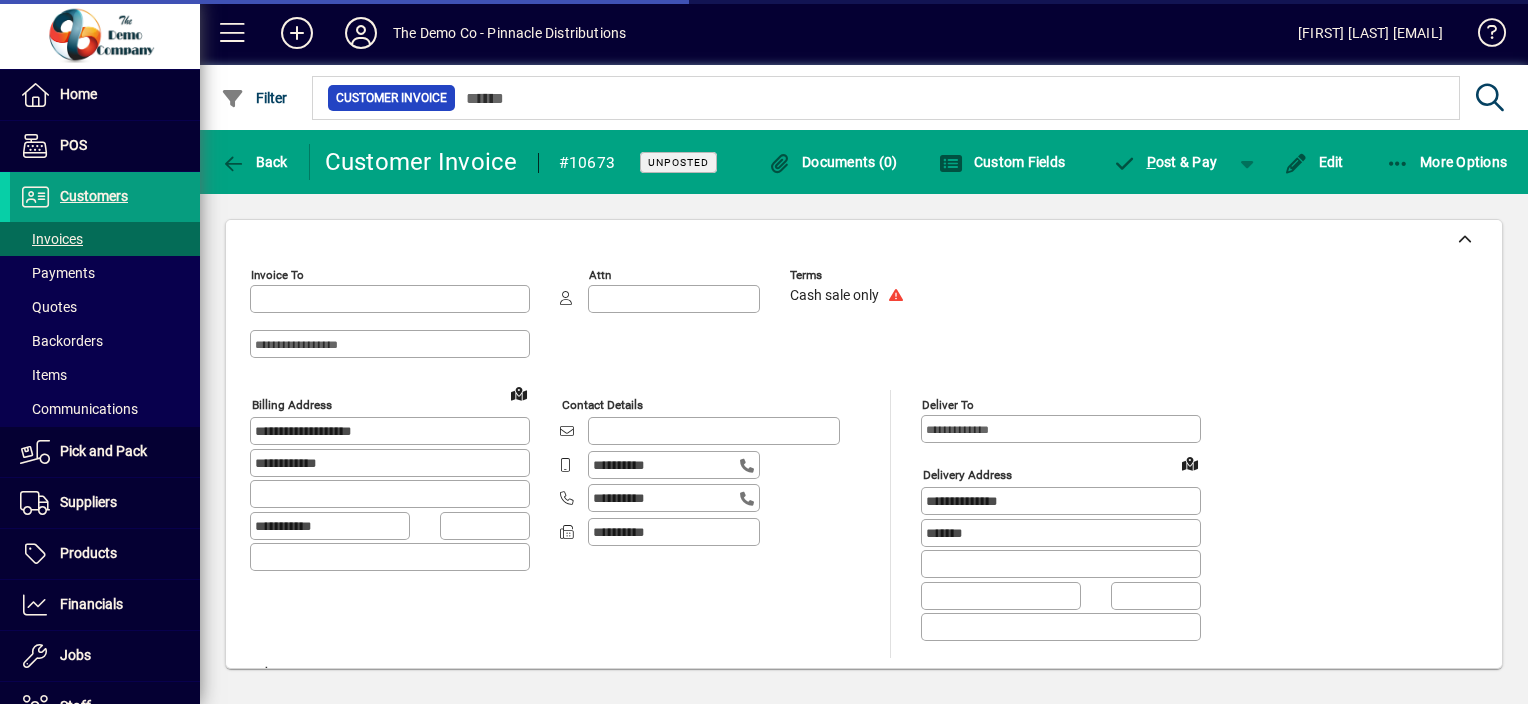type on "**********" 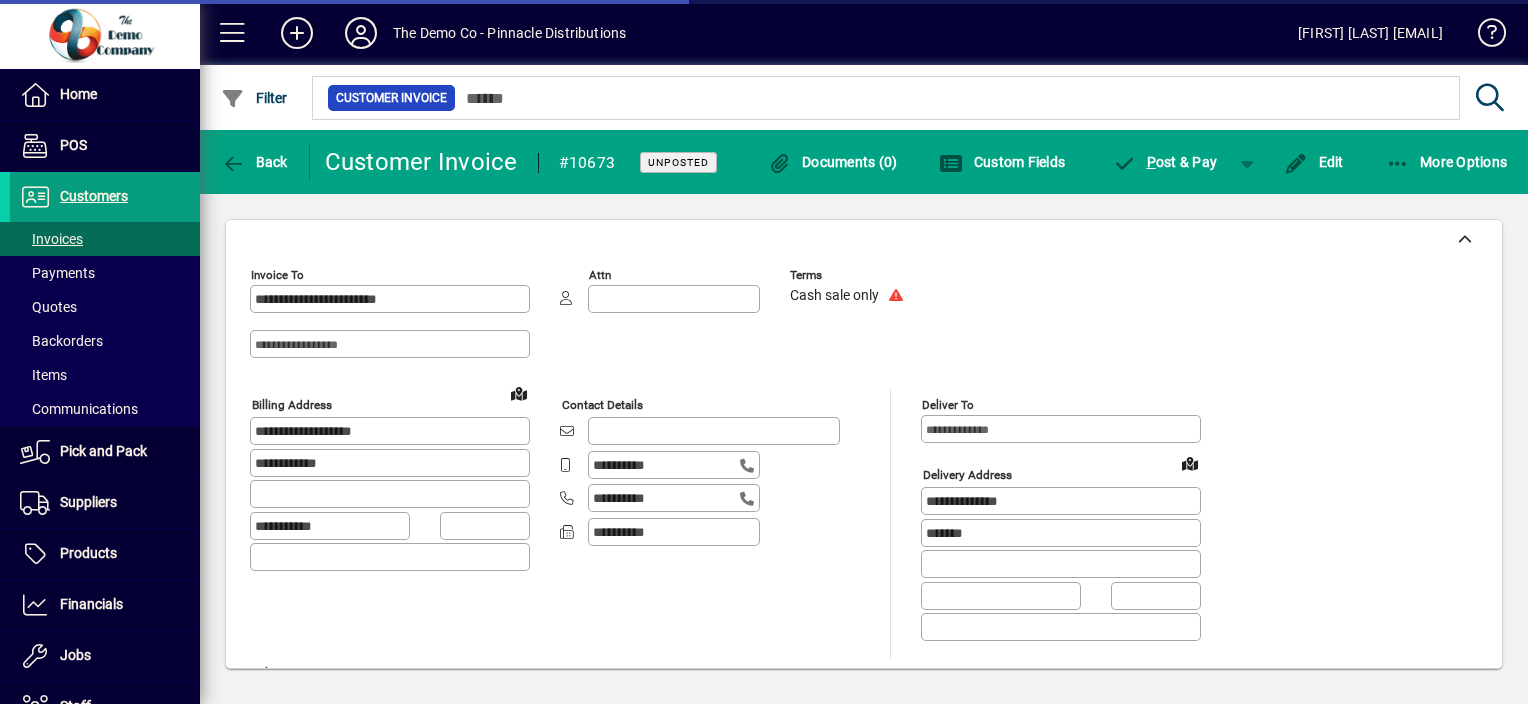 type on "**********" 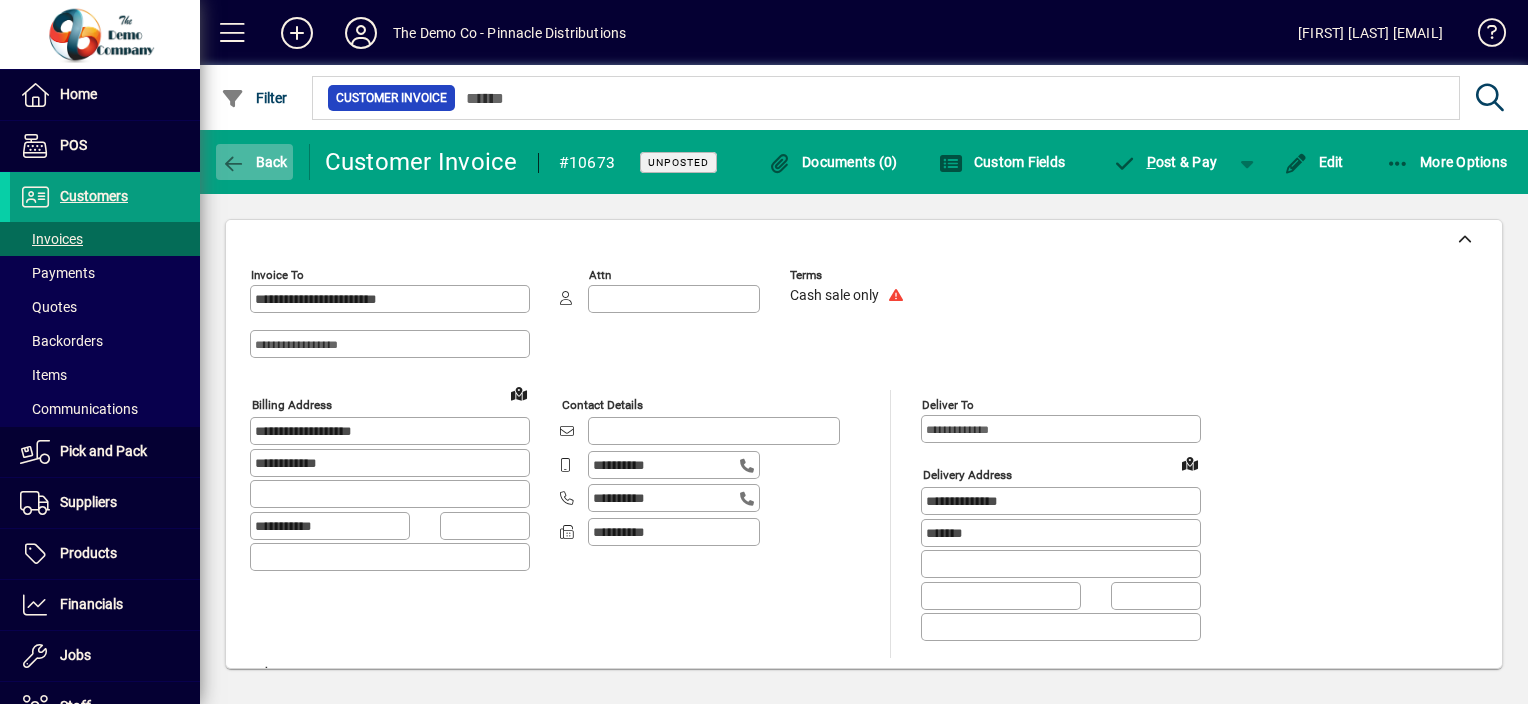 click 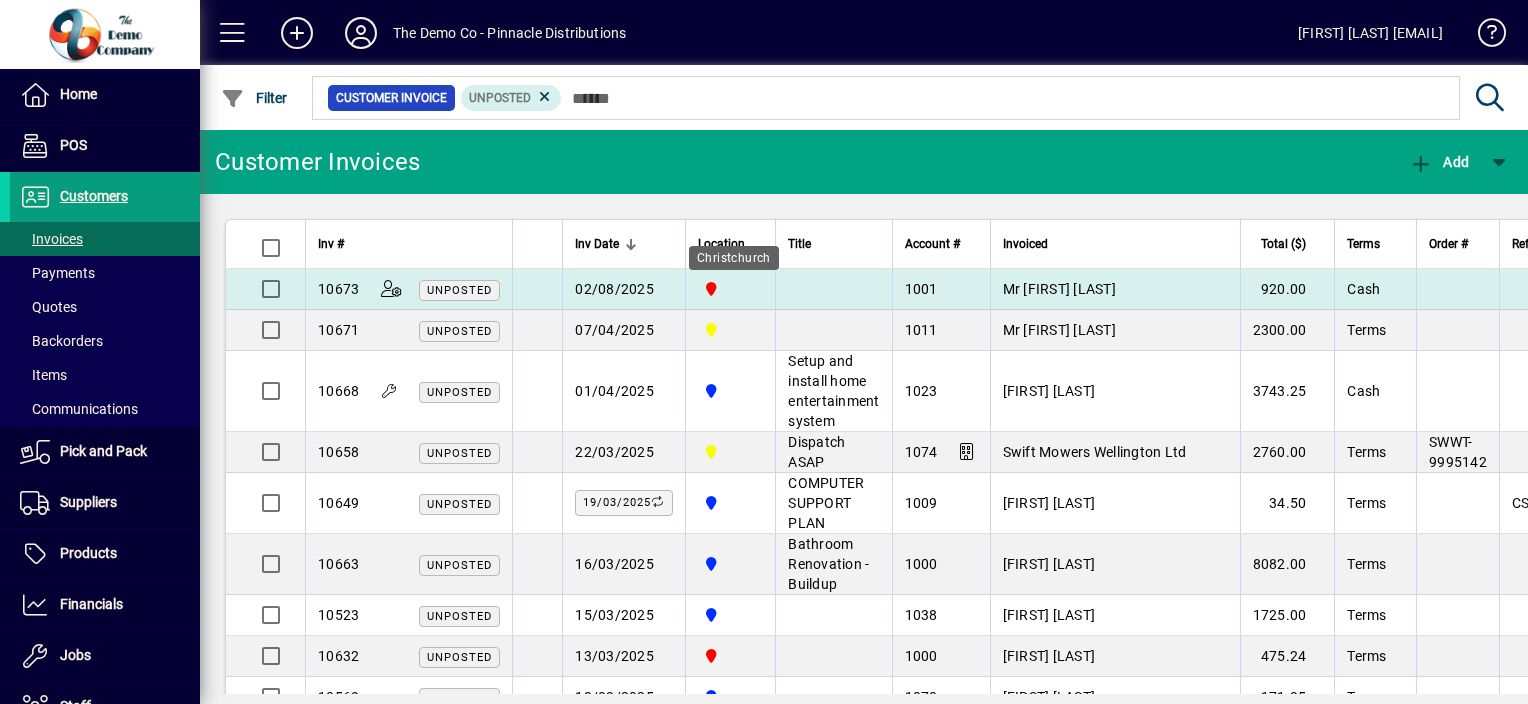 click on "Christchurch" at bounding box center [730, 289] 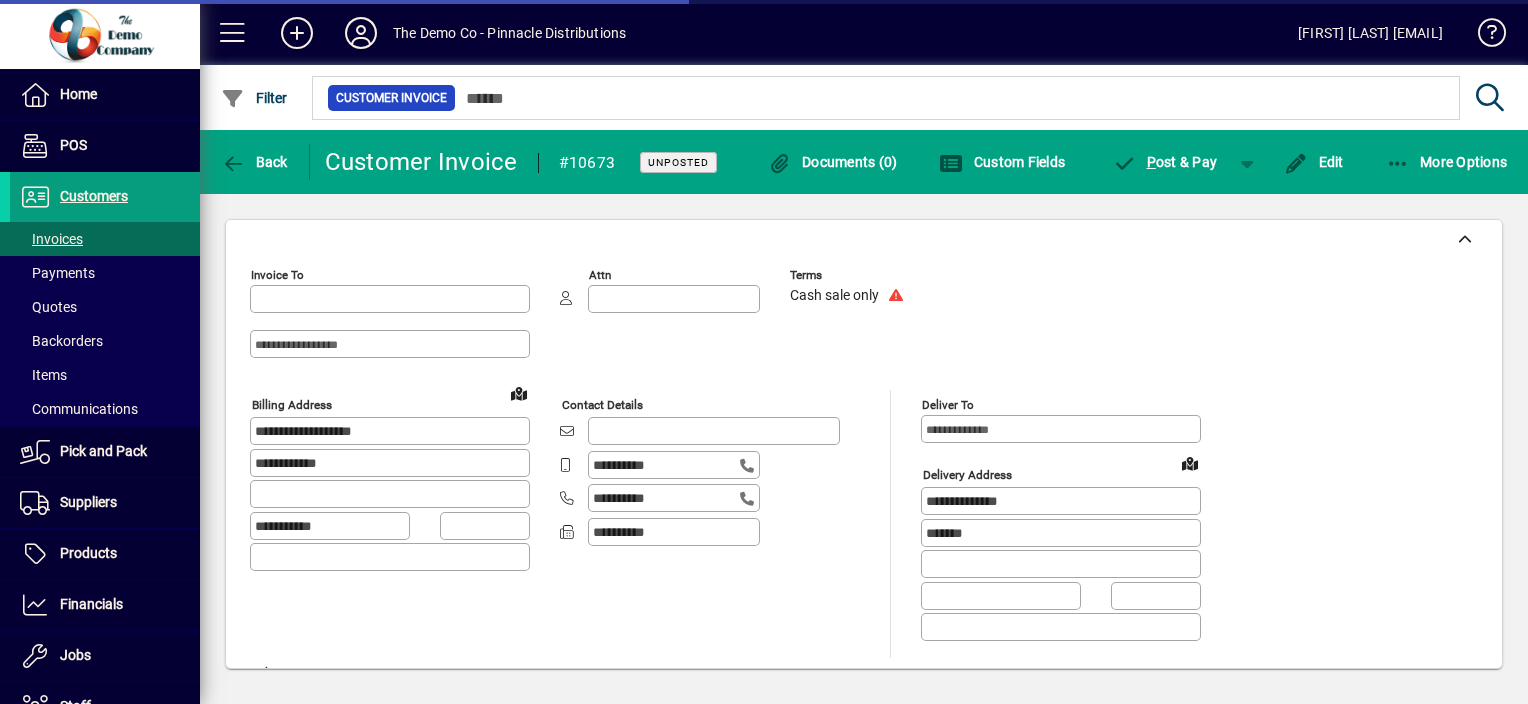 type on "**********" 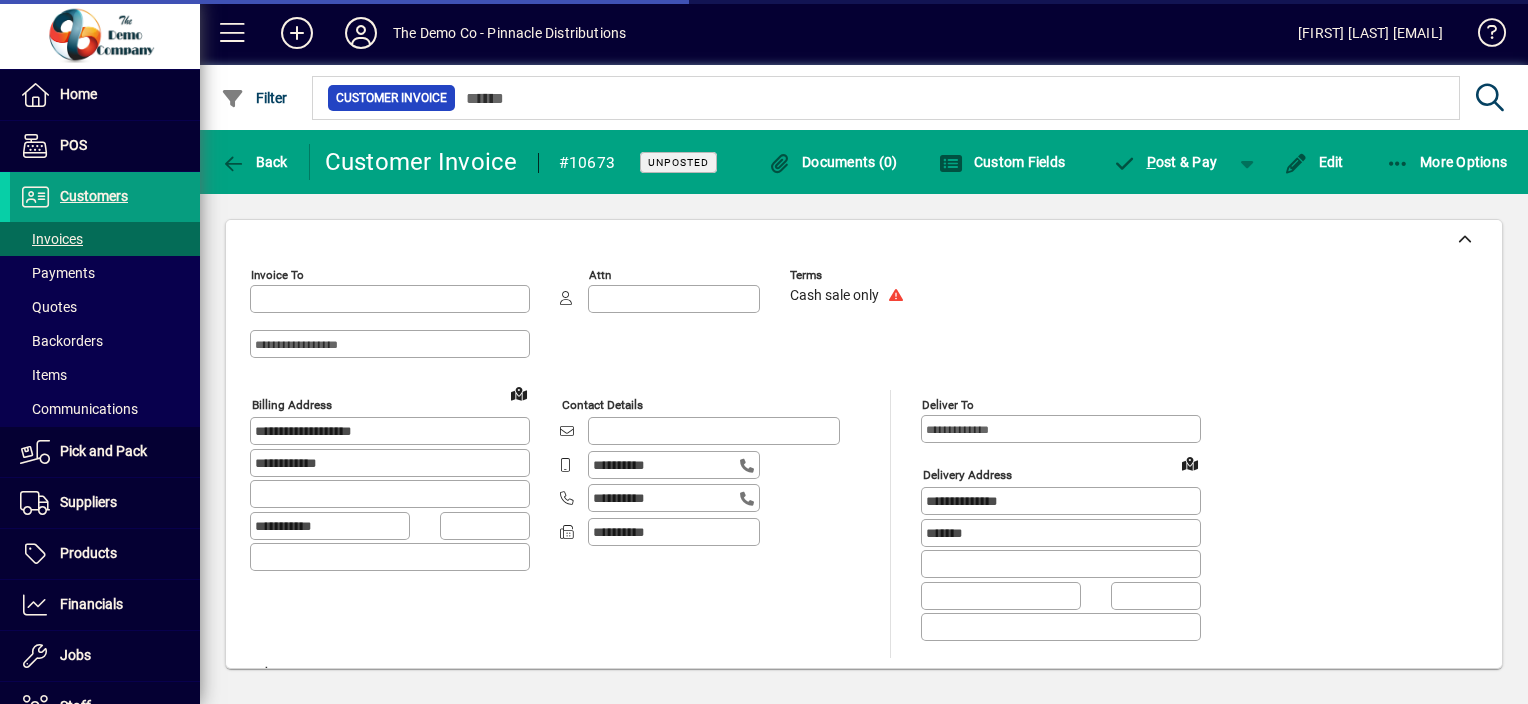 type on "**********" 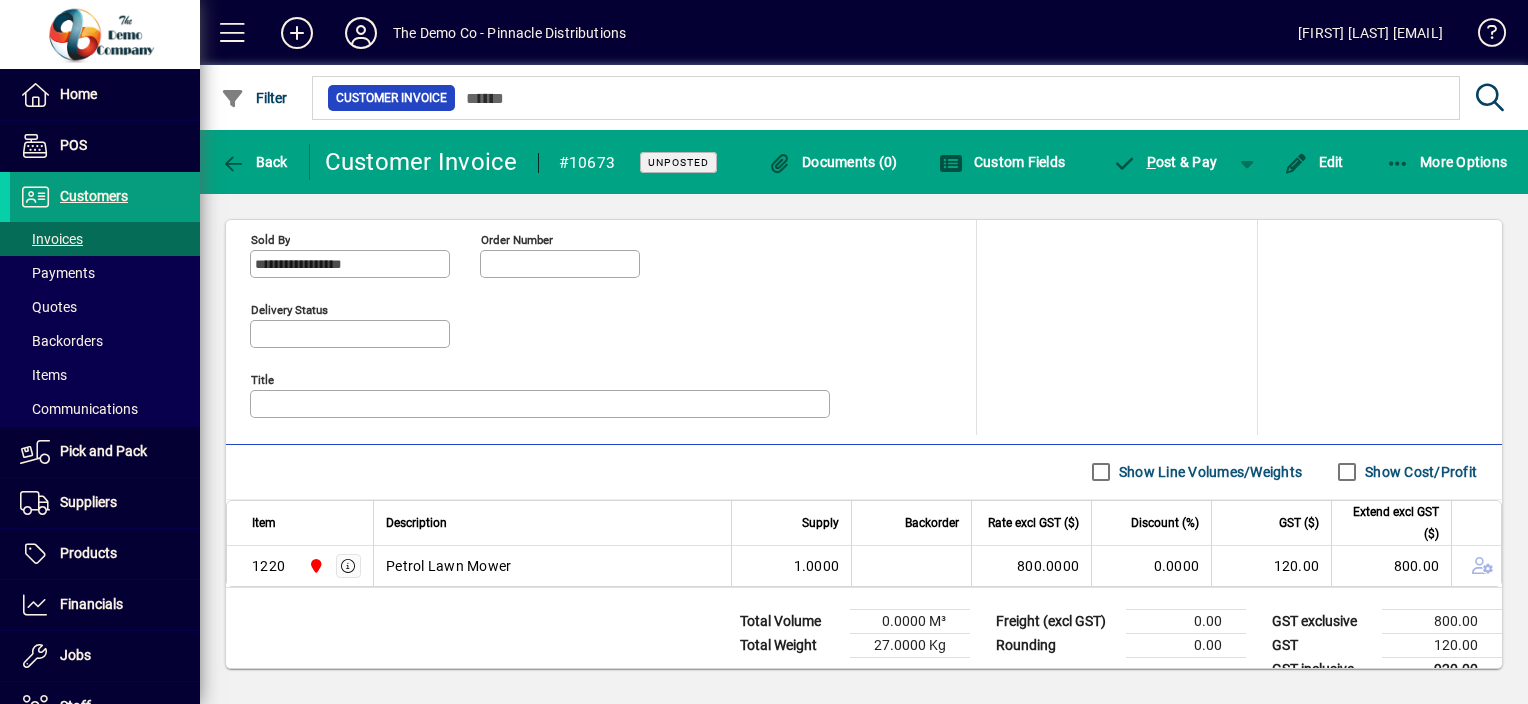 scroll, scrollTop: 929, scrollLeft: 0, axis: vertical 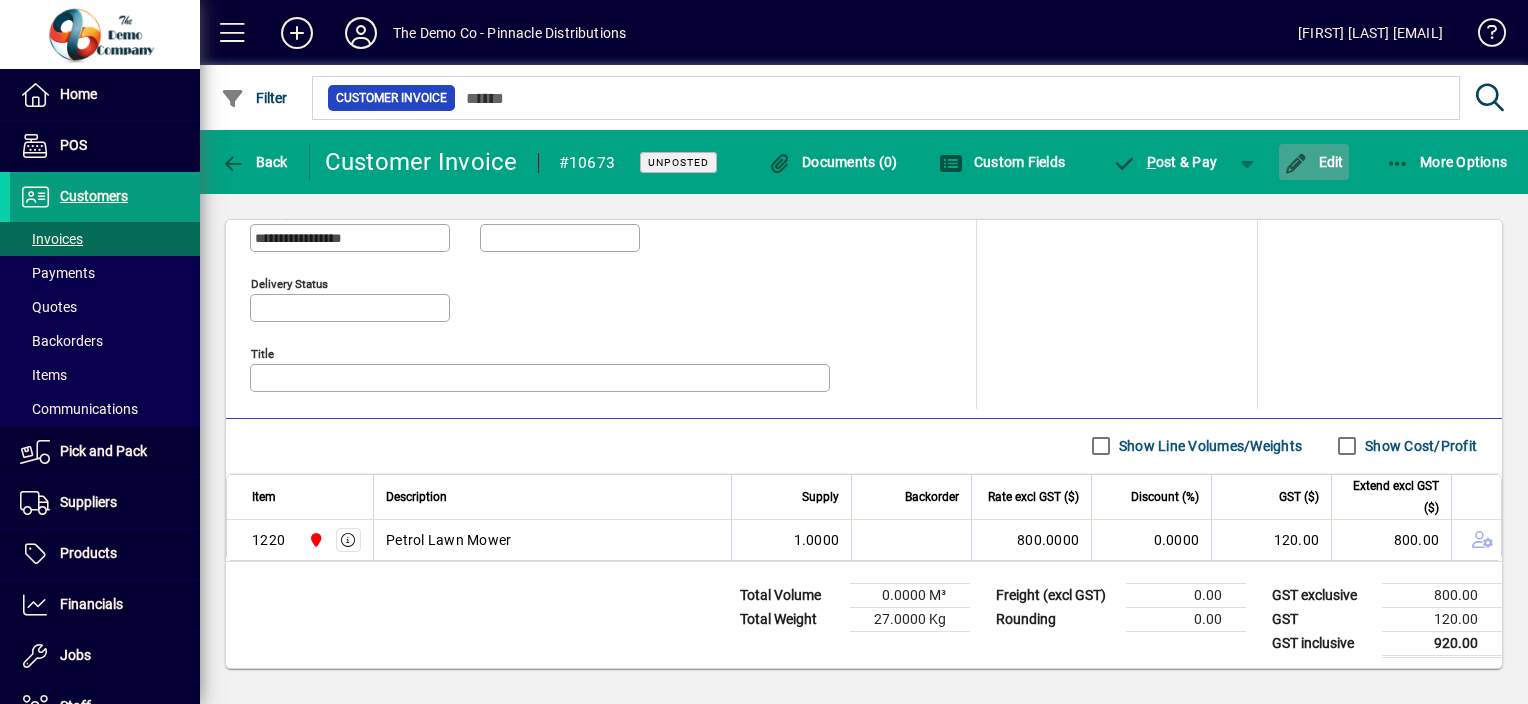 click 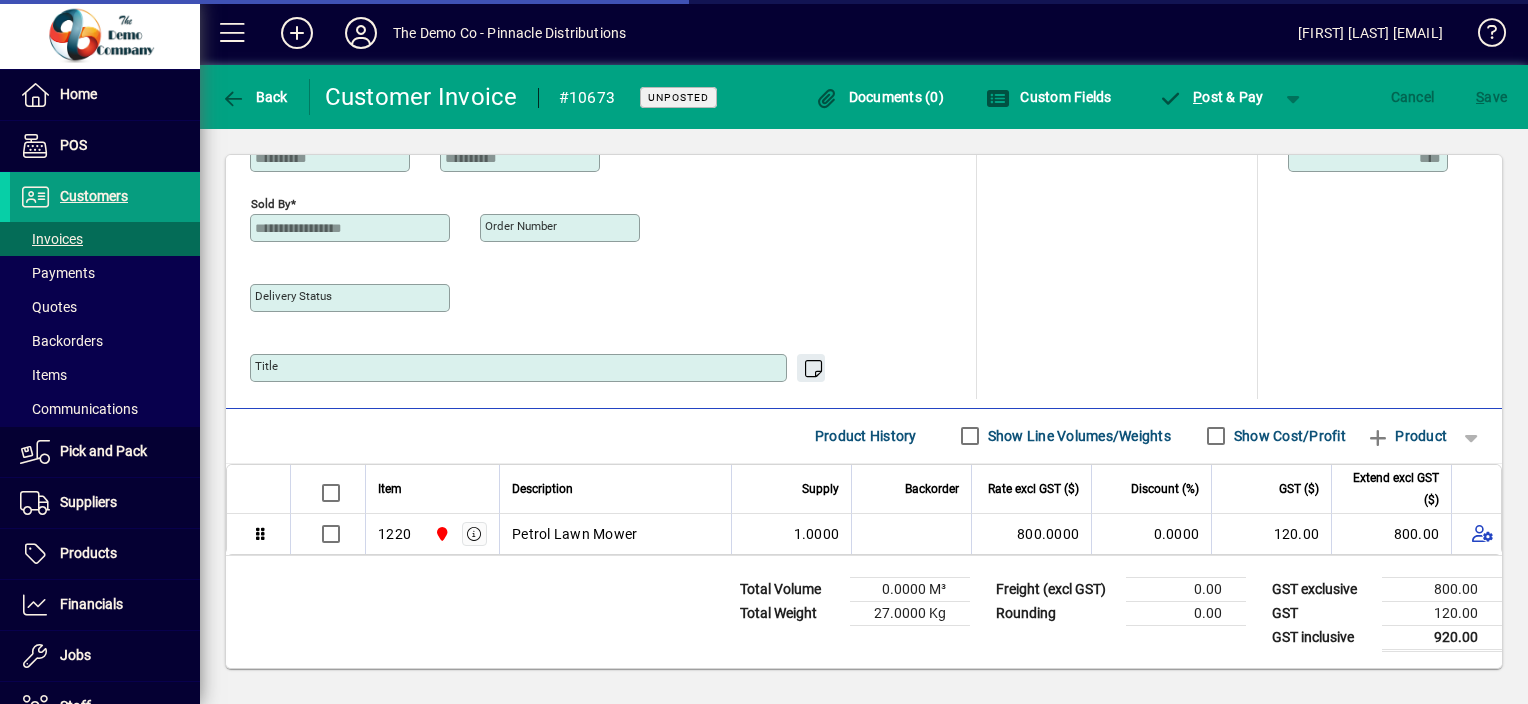 scroll, scrollTop: 868, scrollLeft: 0, axis: vertical 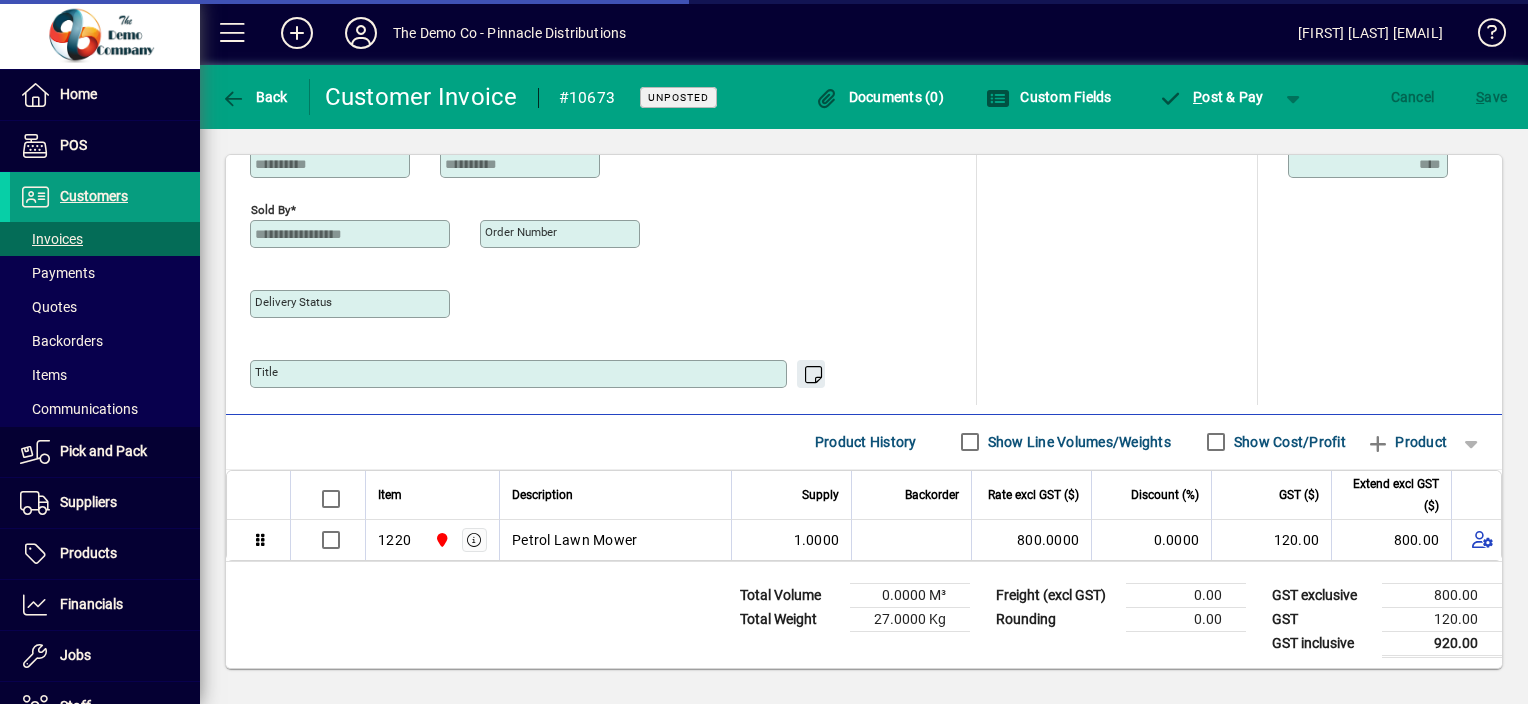 click 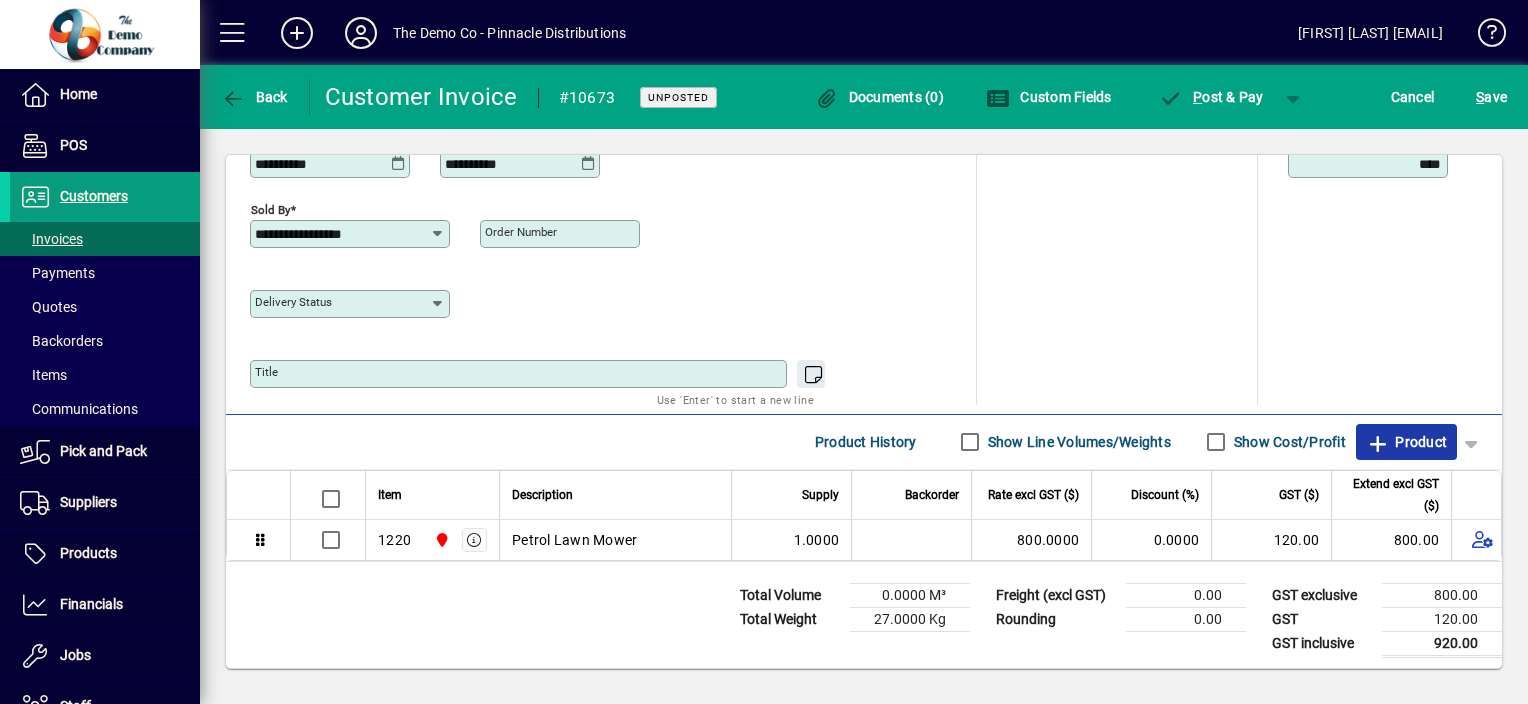 click on "Product" 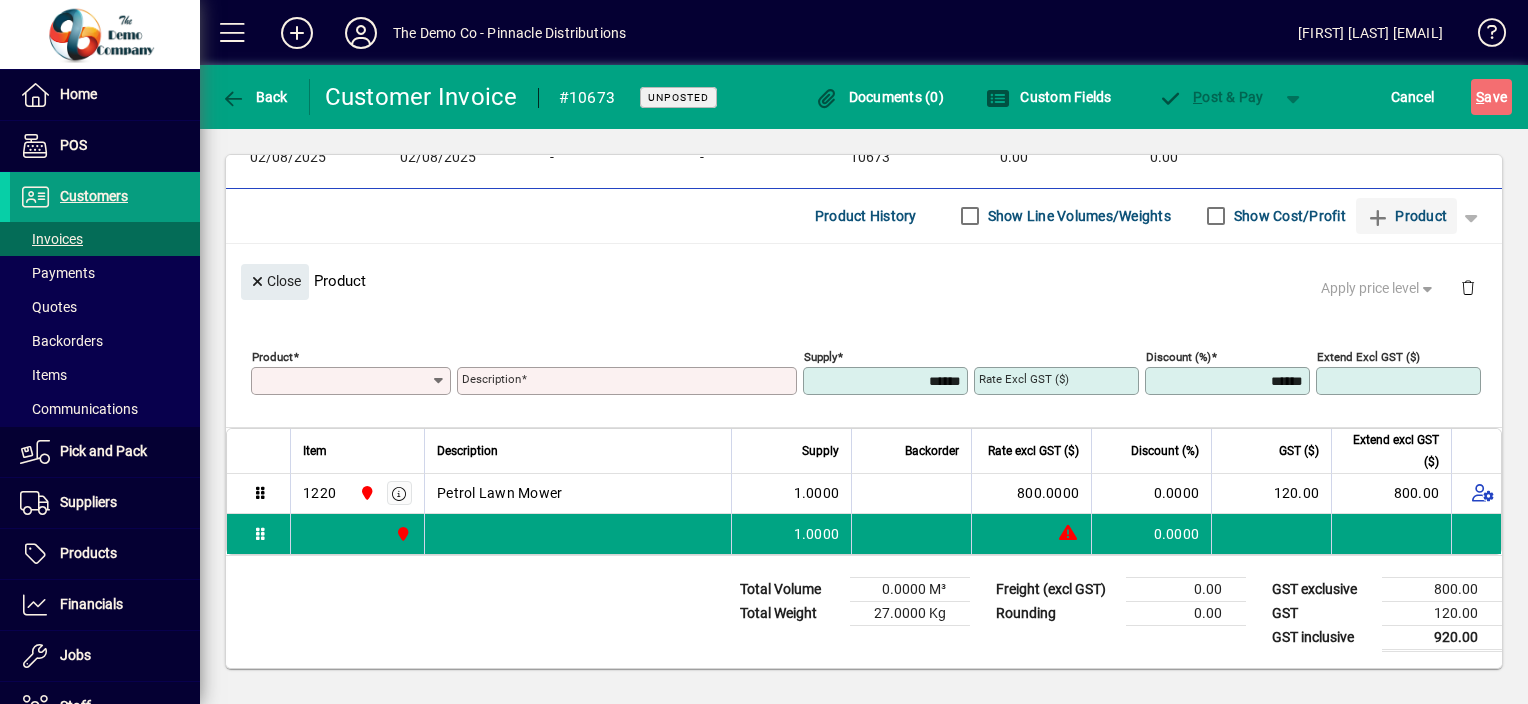 scroll, scrollTop: 137, scrollLeft: 0, axis: vertical 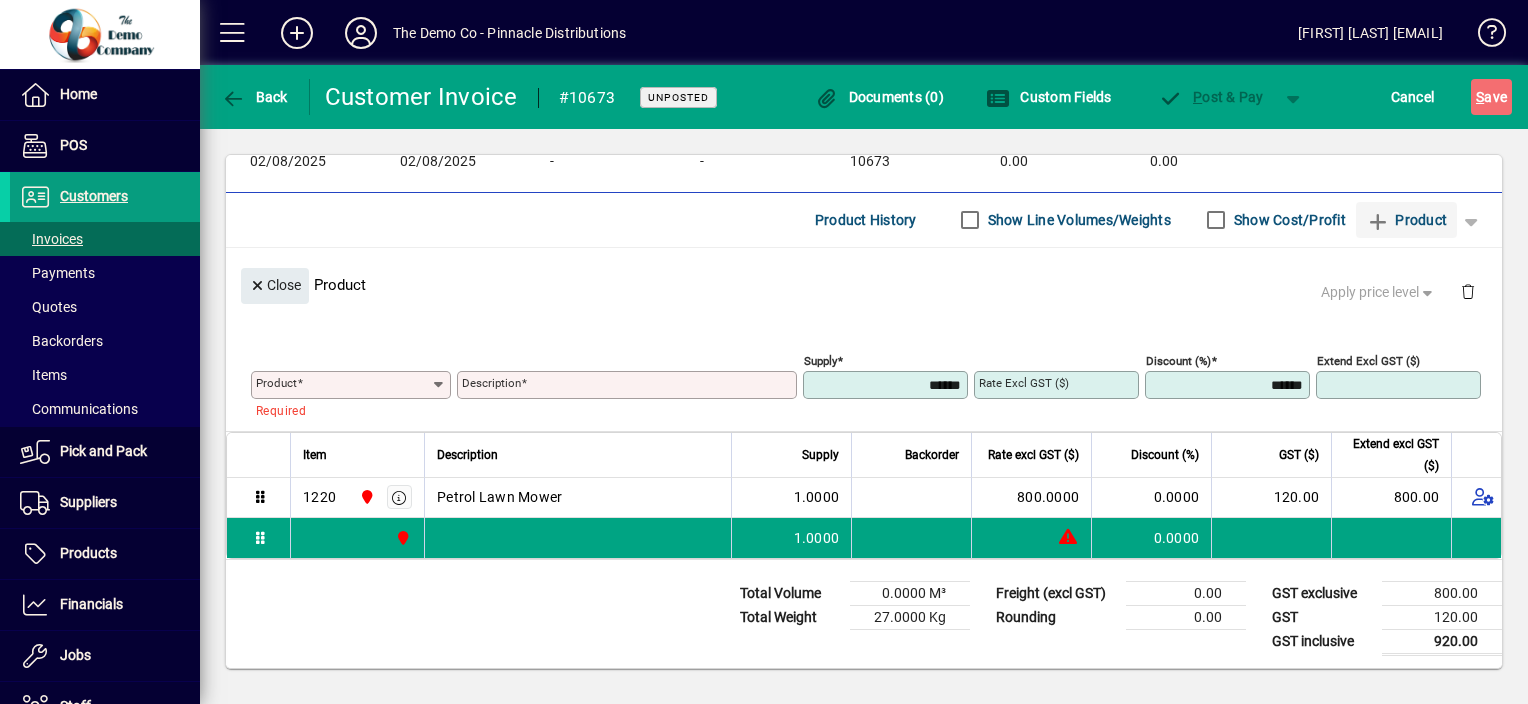 click on "Extend excl GST ($)" at bounding box center (1391, 455) 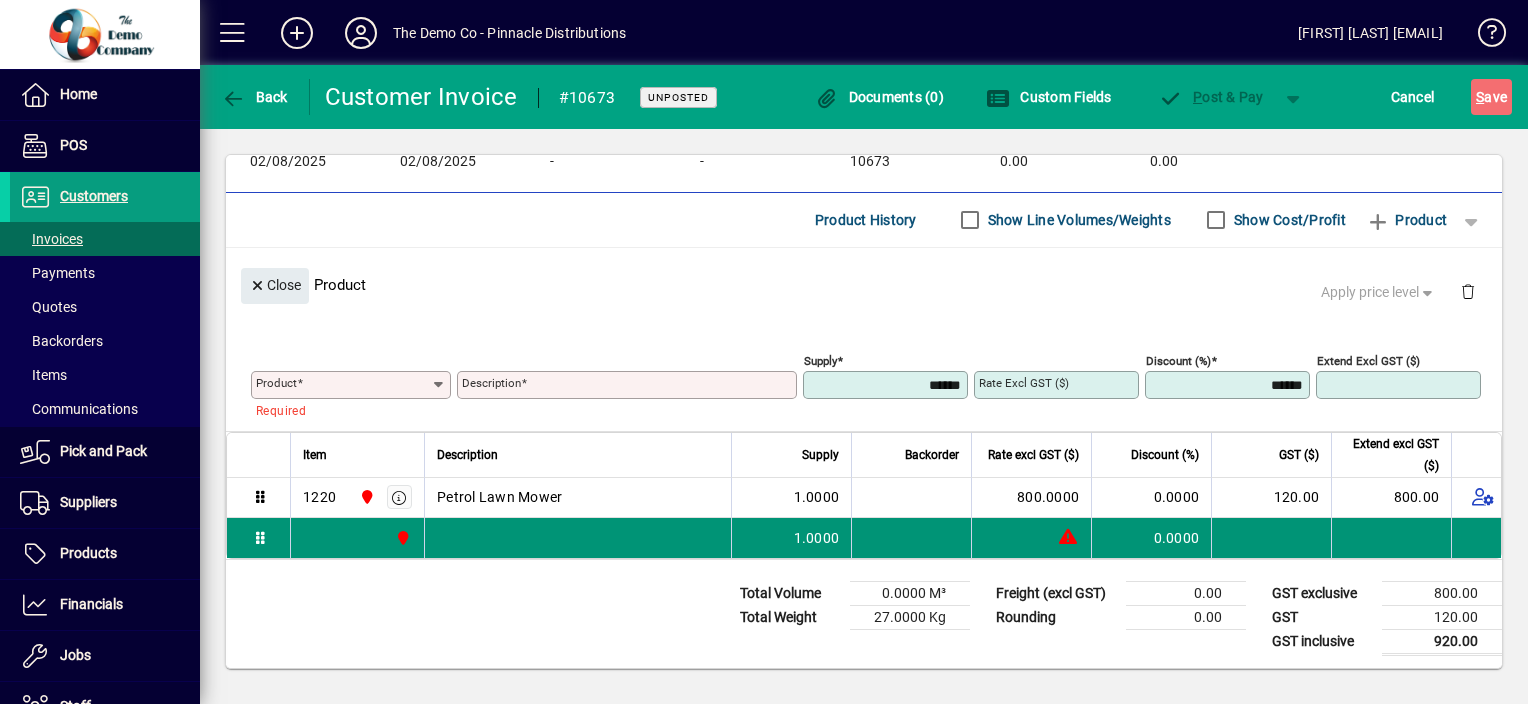 click at bounding box center (577, 538) 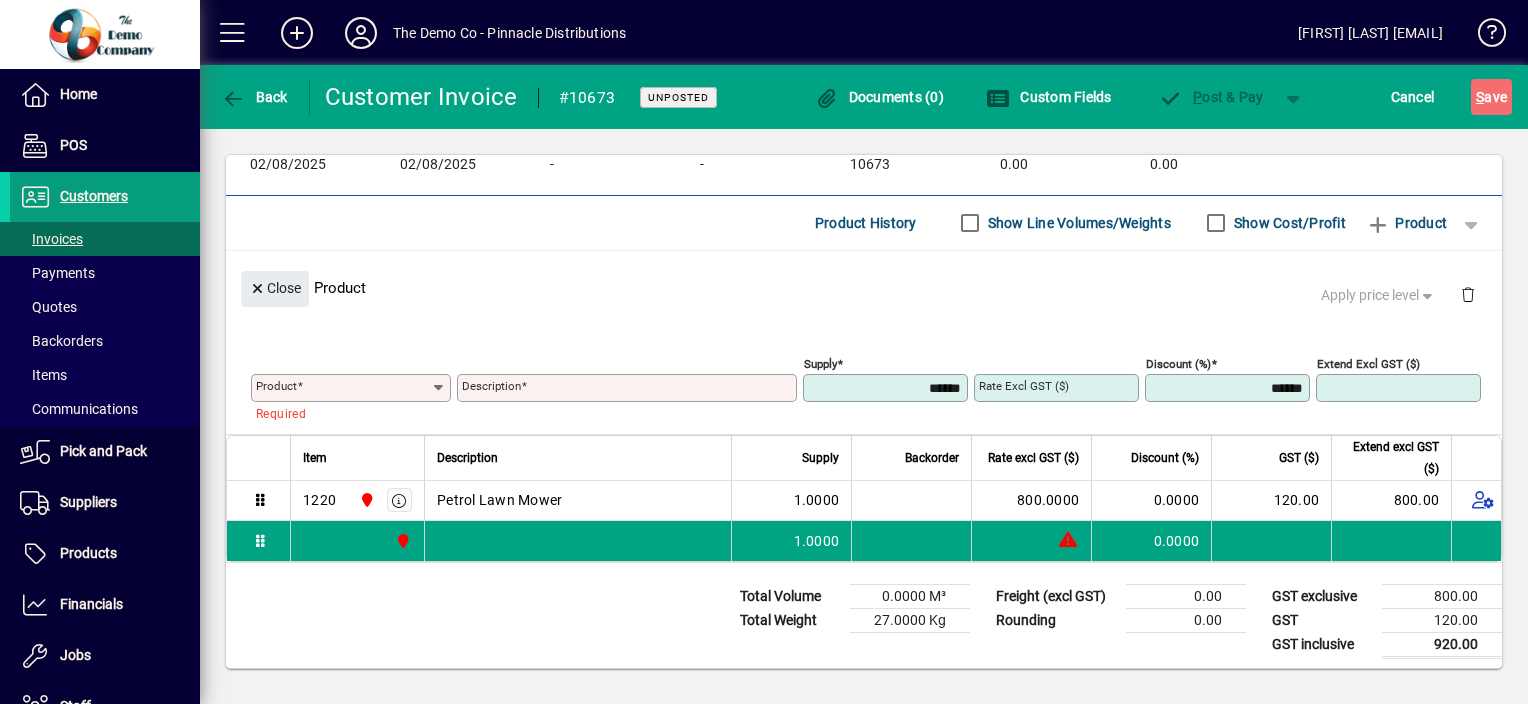 scroll, scrollTop: 137, scrollLeft: 0, axis: vertical 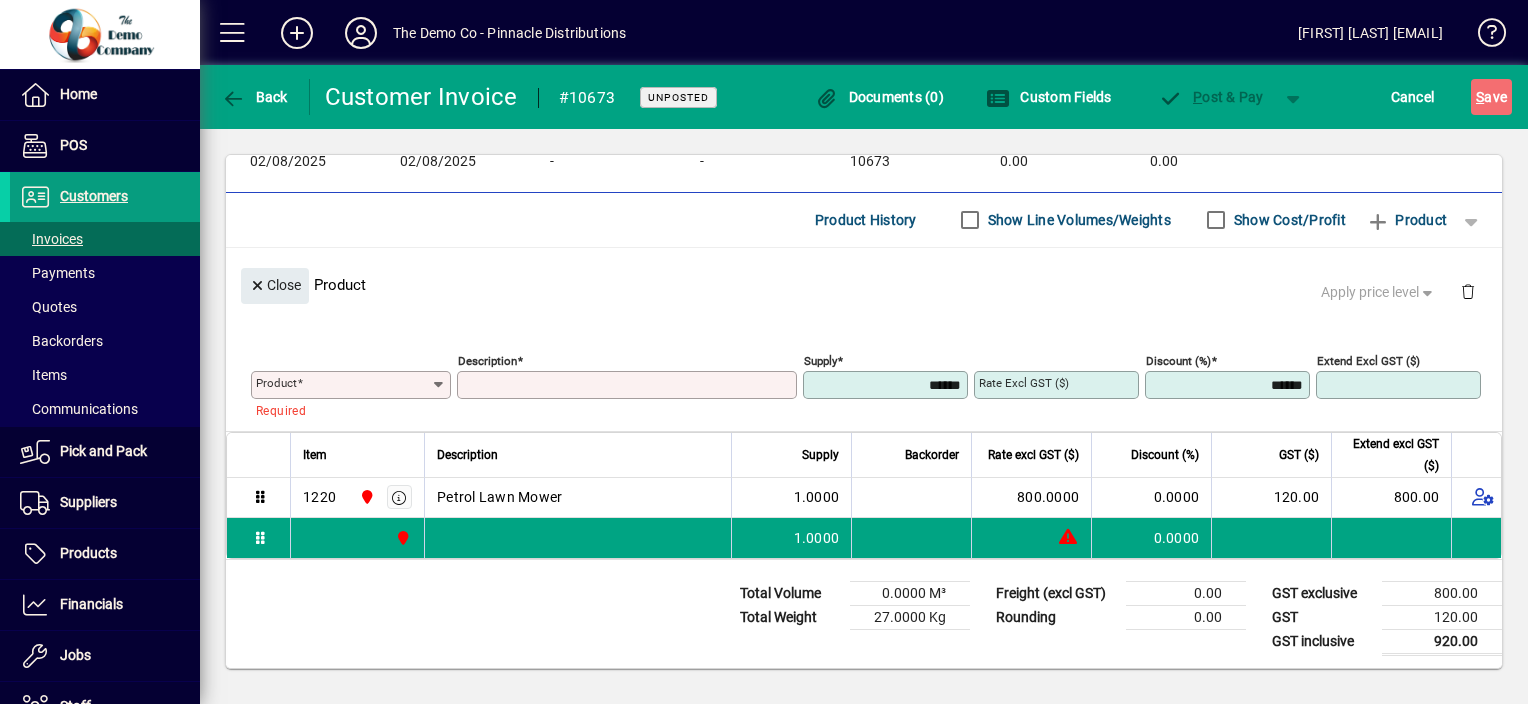 click on "Description" at bounding box center (629, 385) 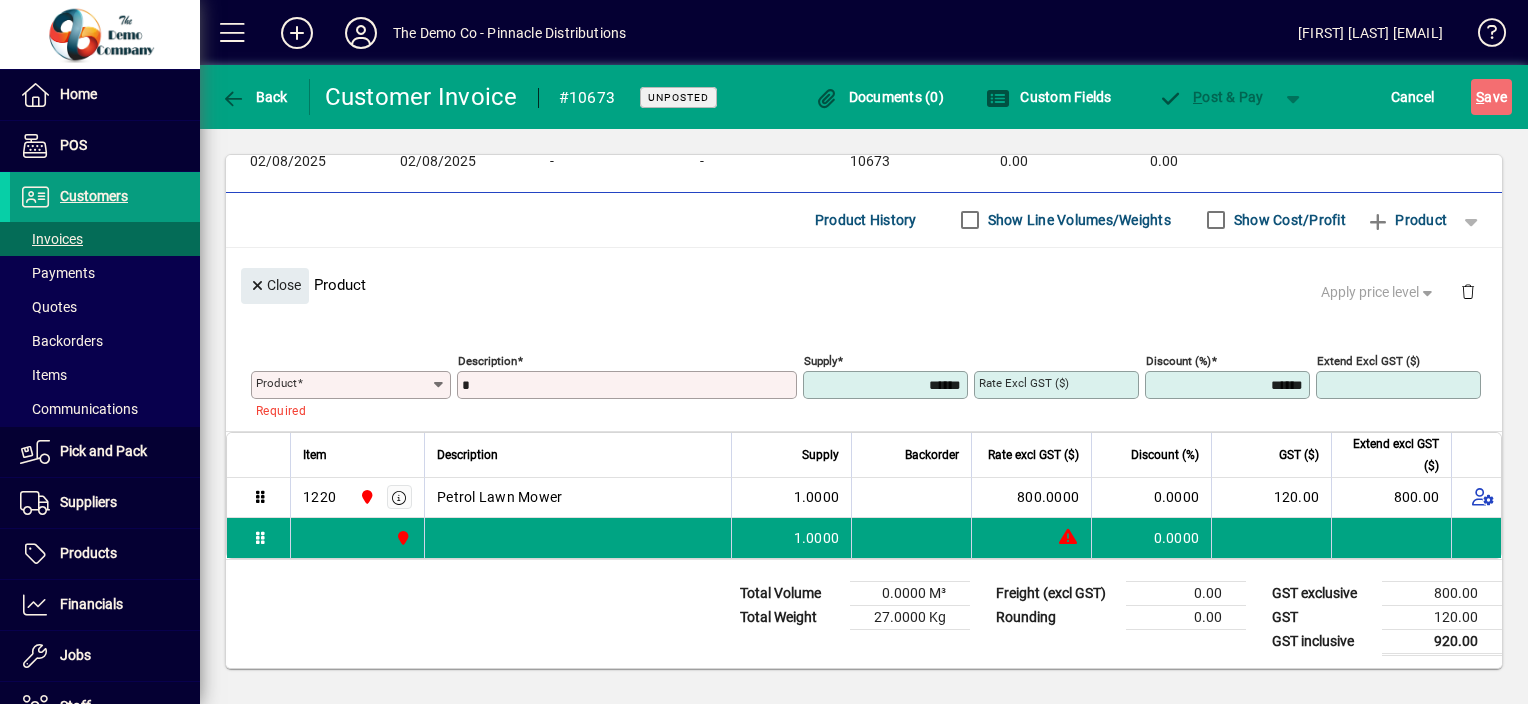 click on "*" at bounding box center (629, 385) 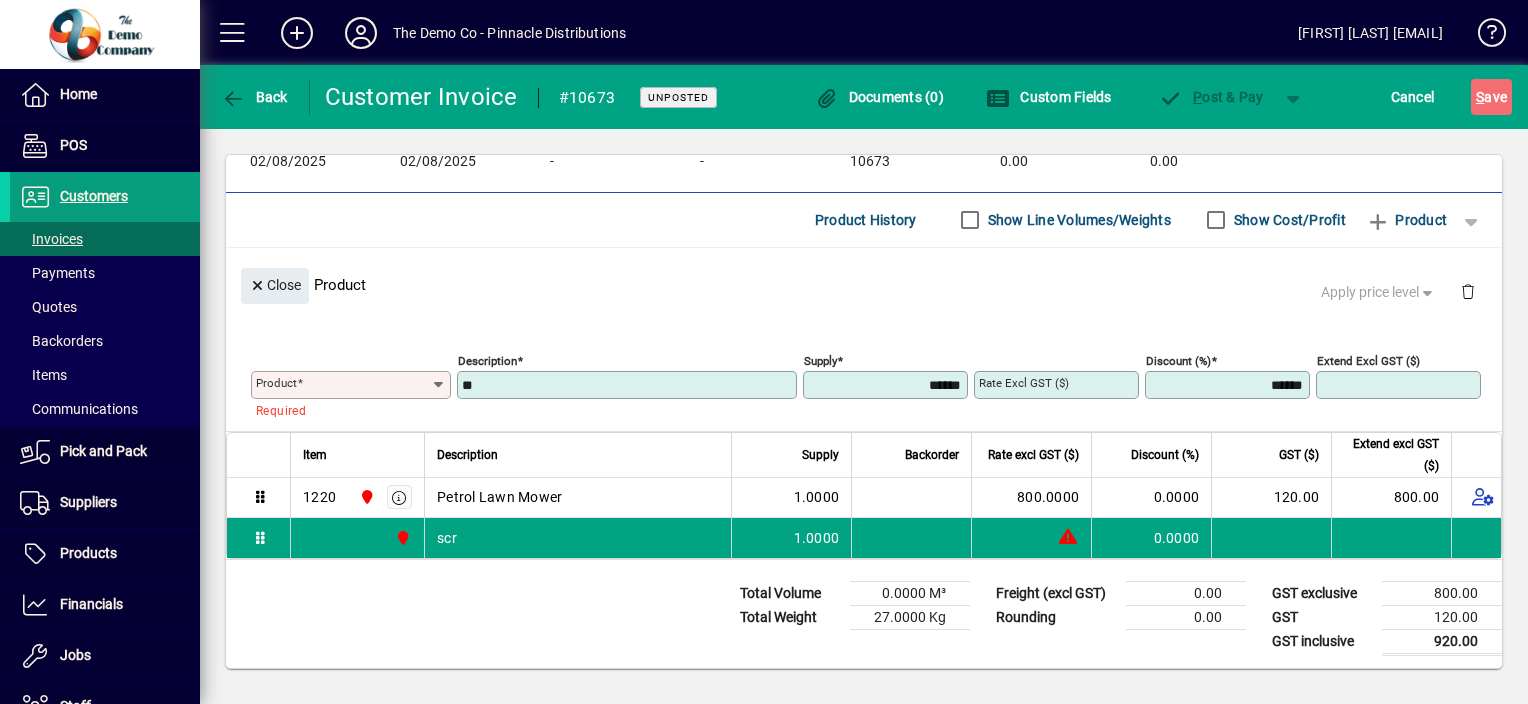 type on "*" 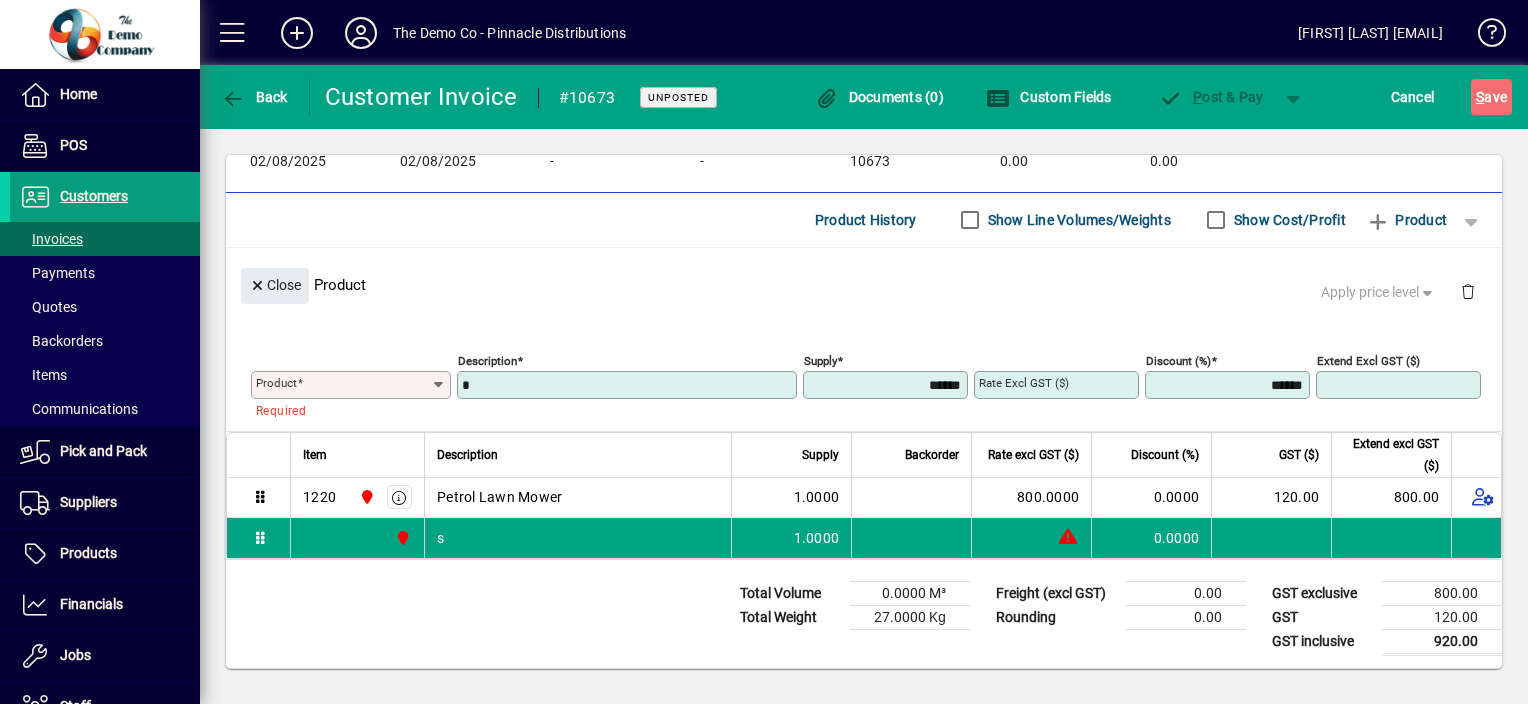 type 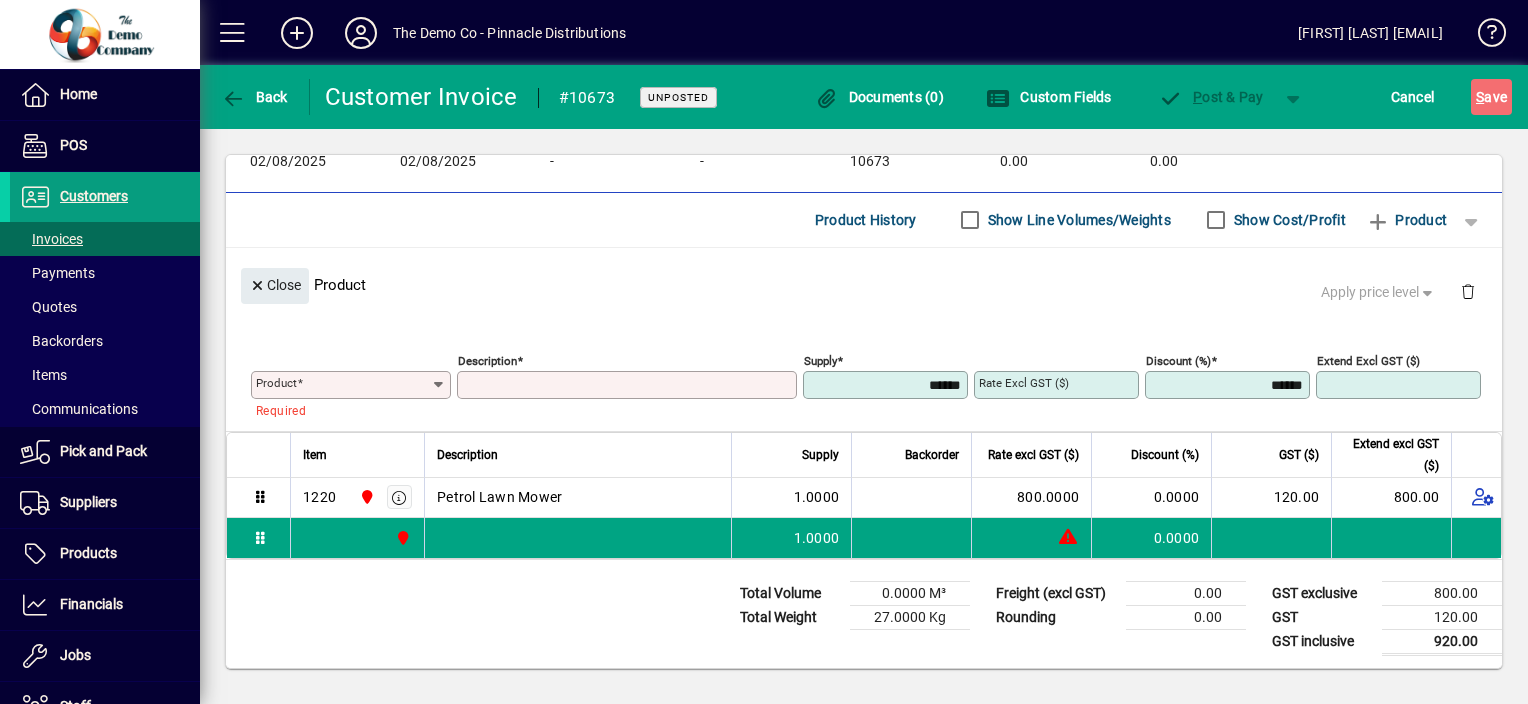 click on "Close  Product   Apply price level" 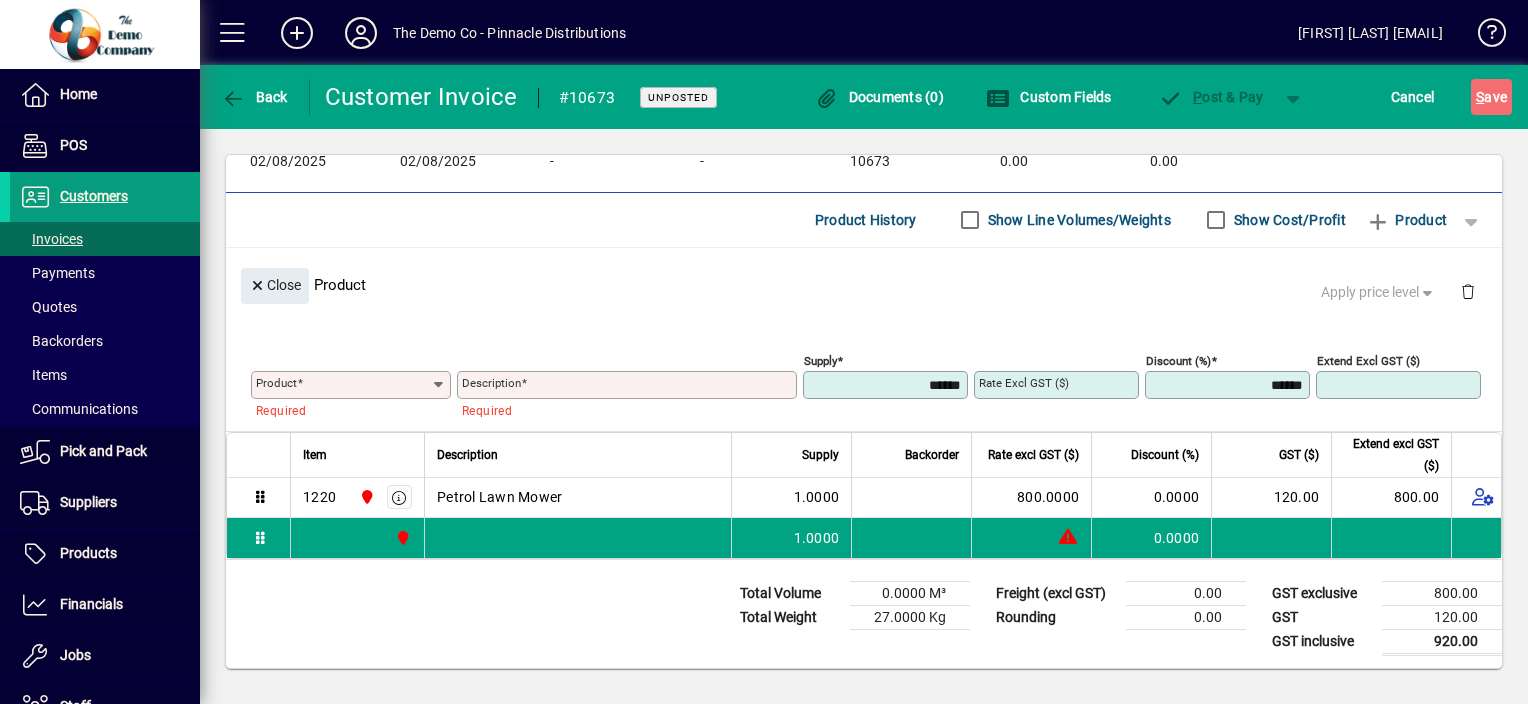 drag, startPoint x: 359, startPoint y: 532, endPoint x: 383, endPoint y: 618, distance: 89.28606 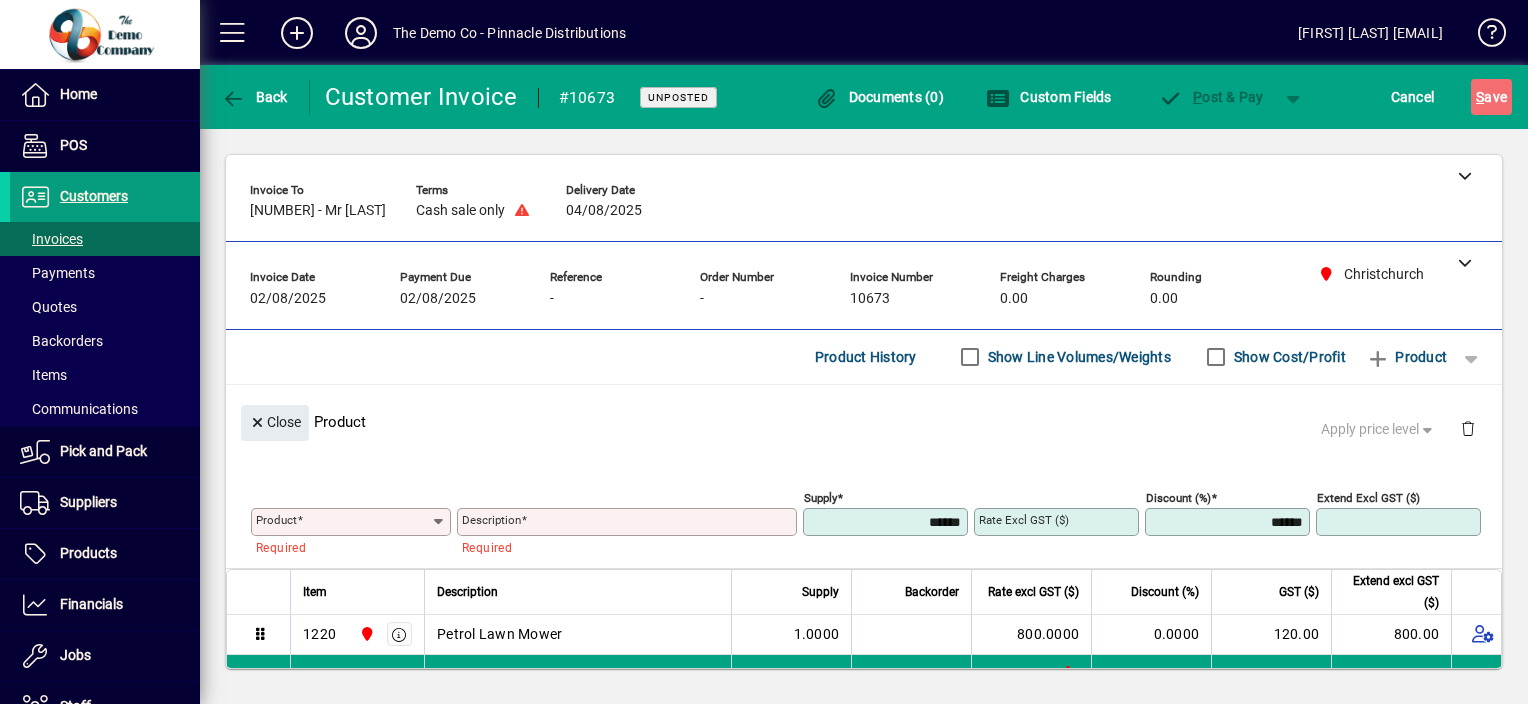 scroll, scrollTop: 137, scrollLeft: 0, axis: vertical 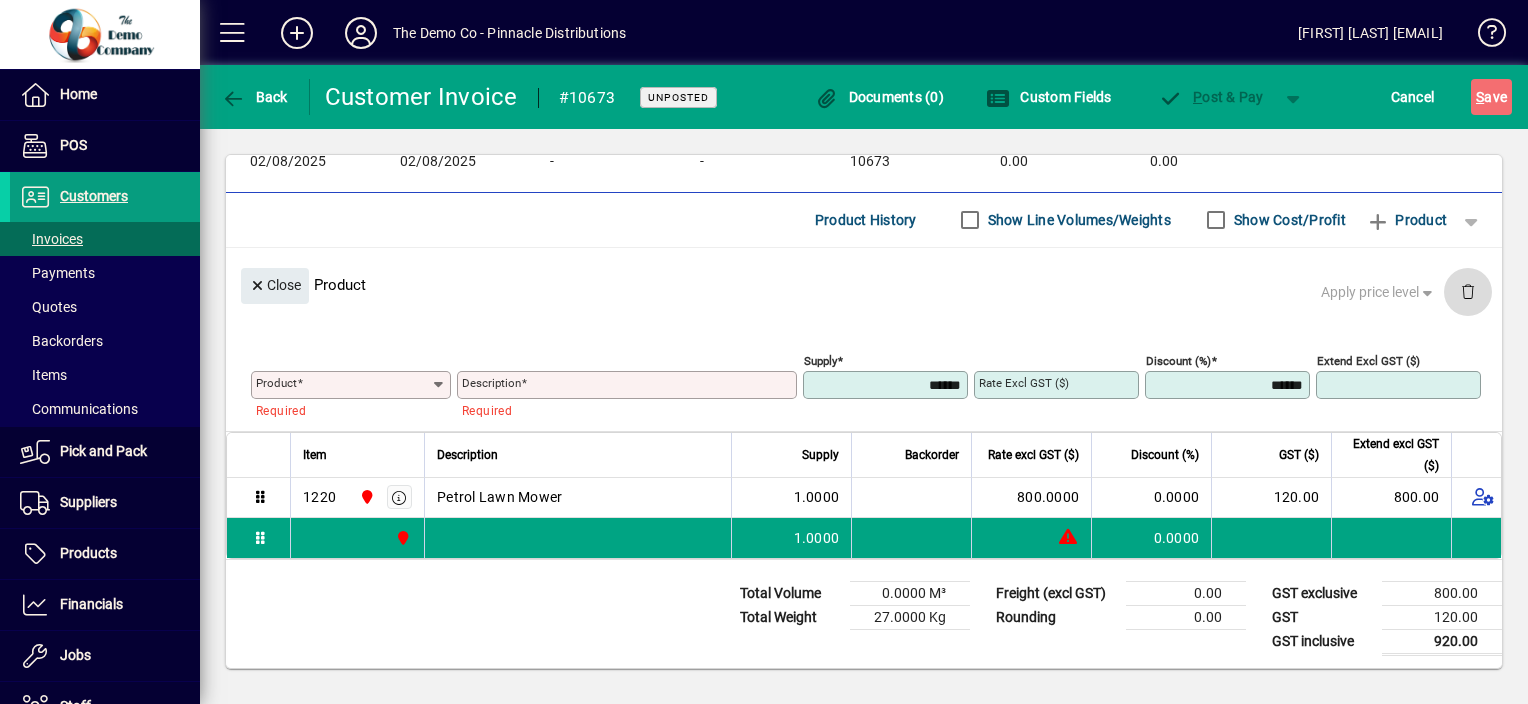 click 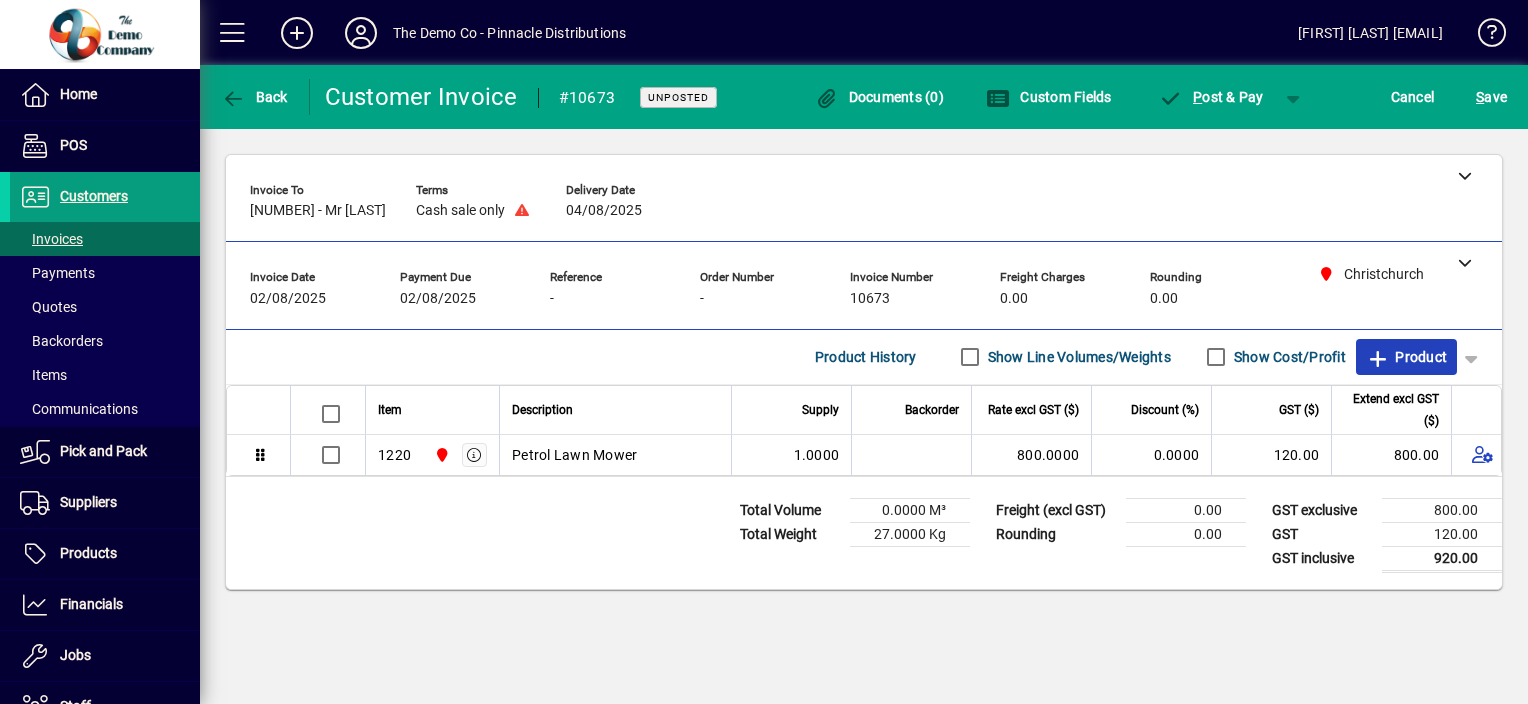 click on "Product" 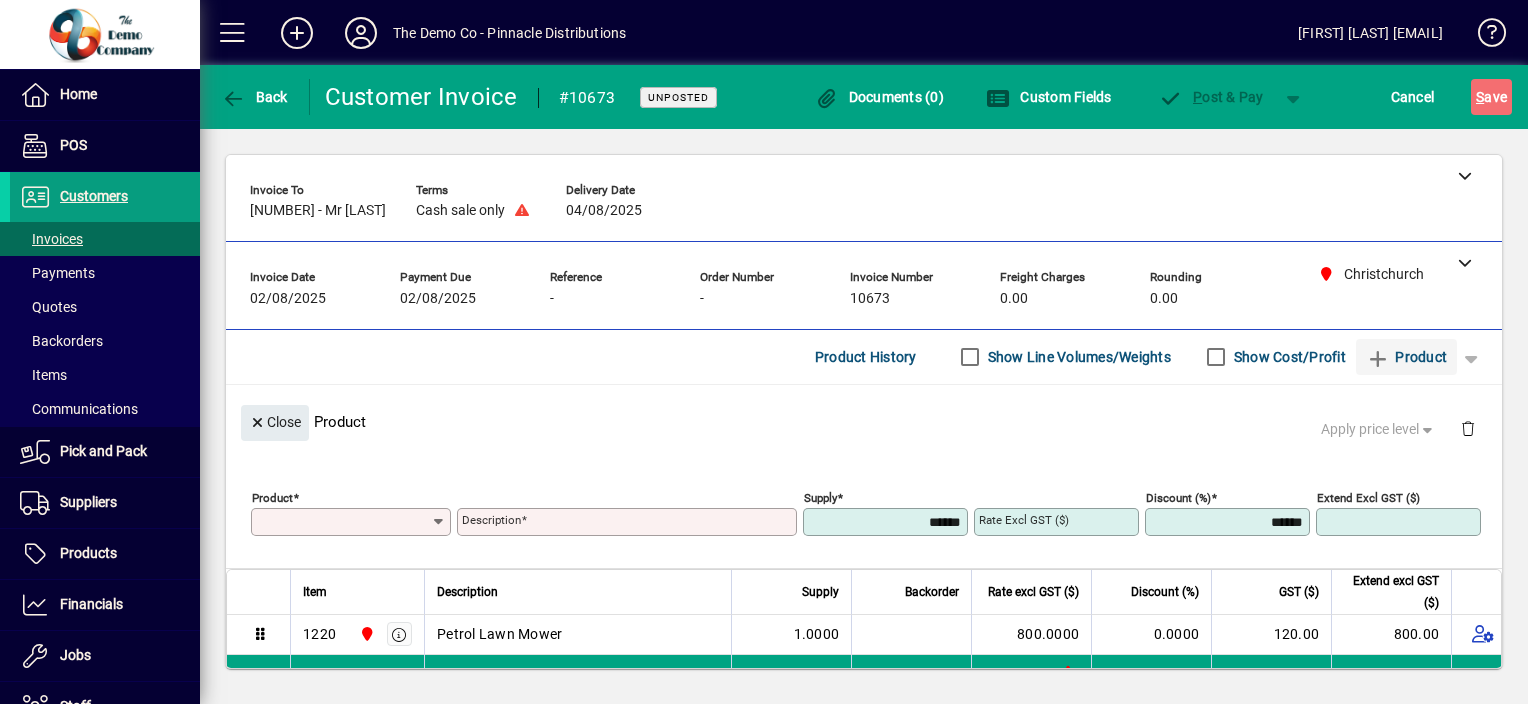 type on "*" 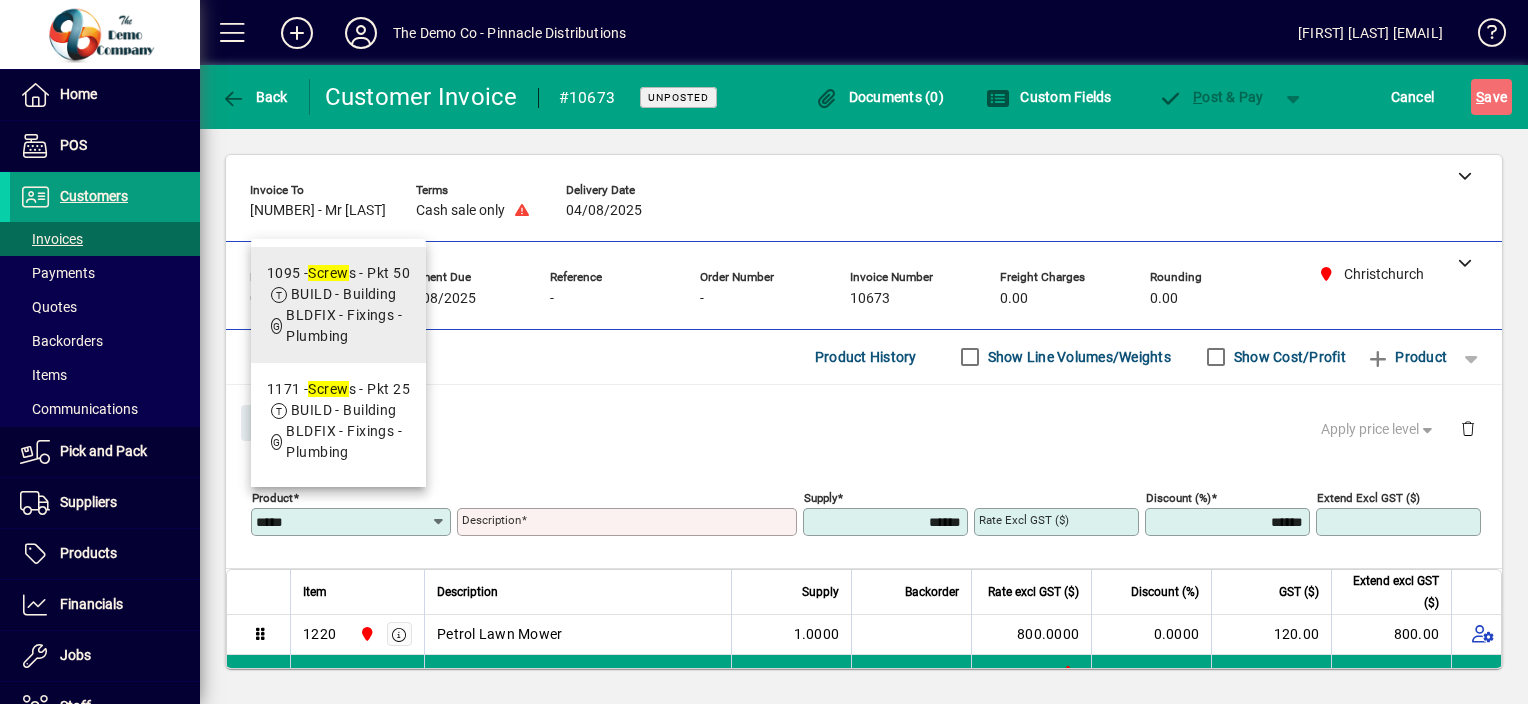 click on "BUILD - Building" at bounding box center [344, 294] 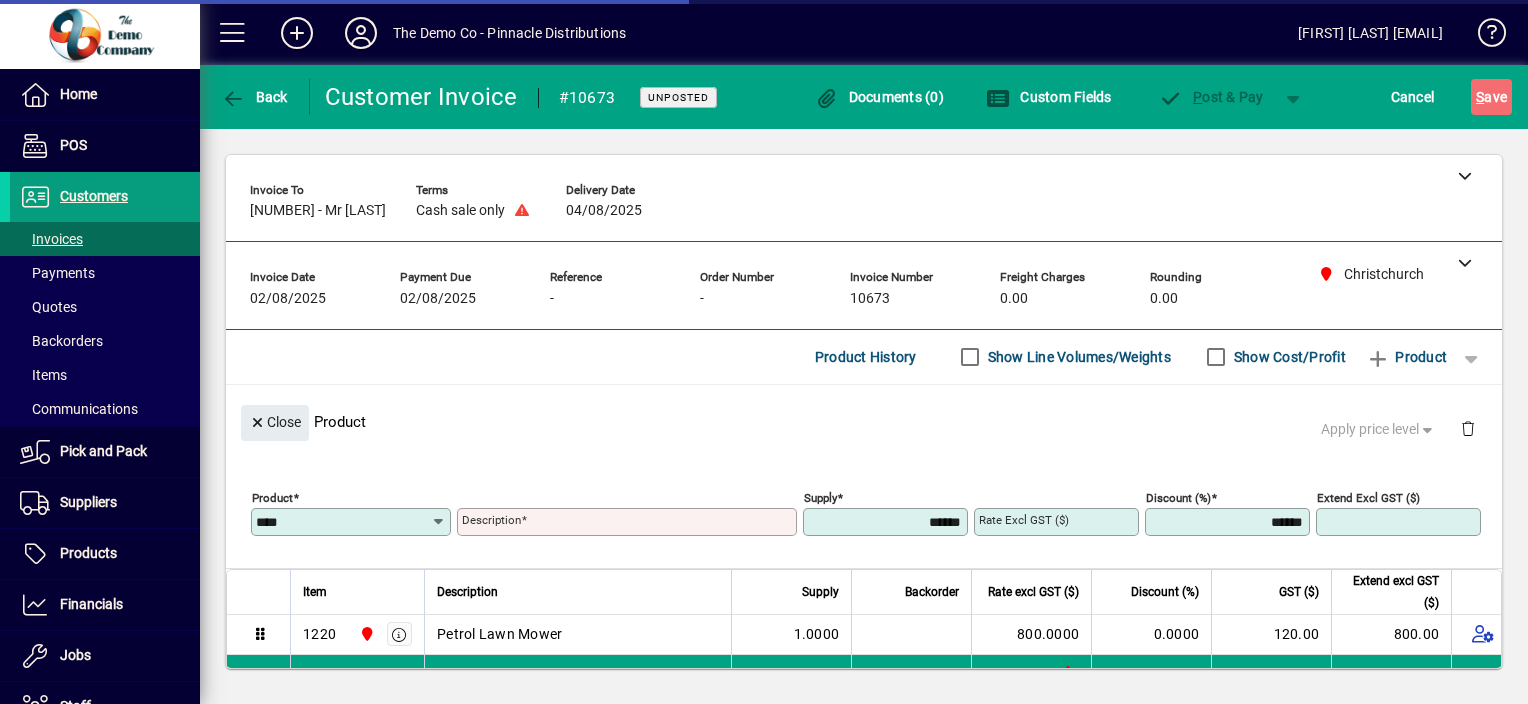 type on "**********" 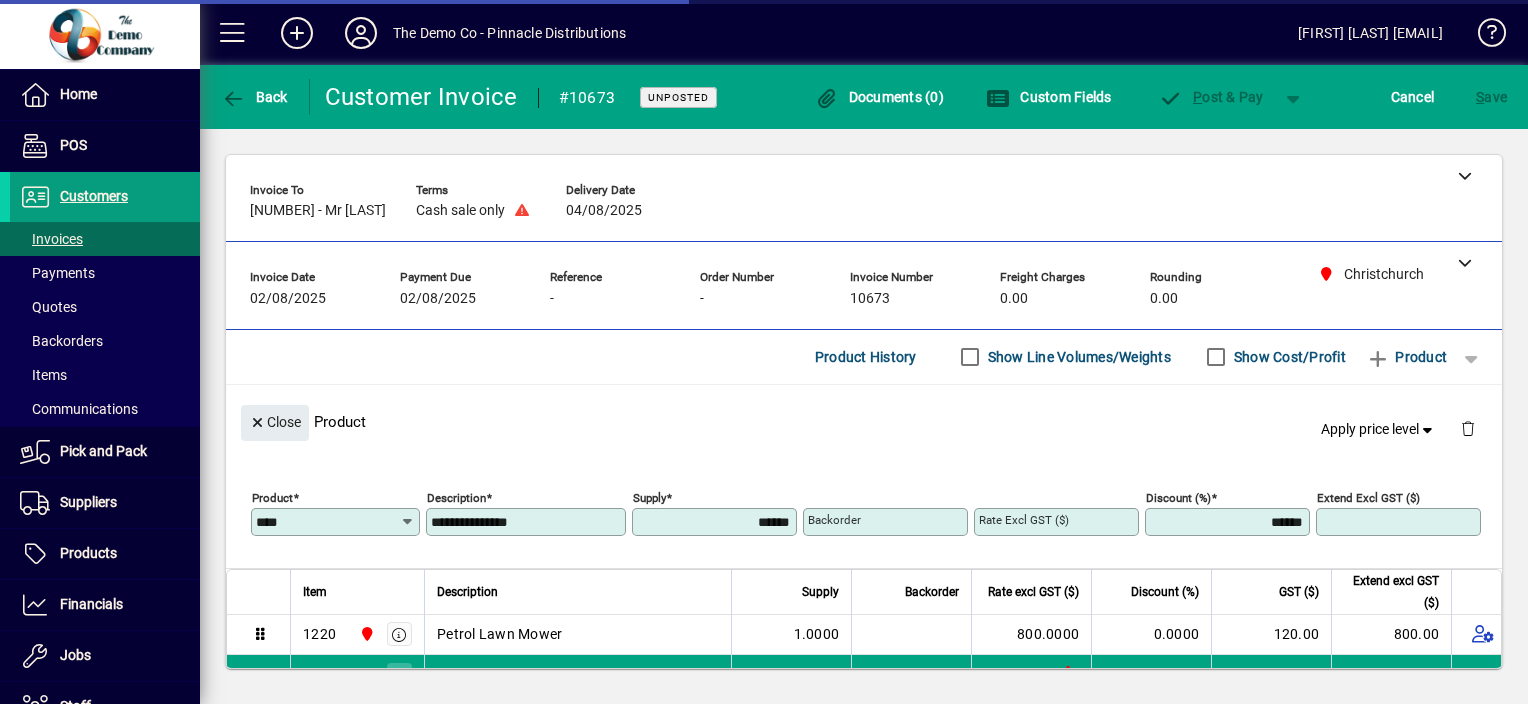 type on "*******" 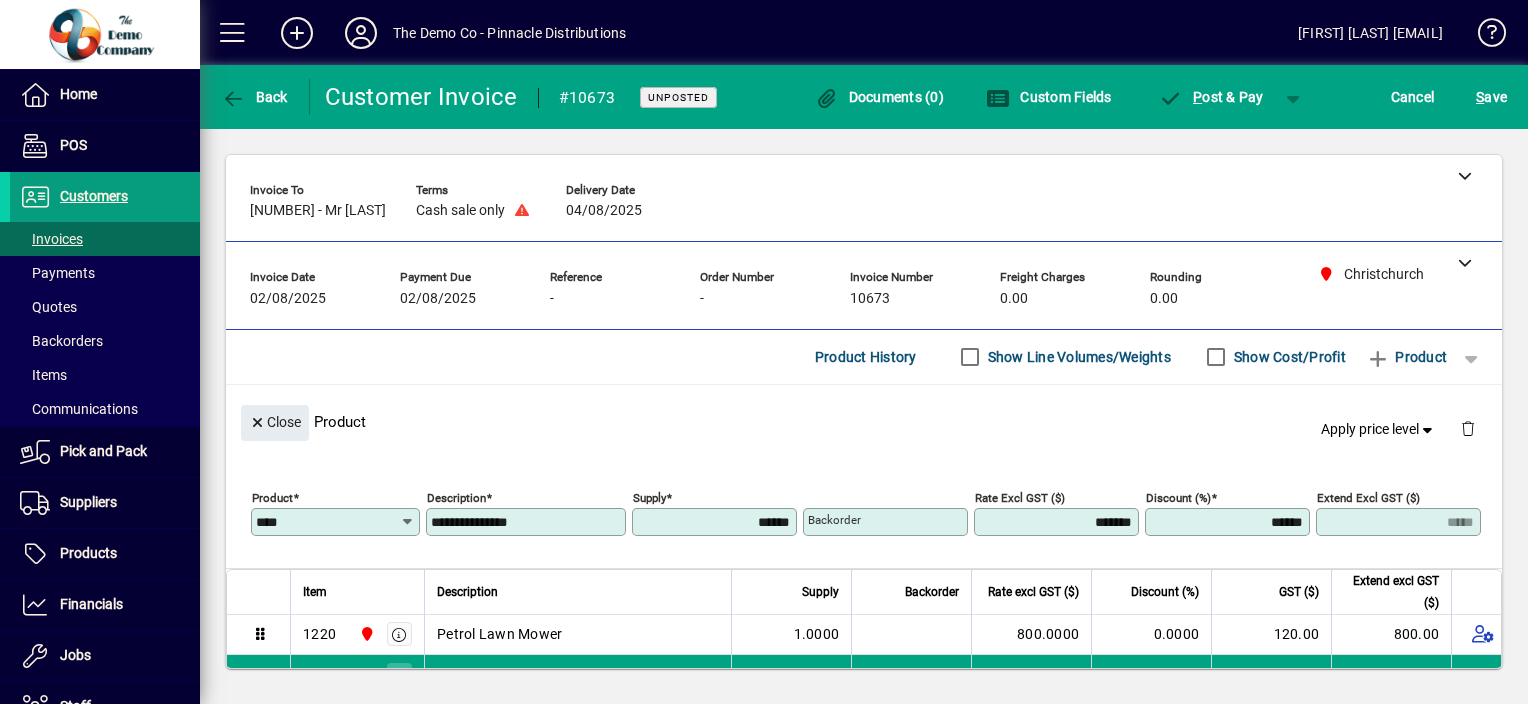 scroll, scrollTop: 137, scrollLeft: 0, axis: vertical 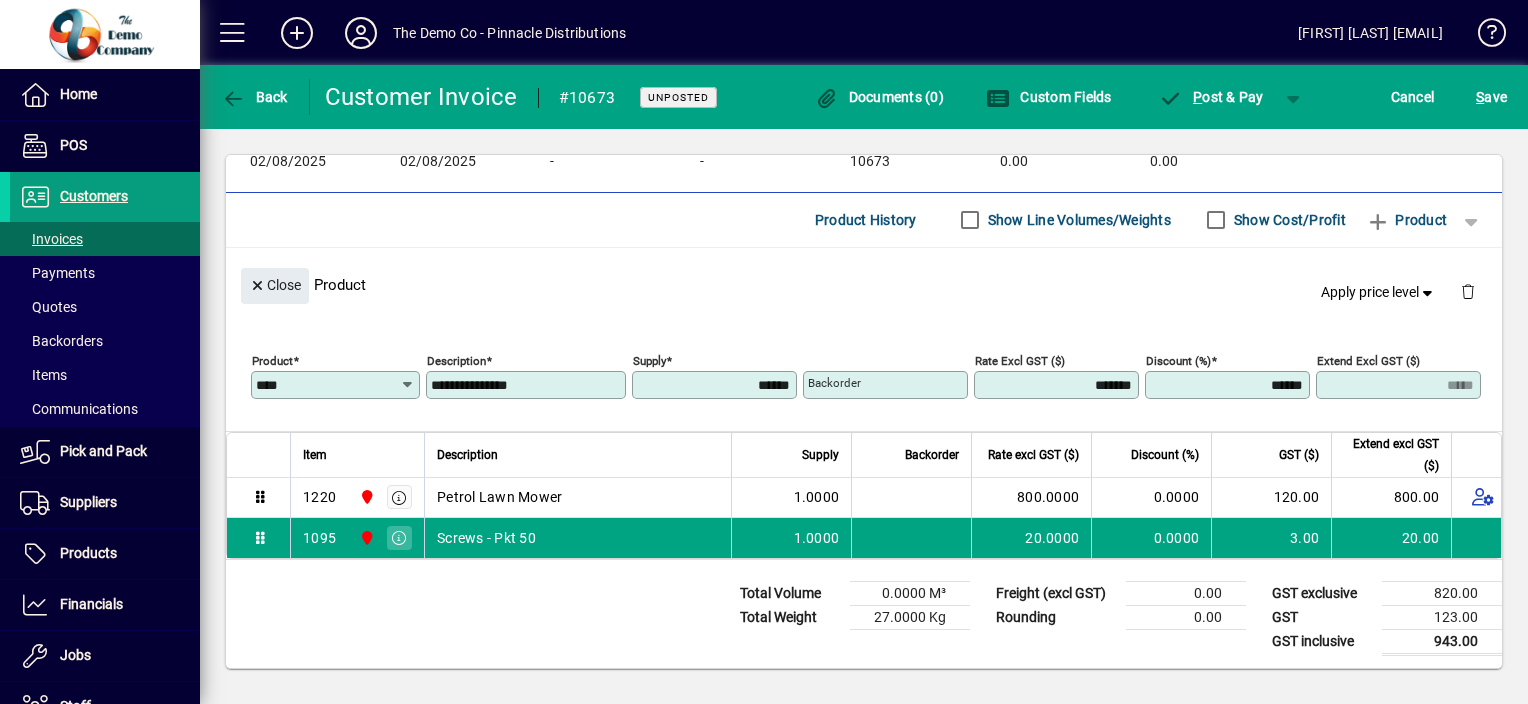 click on "*******" at bounding box center (1058, 385) 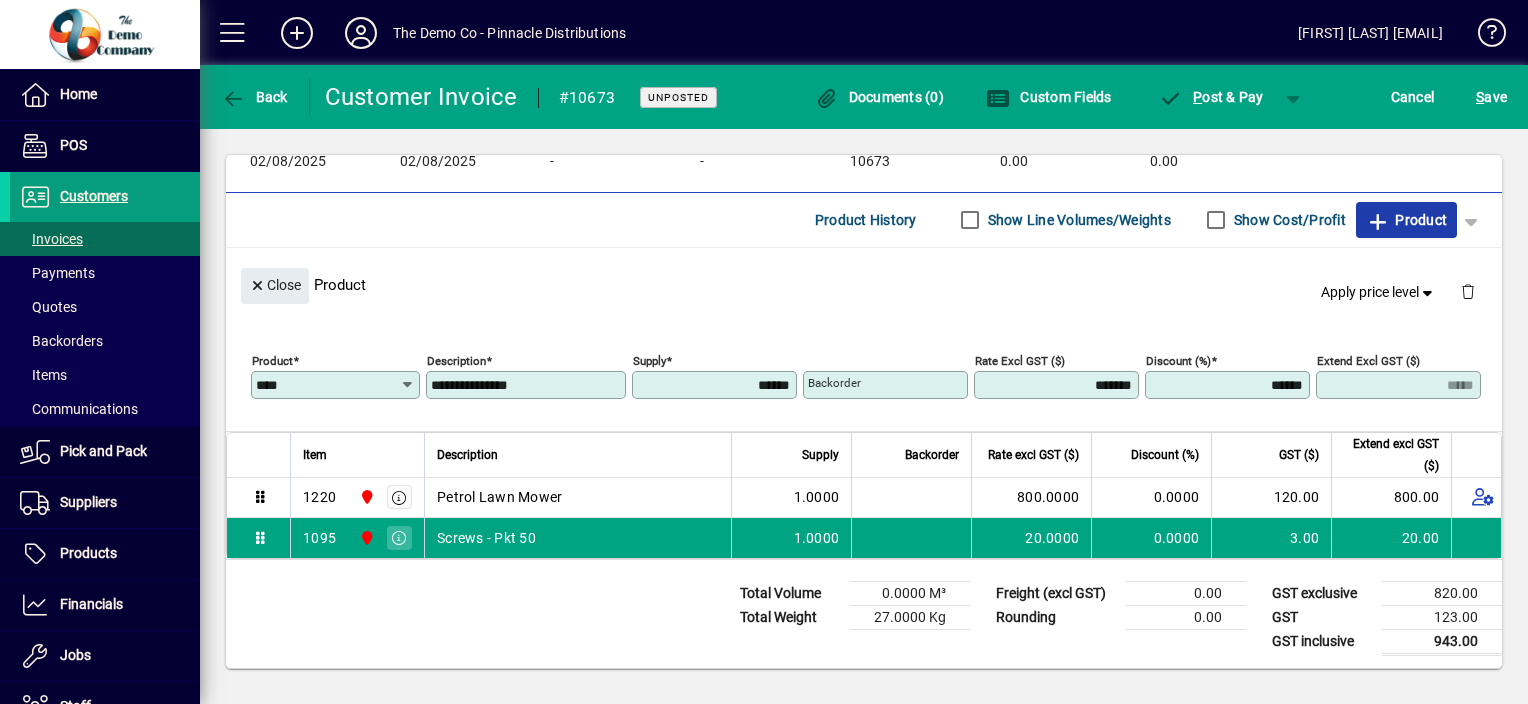 type 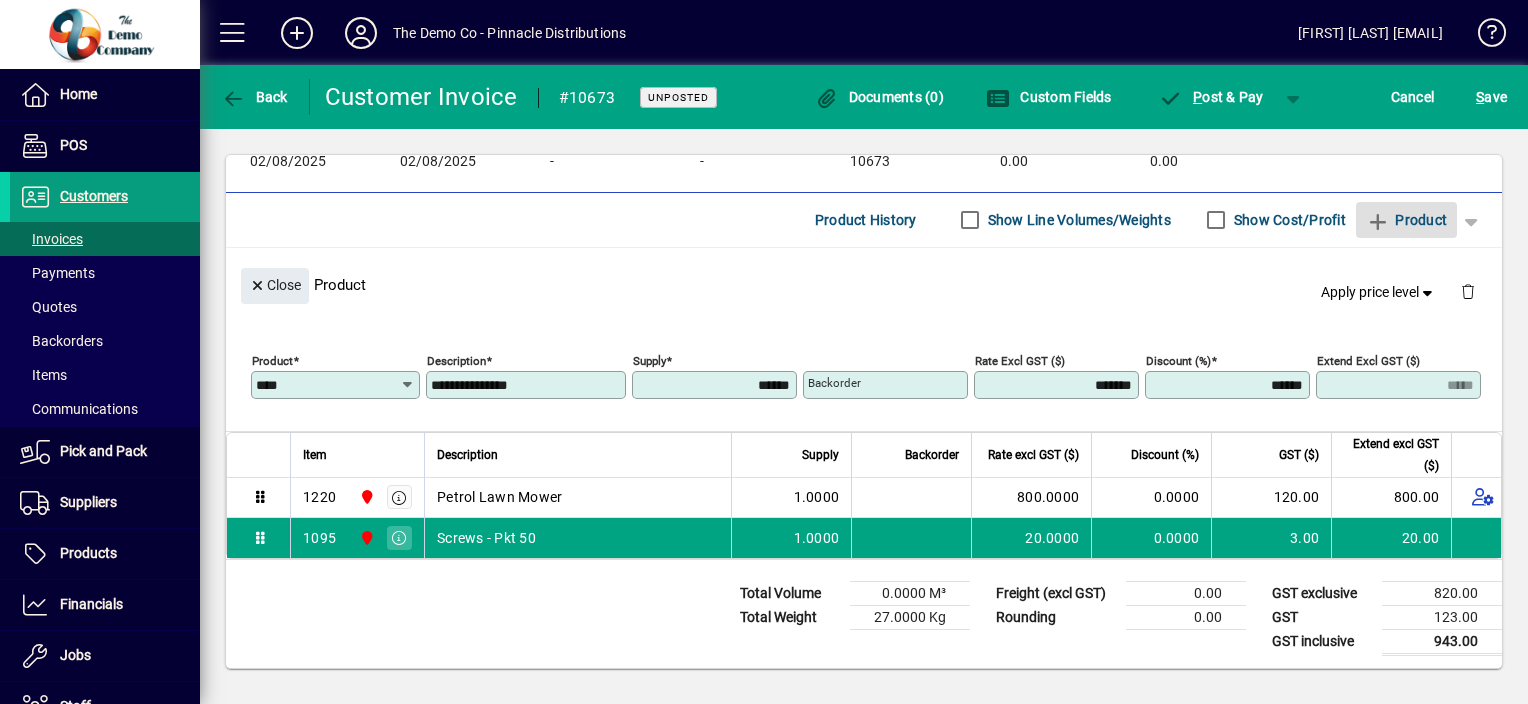 type 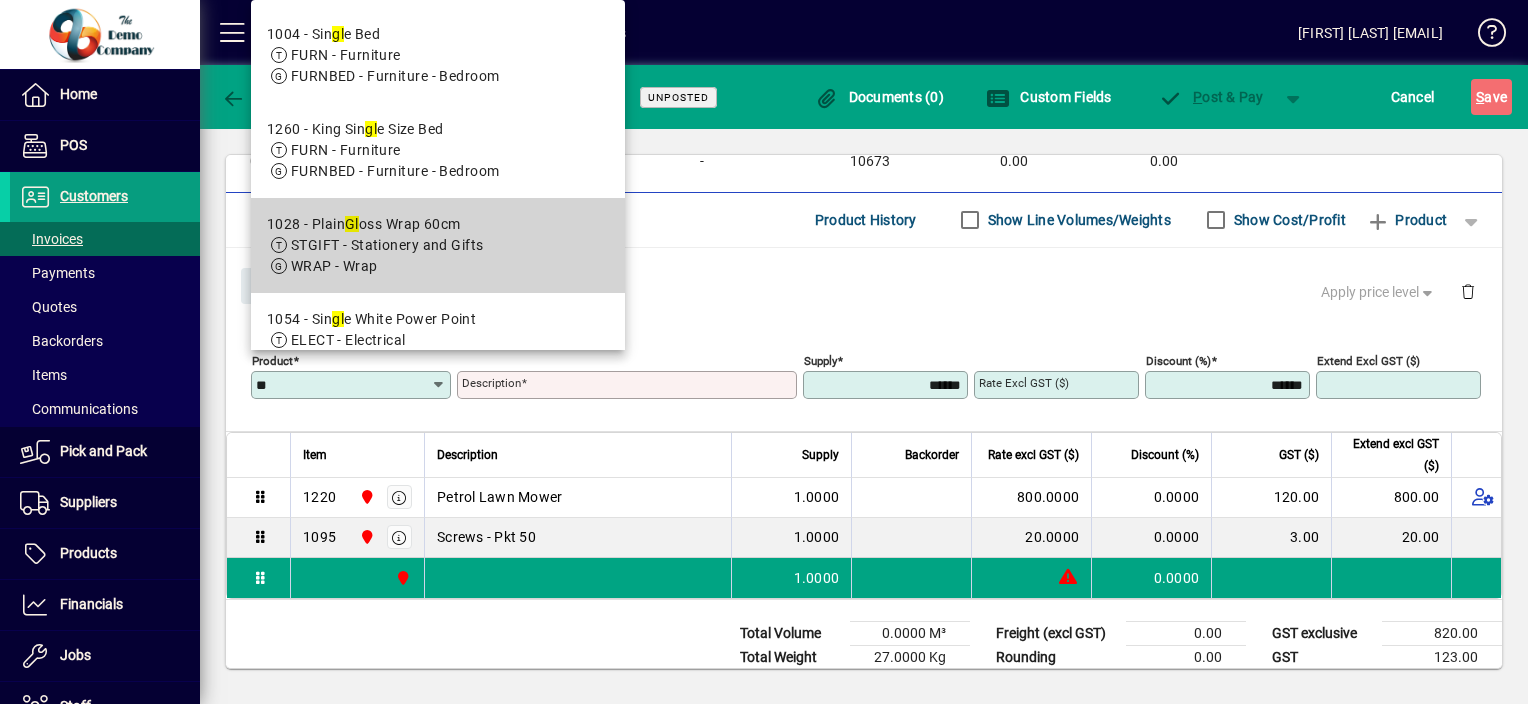 click on "1028 - Plain  Gl oss Wrap 60cm" at bounding box center [375, 224] 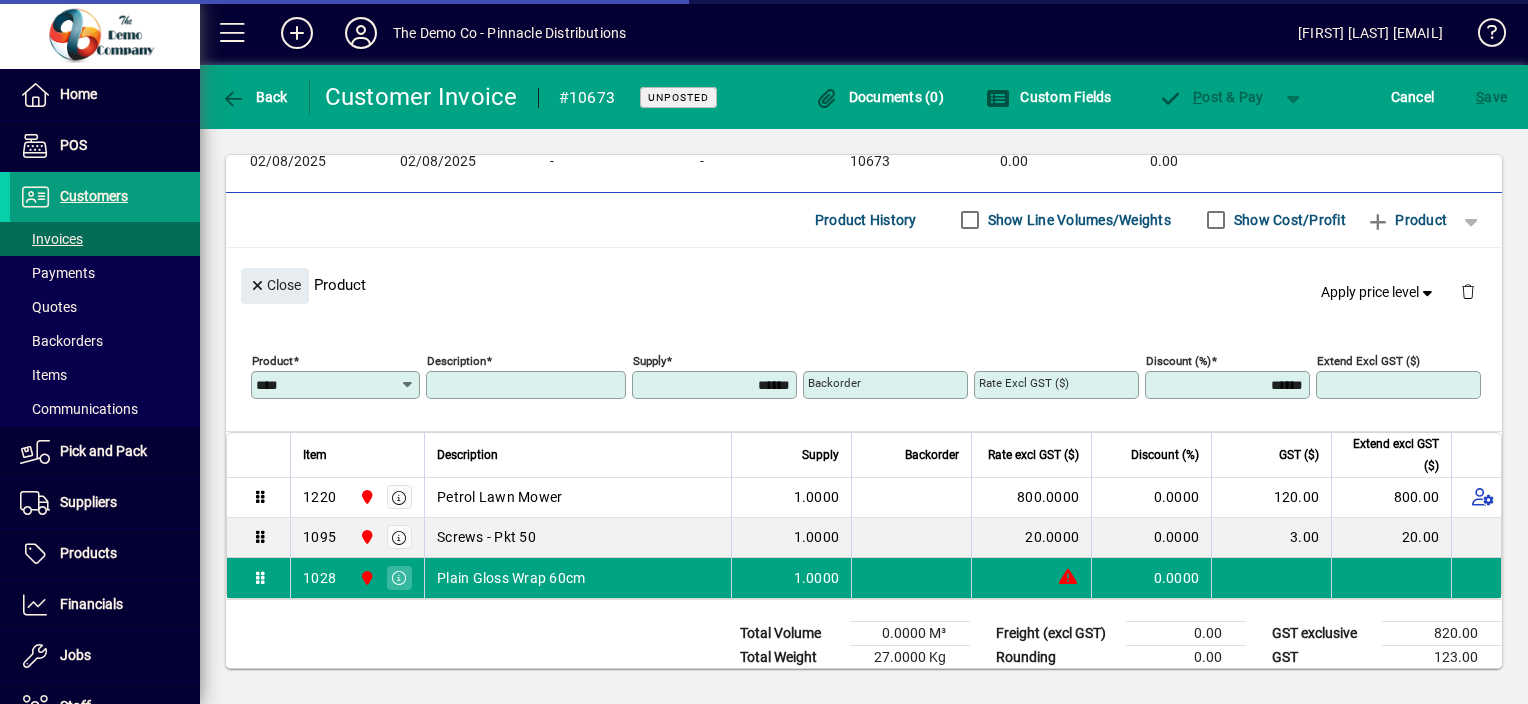 type on "**********" 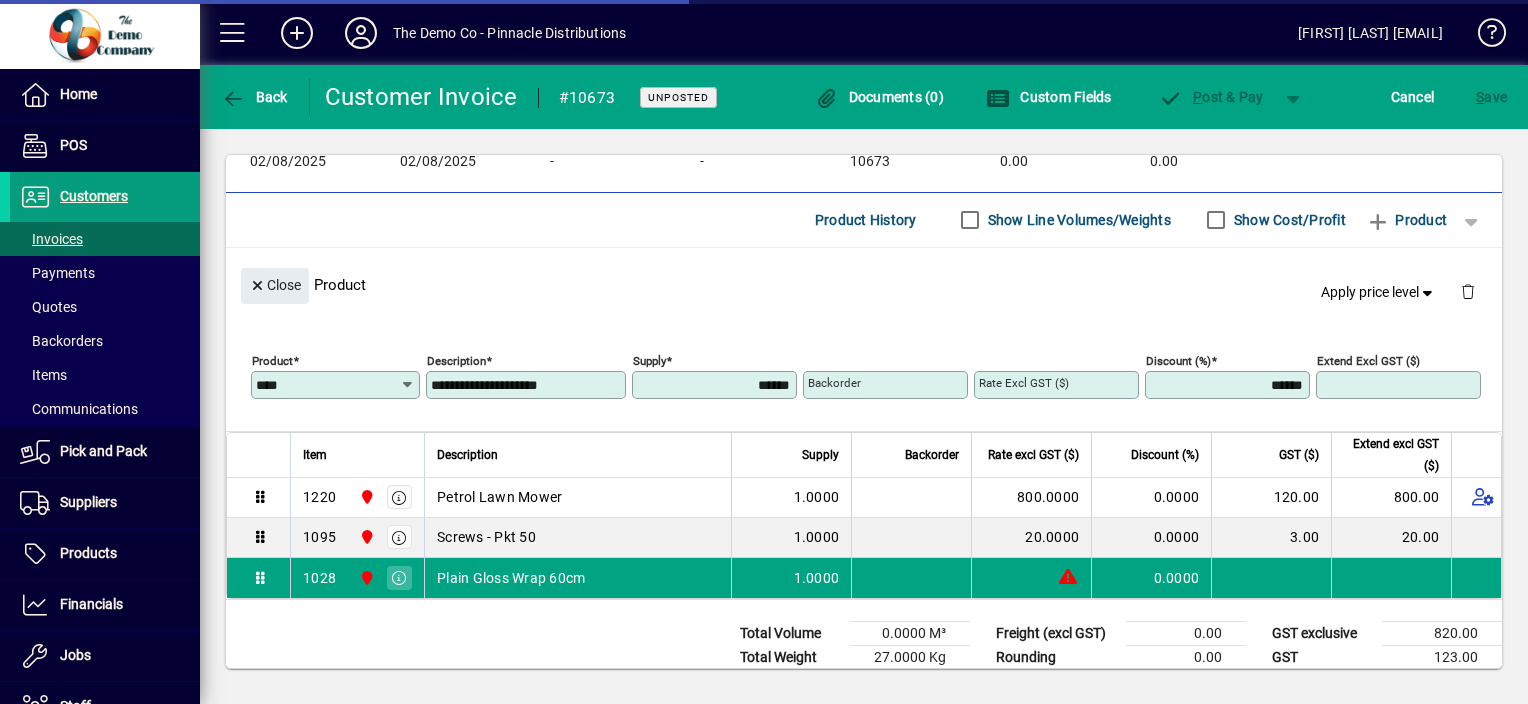 type on "******" 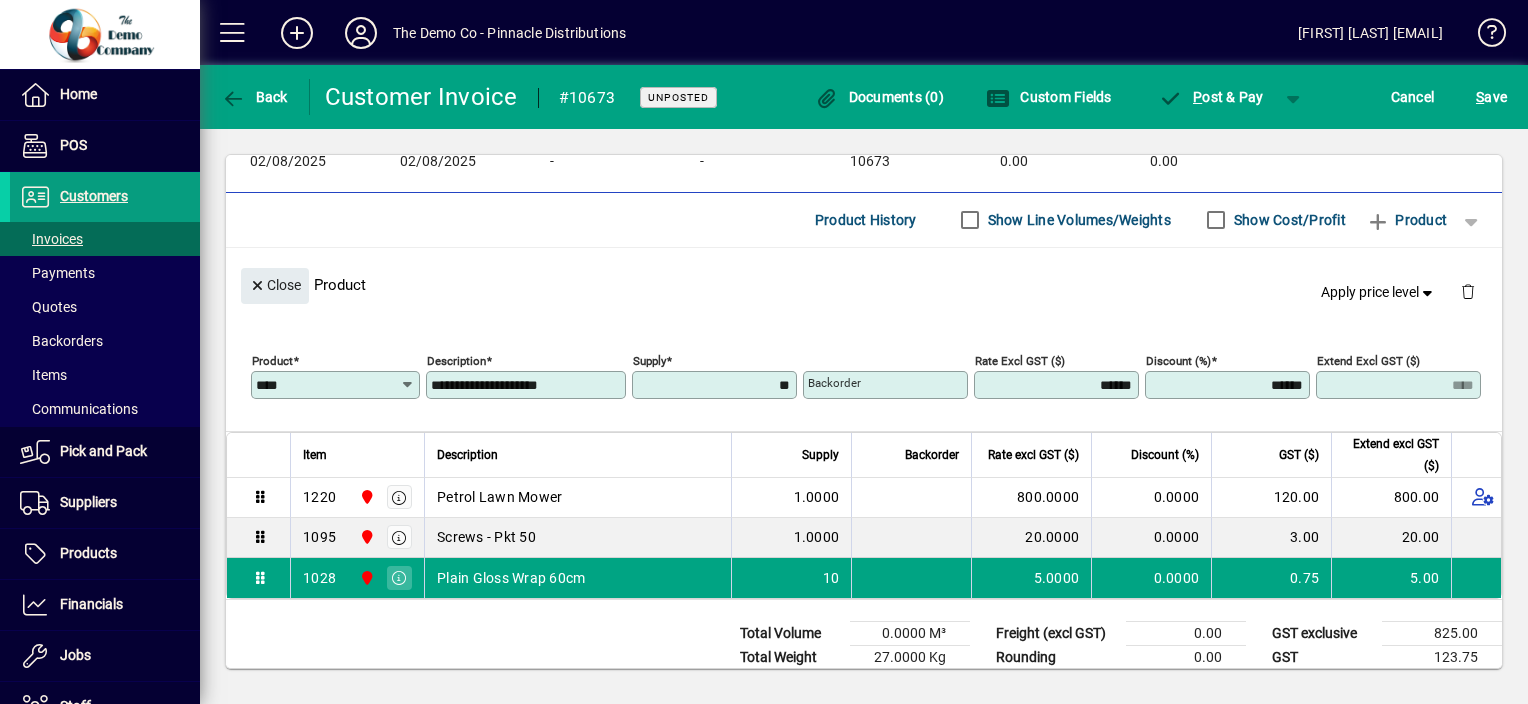 type on "*******" 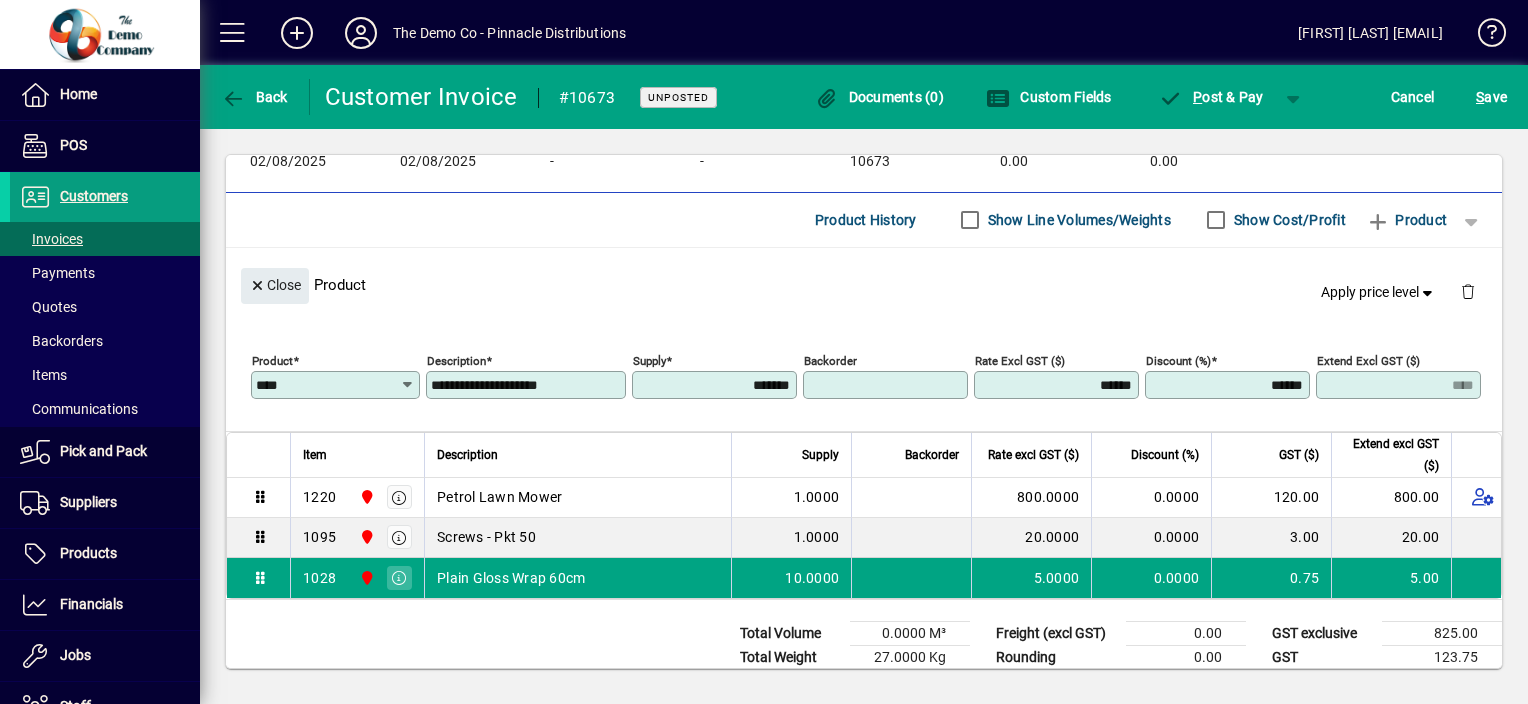 type on "*****" 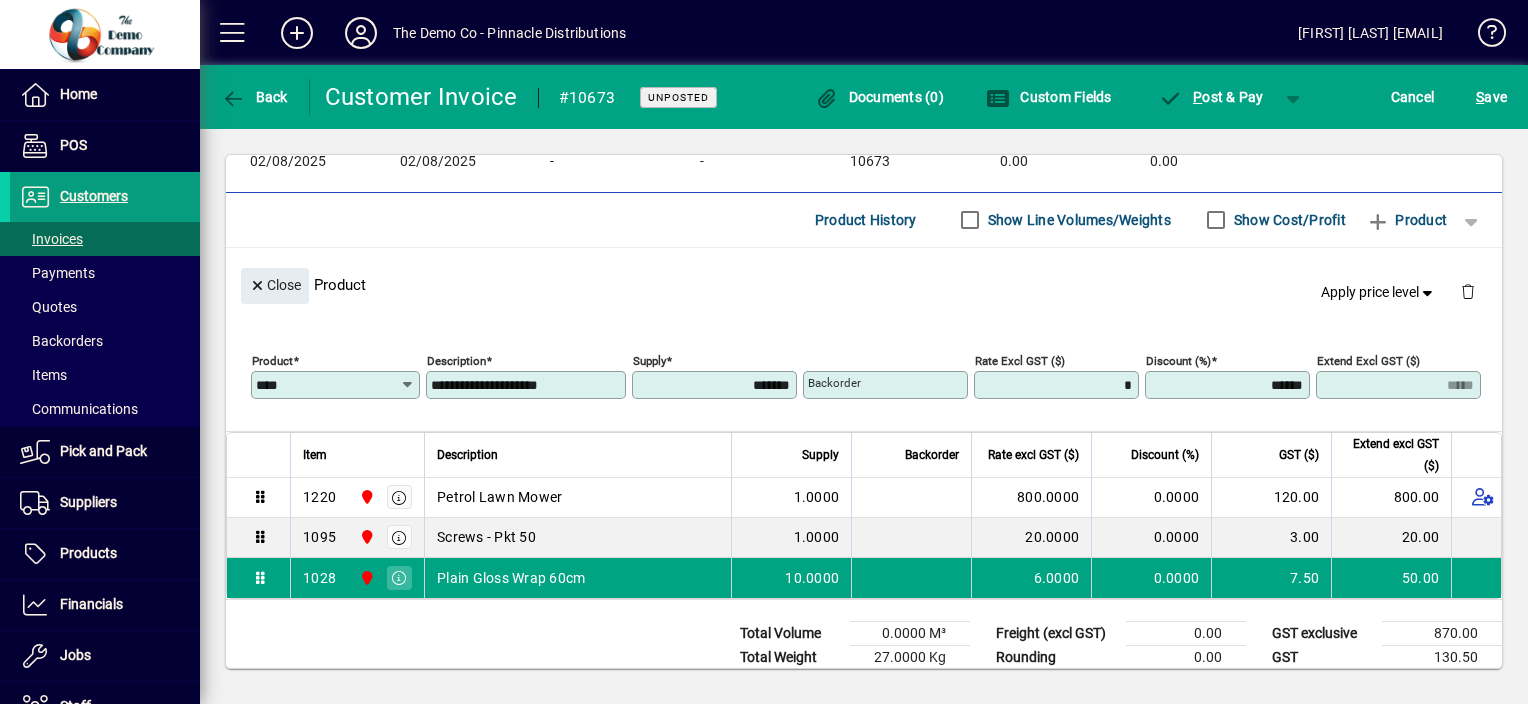 type on "******" 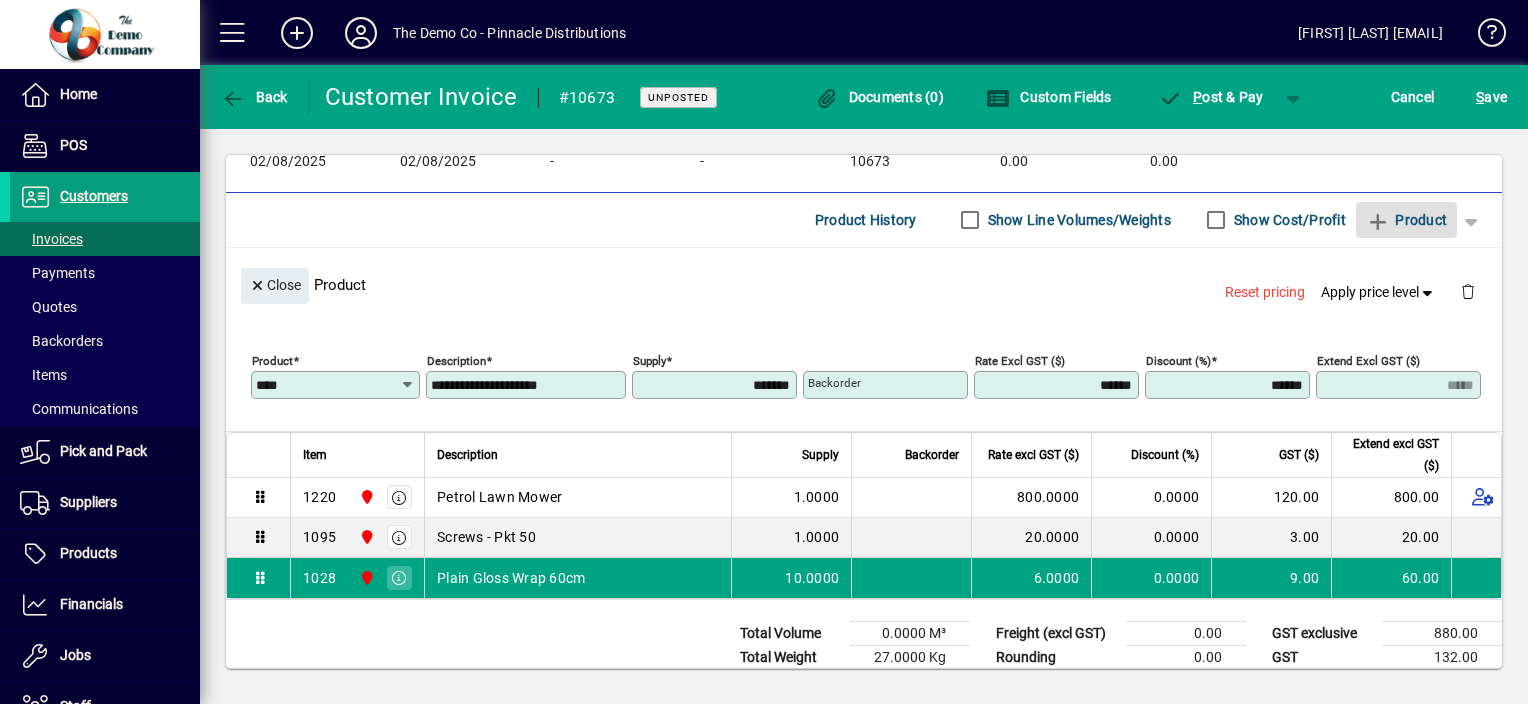 type 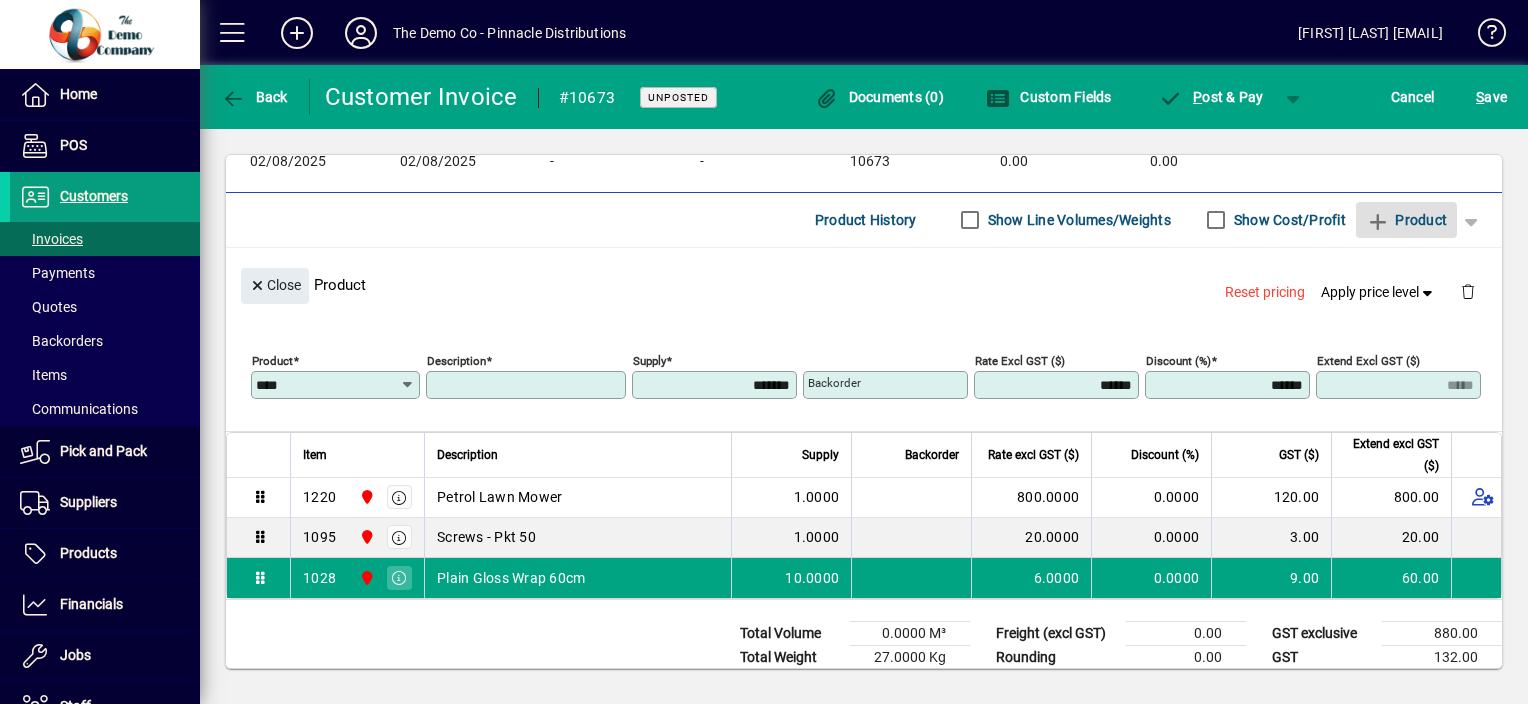 type on "******" 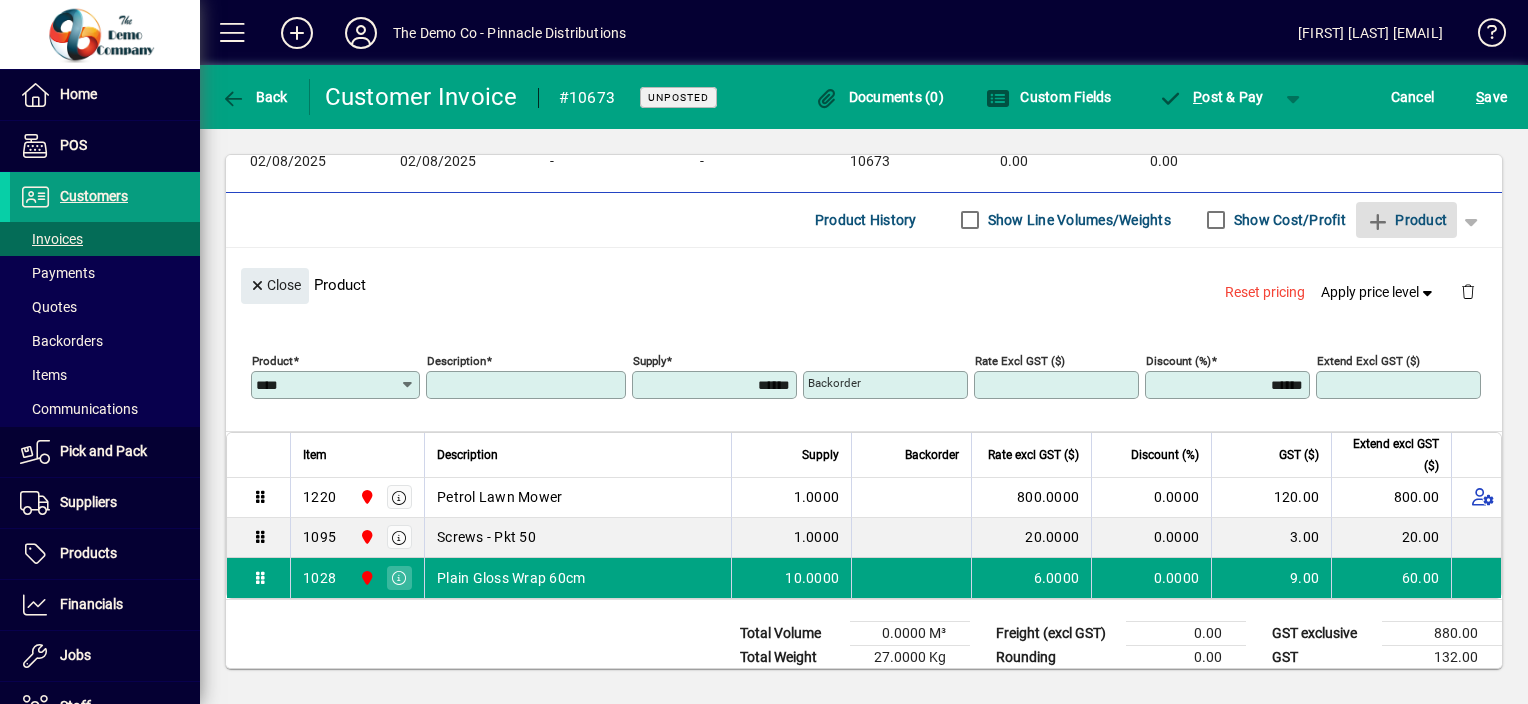 type 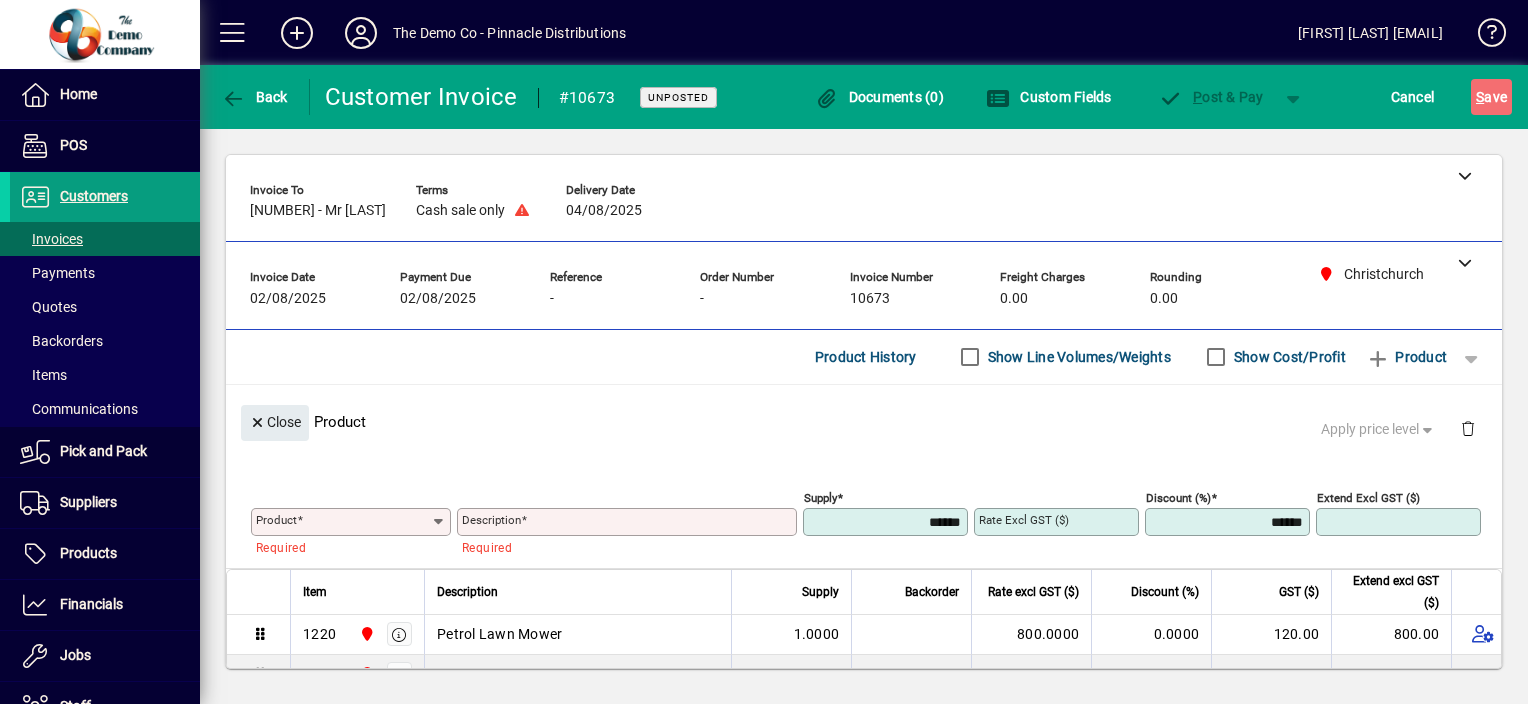 scroll, scrollTop: 217, scrollLeft: 0, axis: vertical 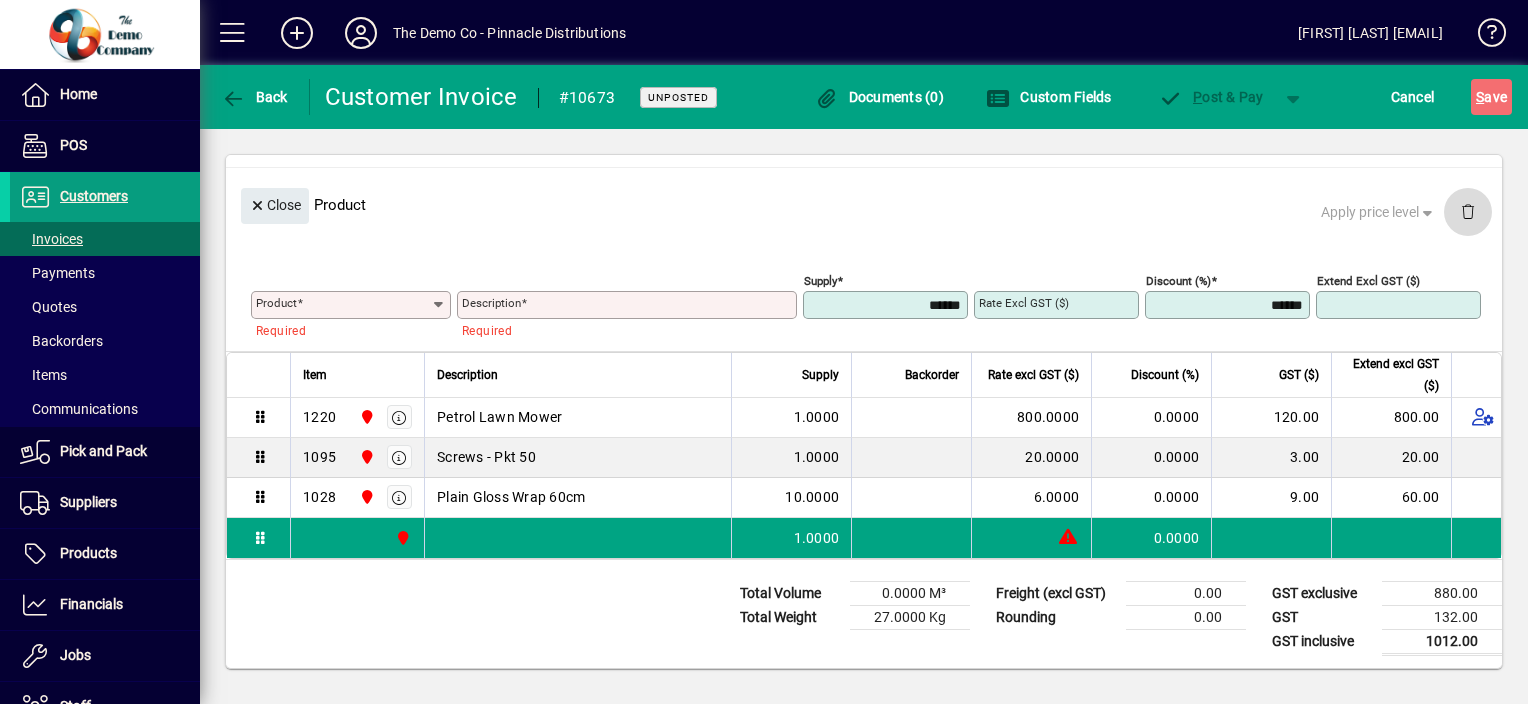 click 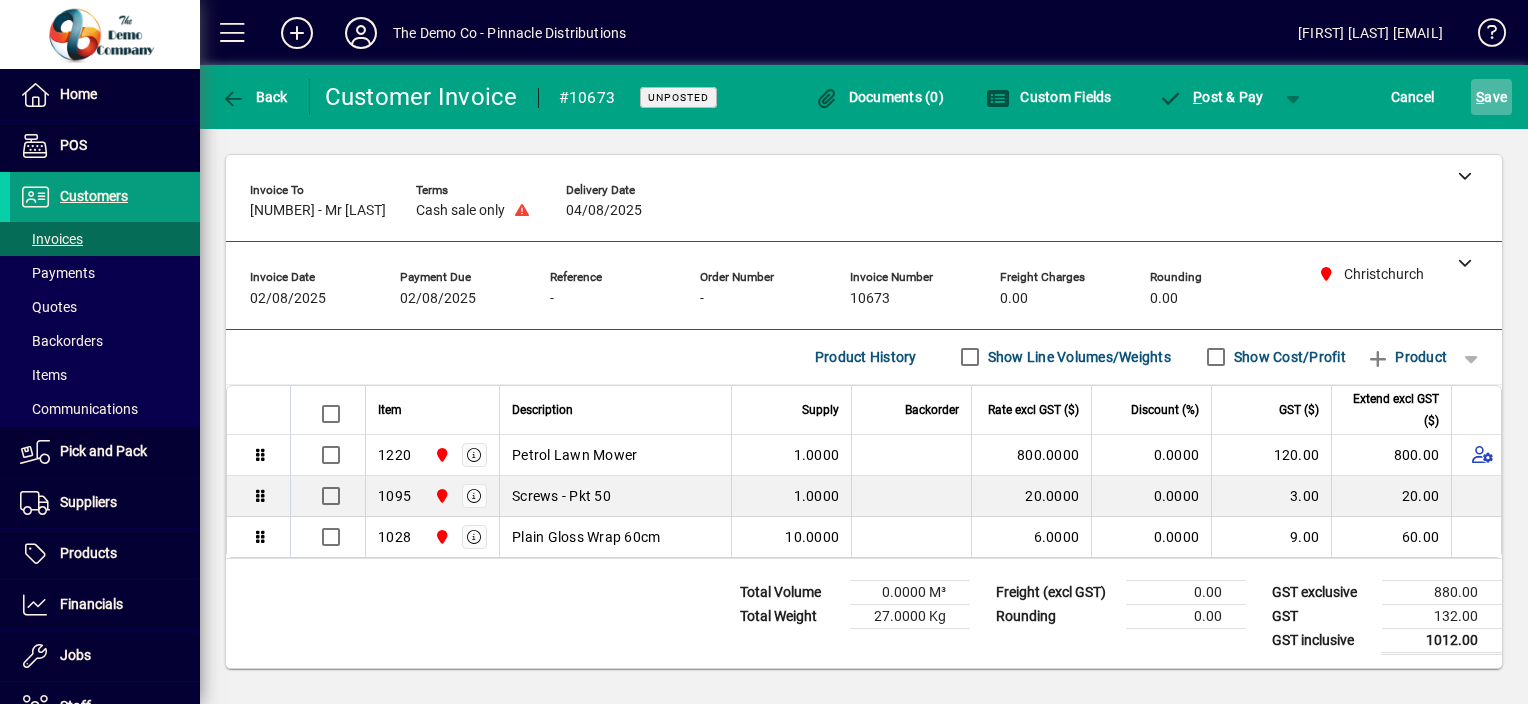 click on "S ave" 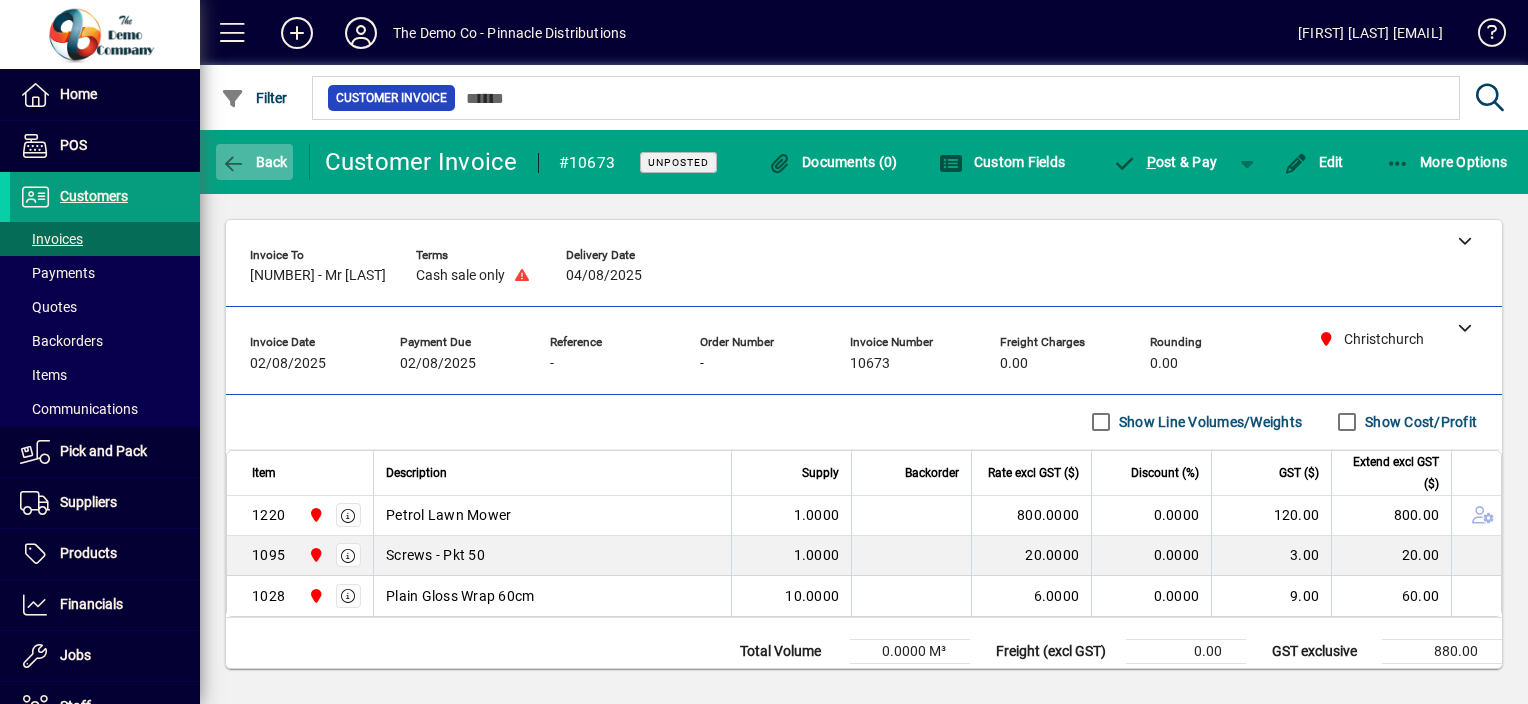 click 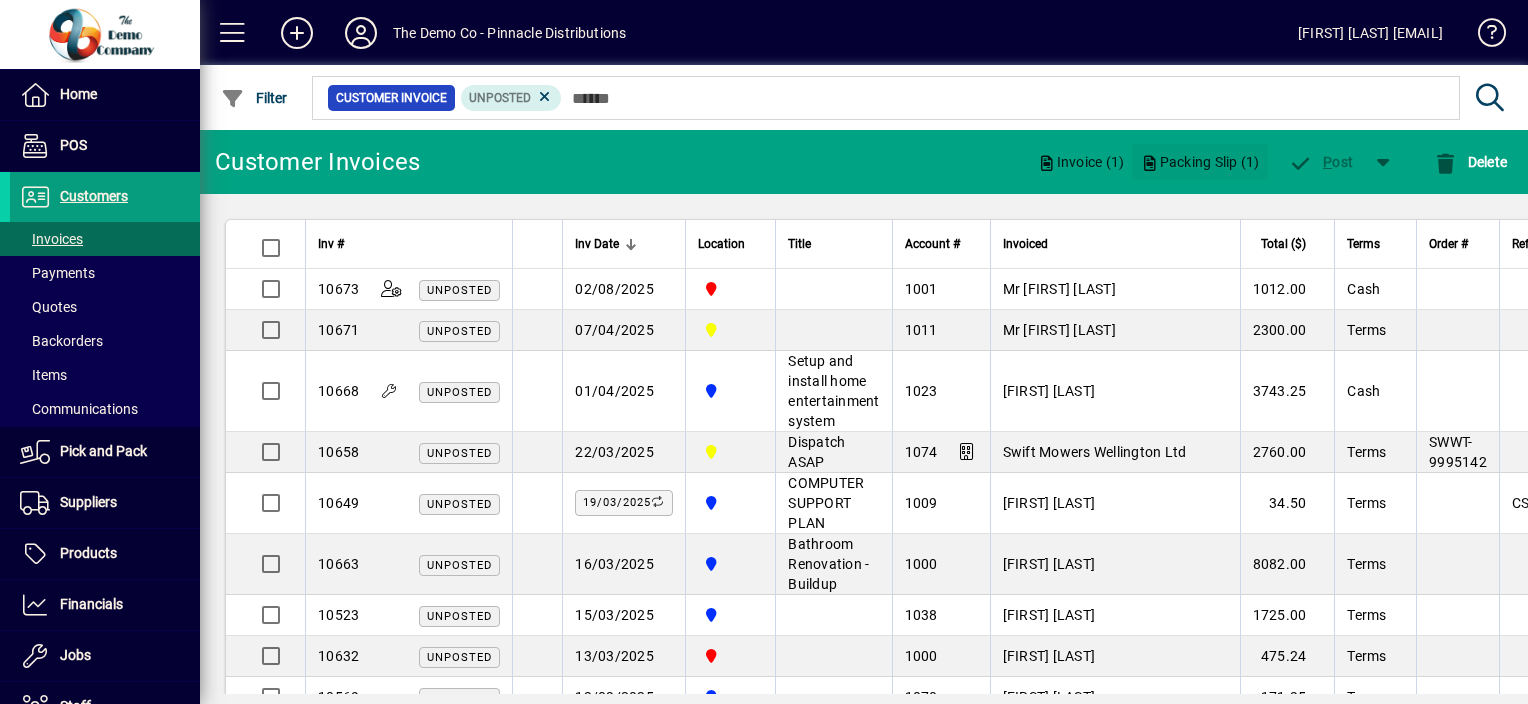 click on "Packing Slip (1)" 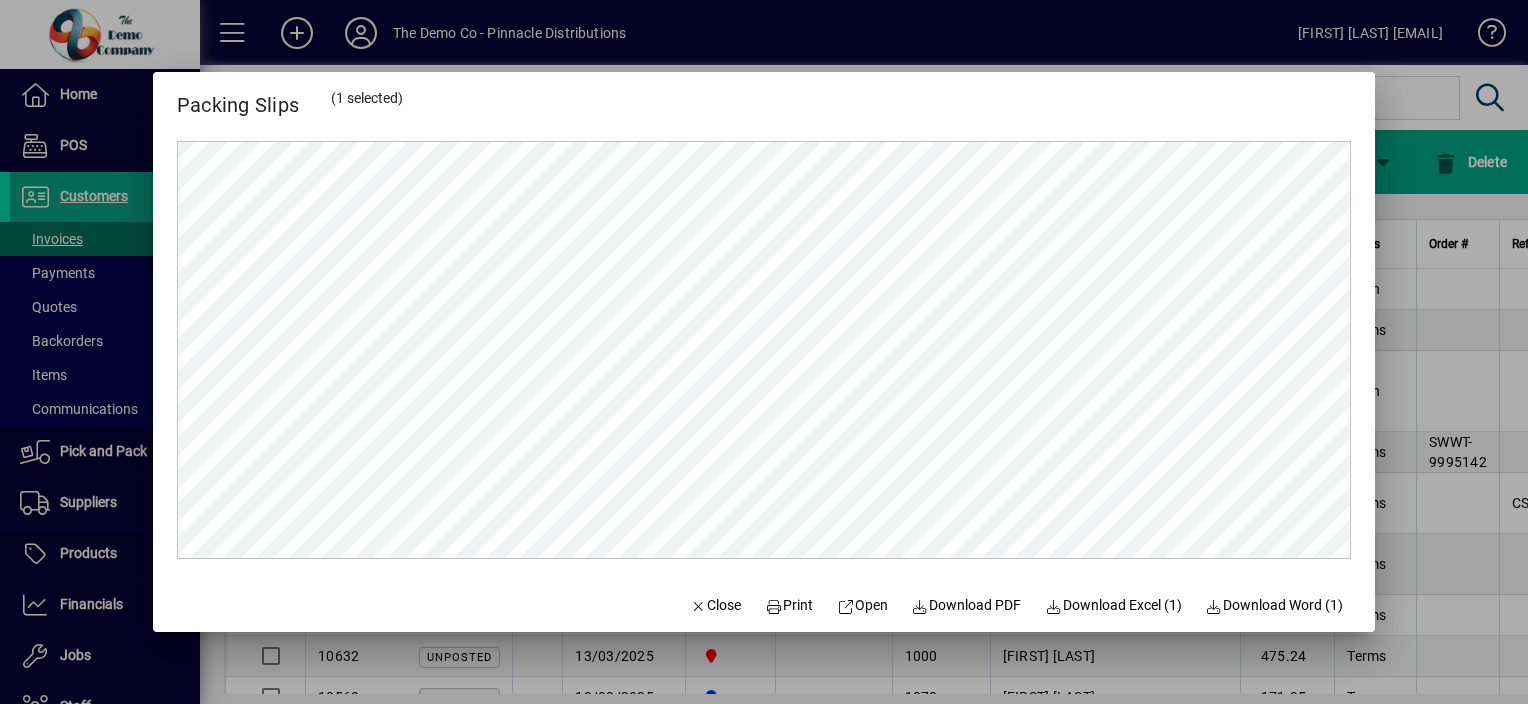 scroll, scrollTop: 0, scrollLeft: 0, axis: both 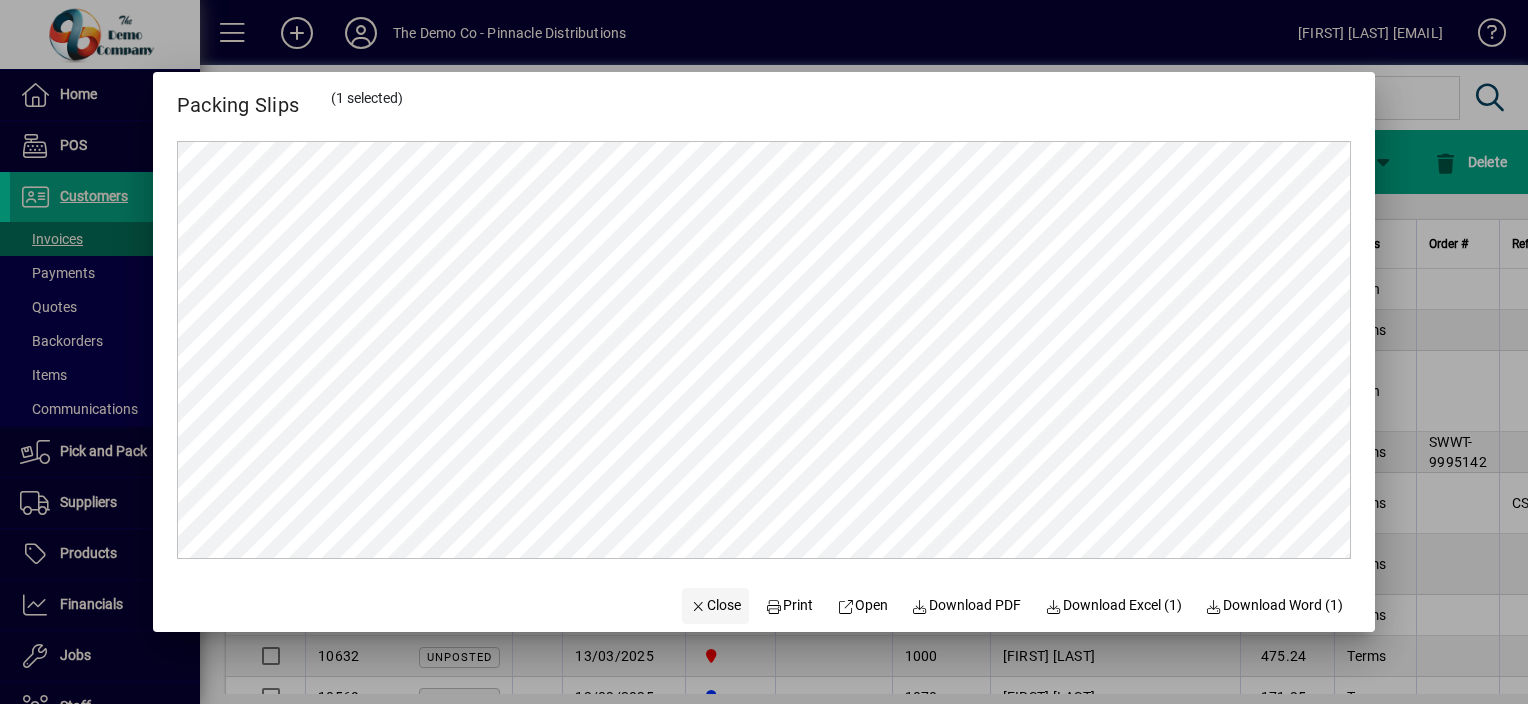 click on "Close" 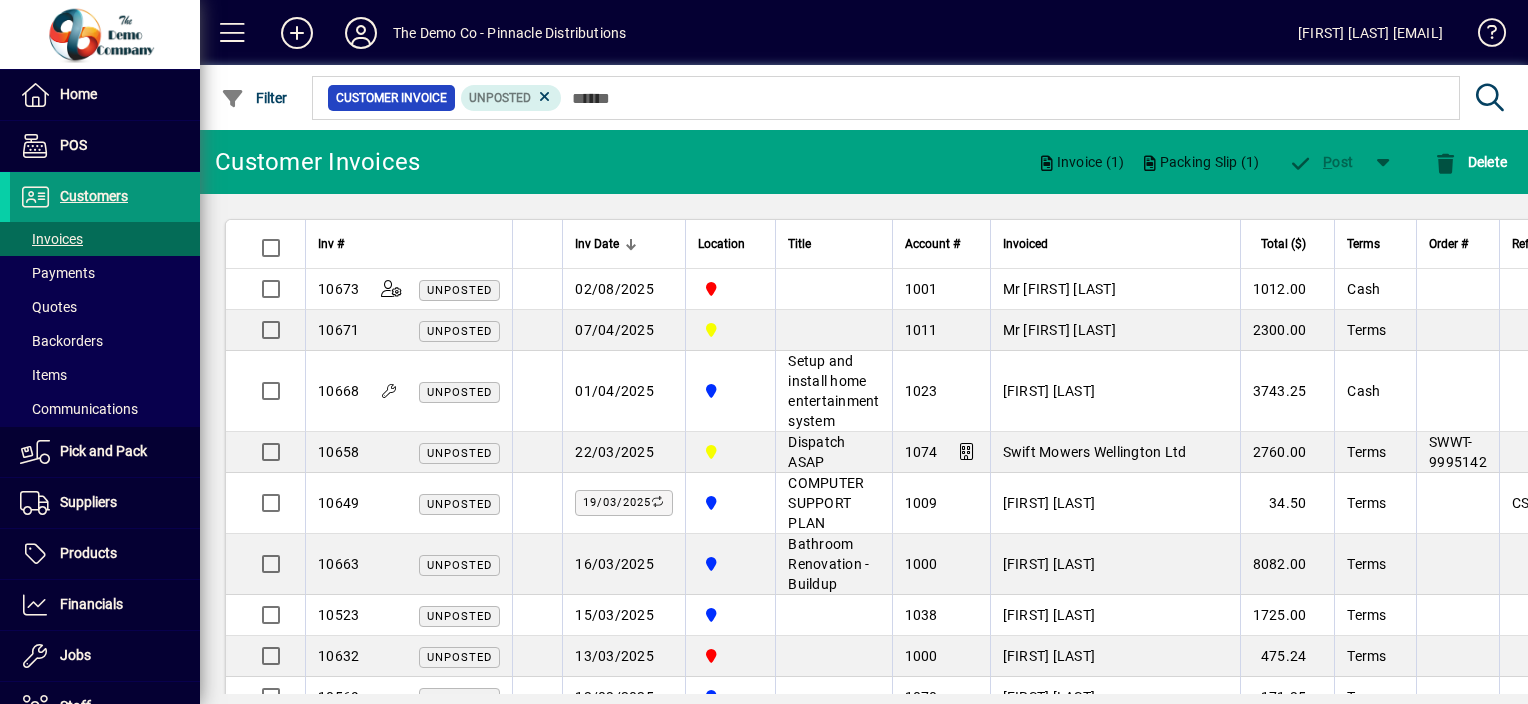 click on "Customers" at bounding box center (94, 196) 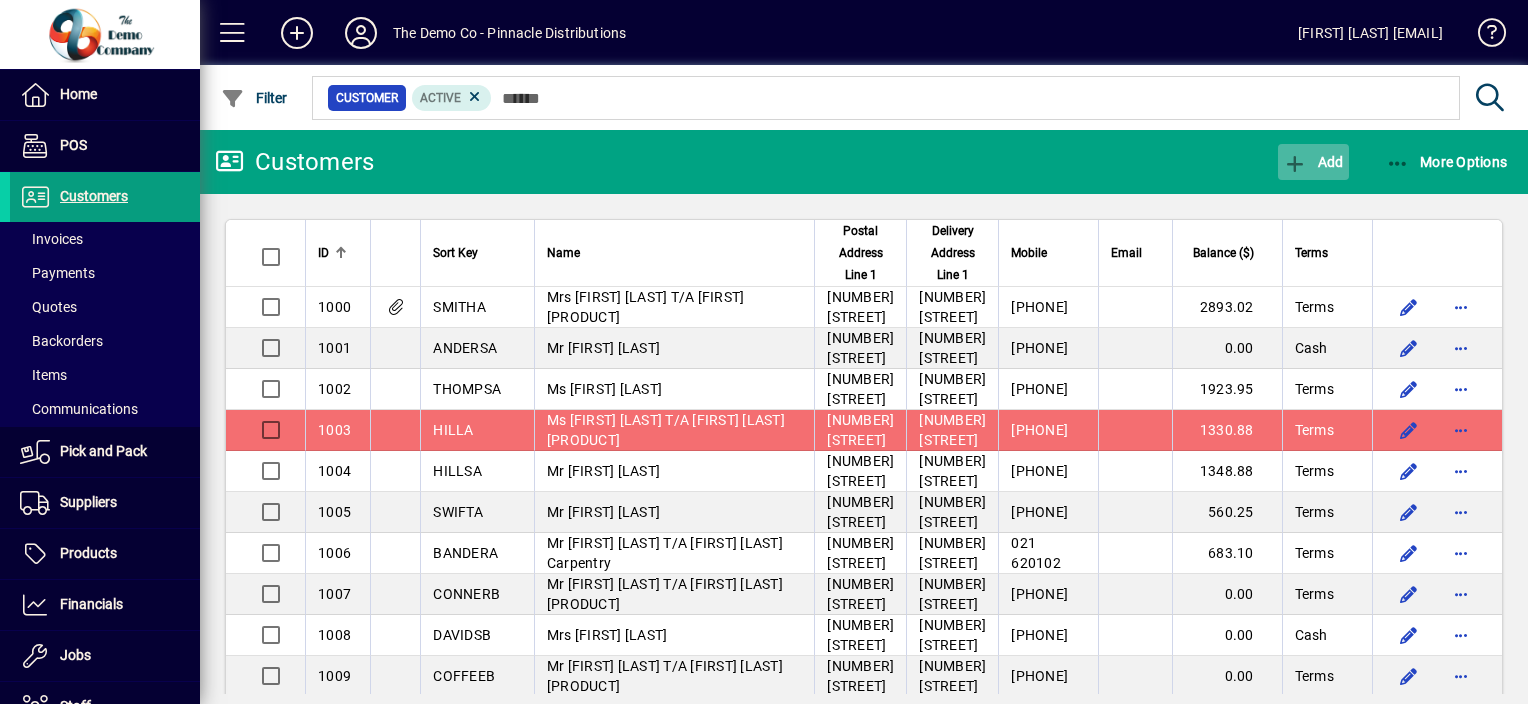 click 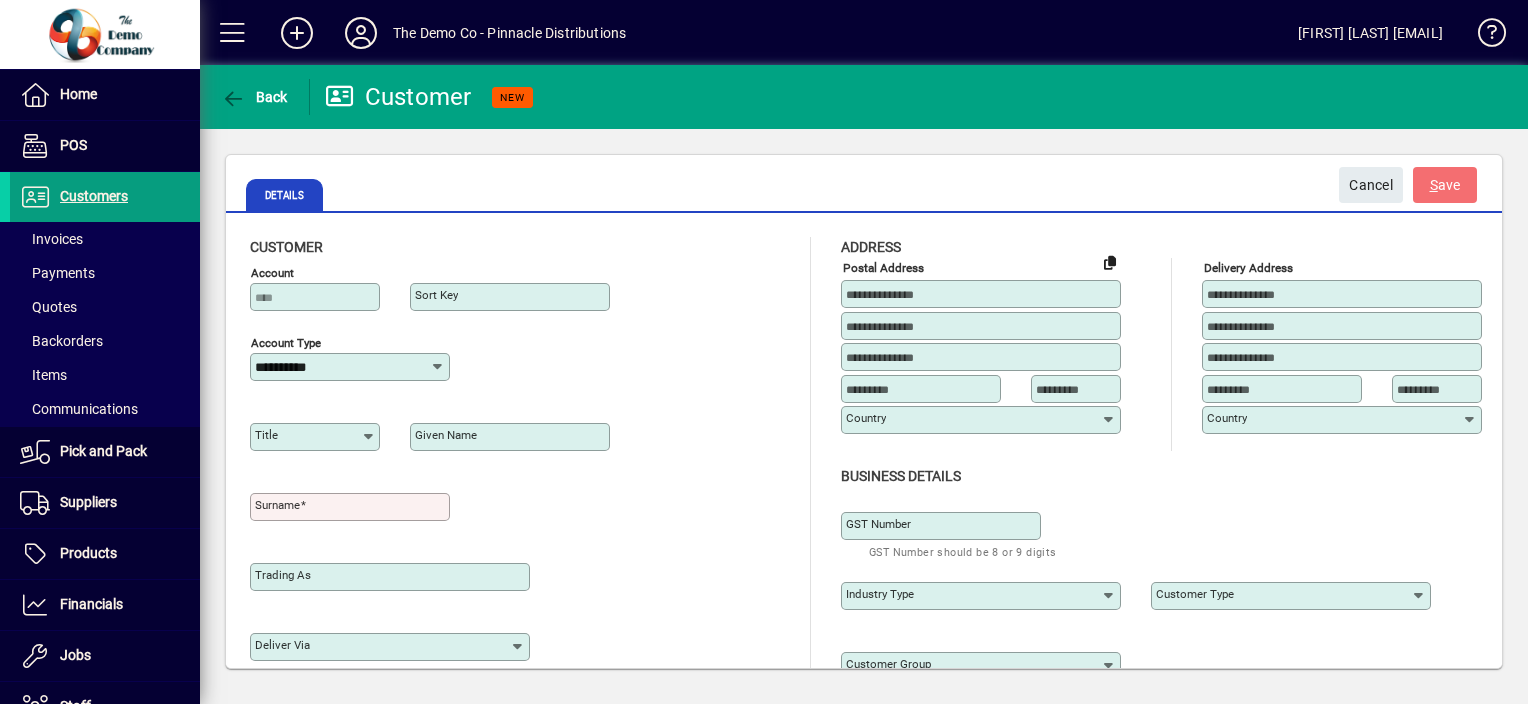 type on "**********" 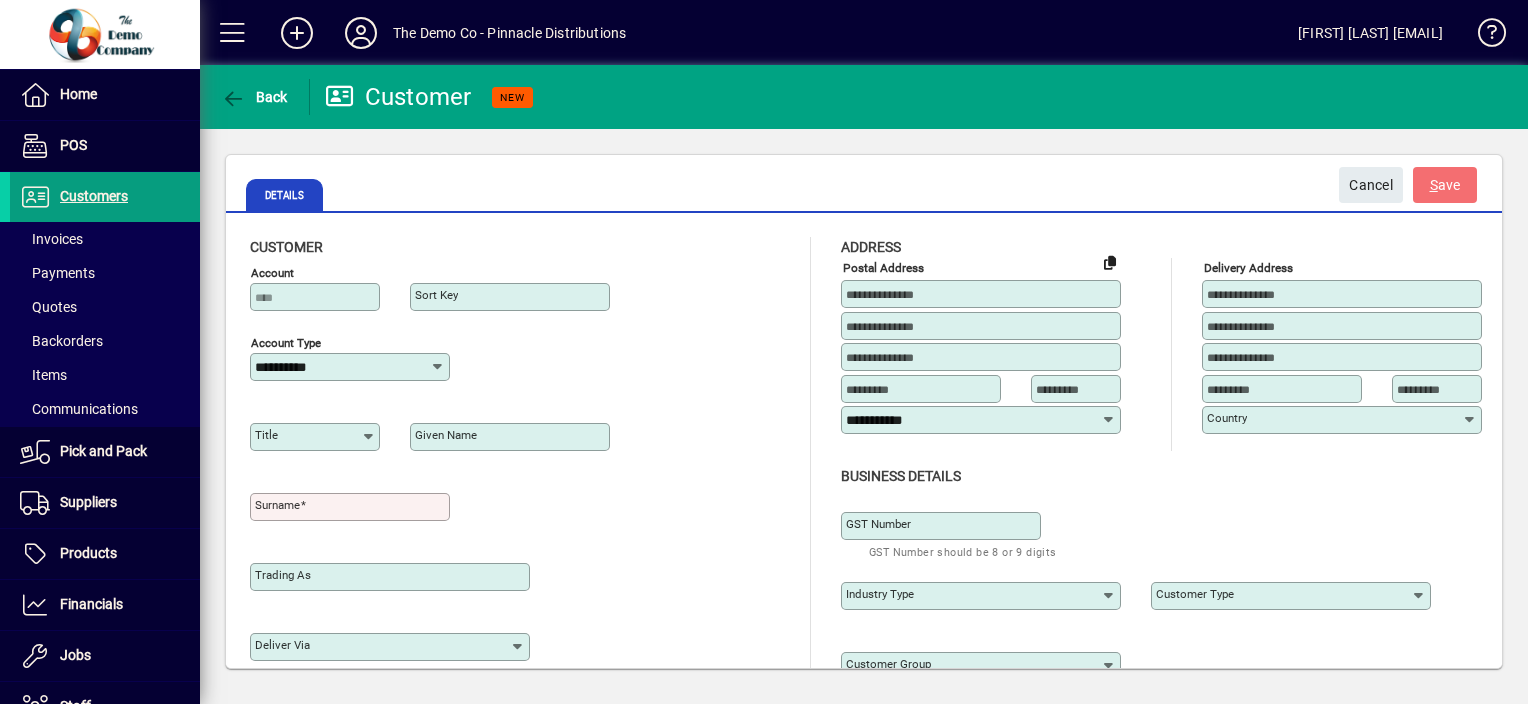 click 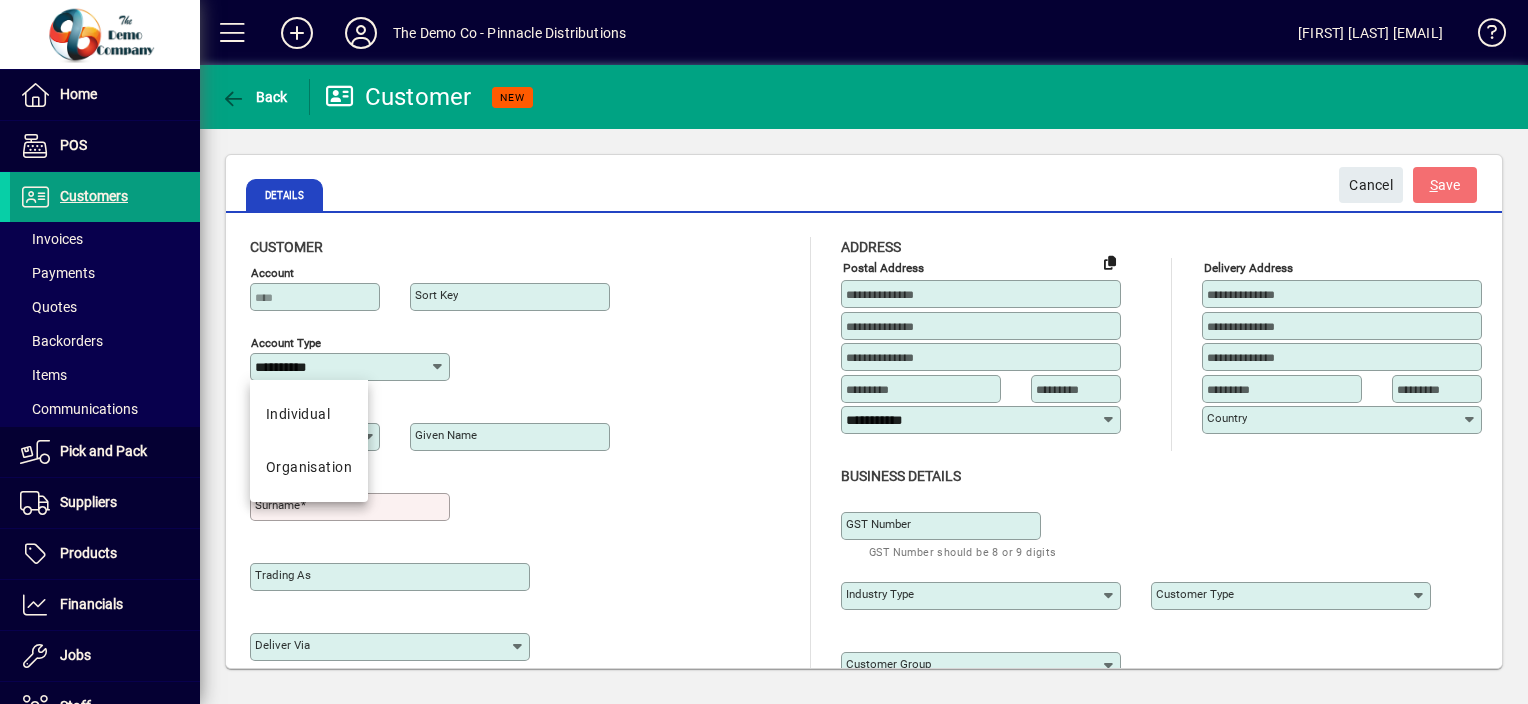 click 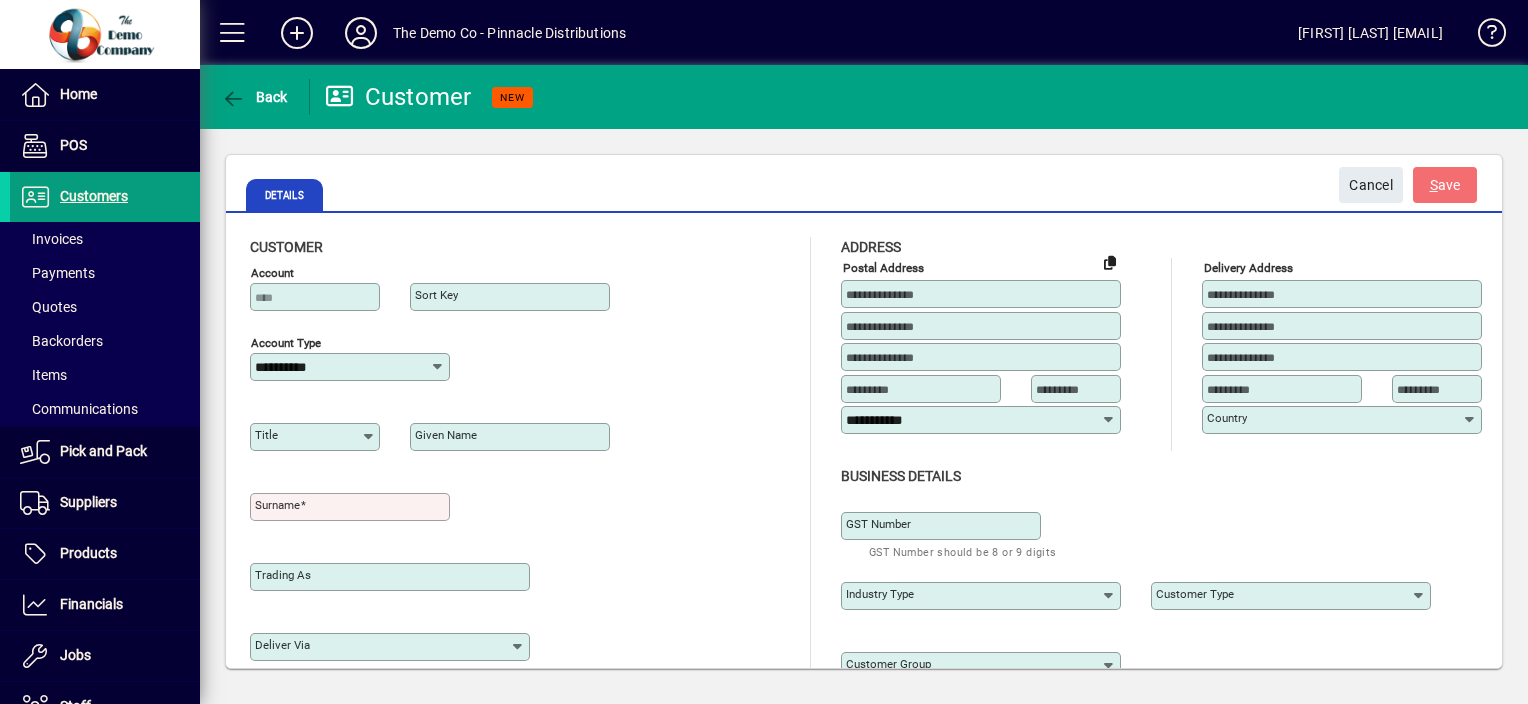 click 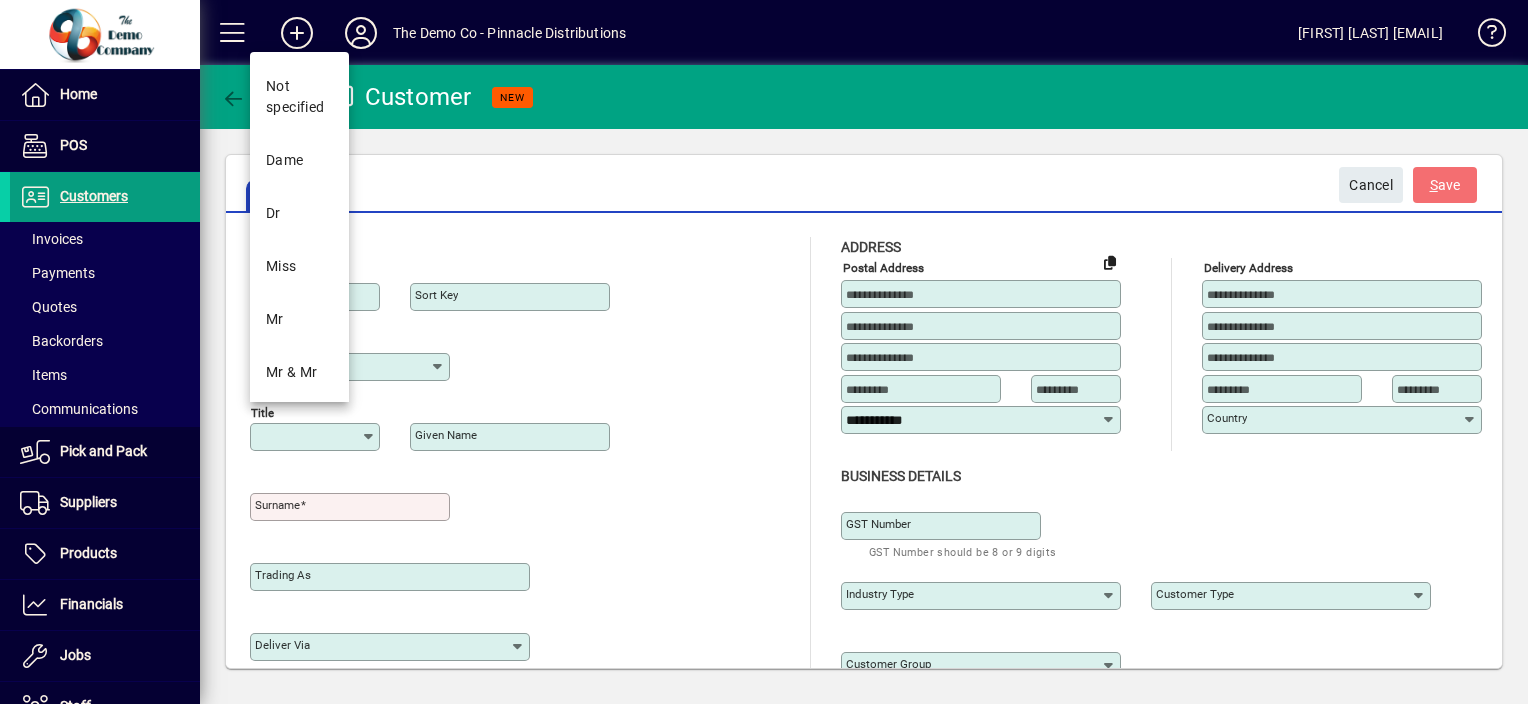 click 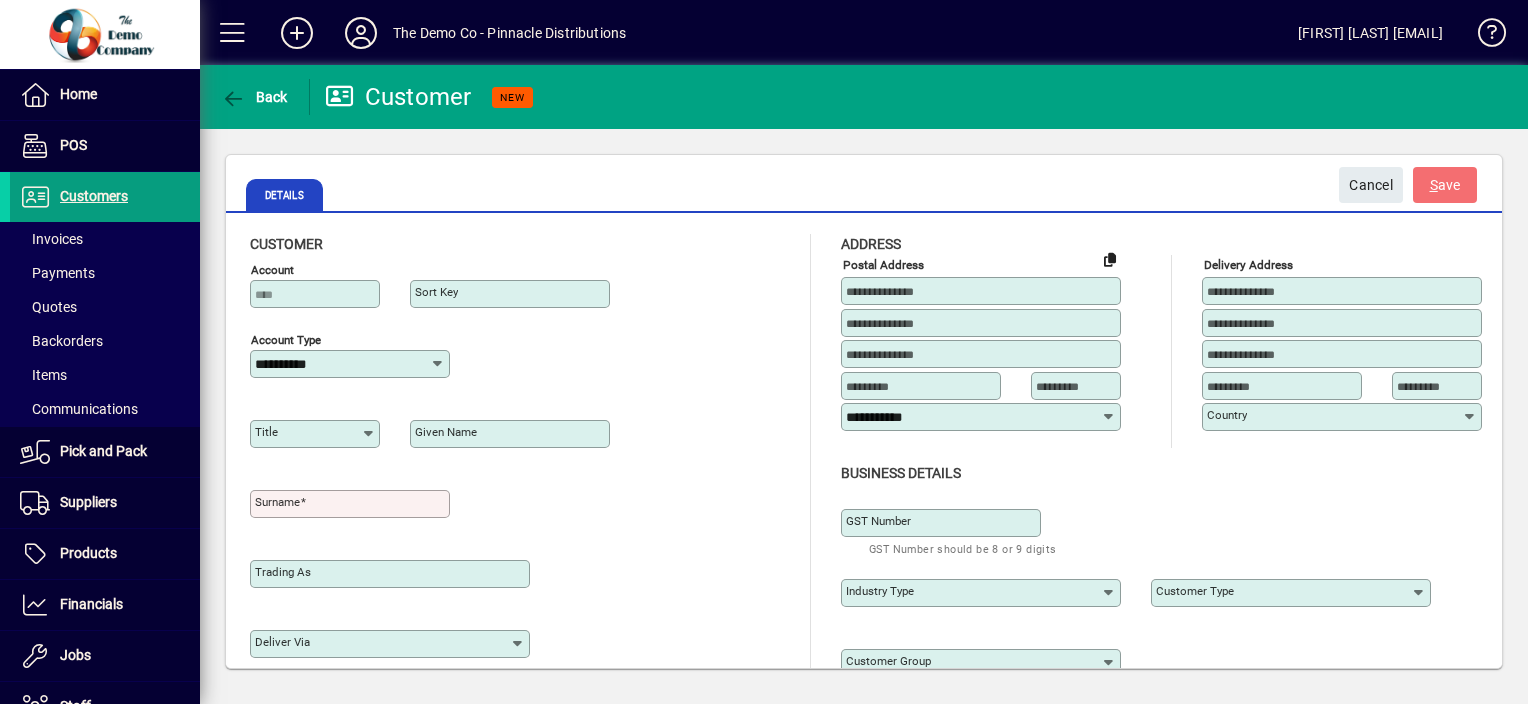 scroll, scrollTop: 0, scrollLeft: 0, axis: both 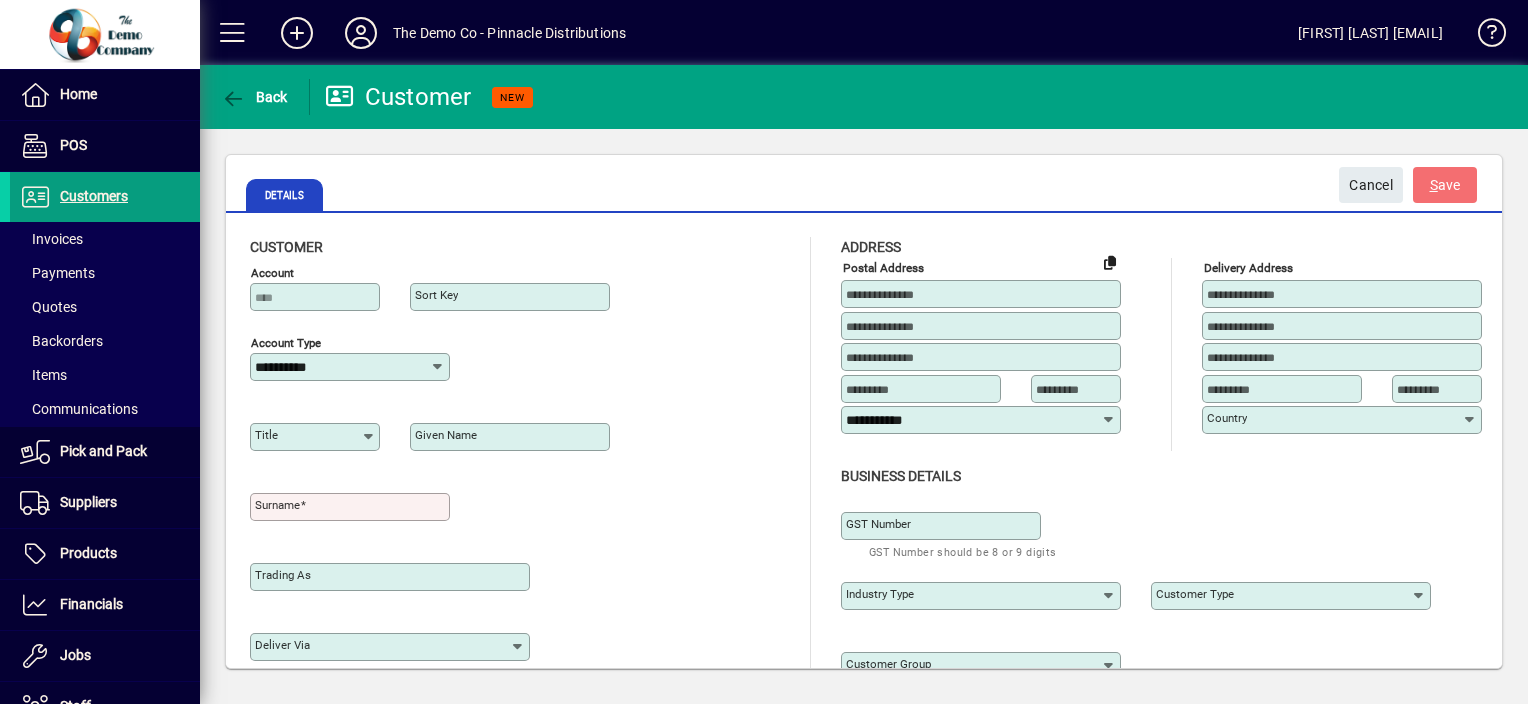 click on "Trading as" at bounding box center (392, 577) 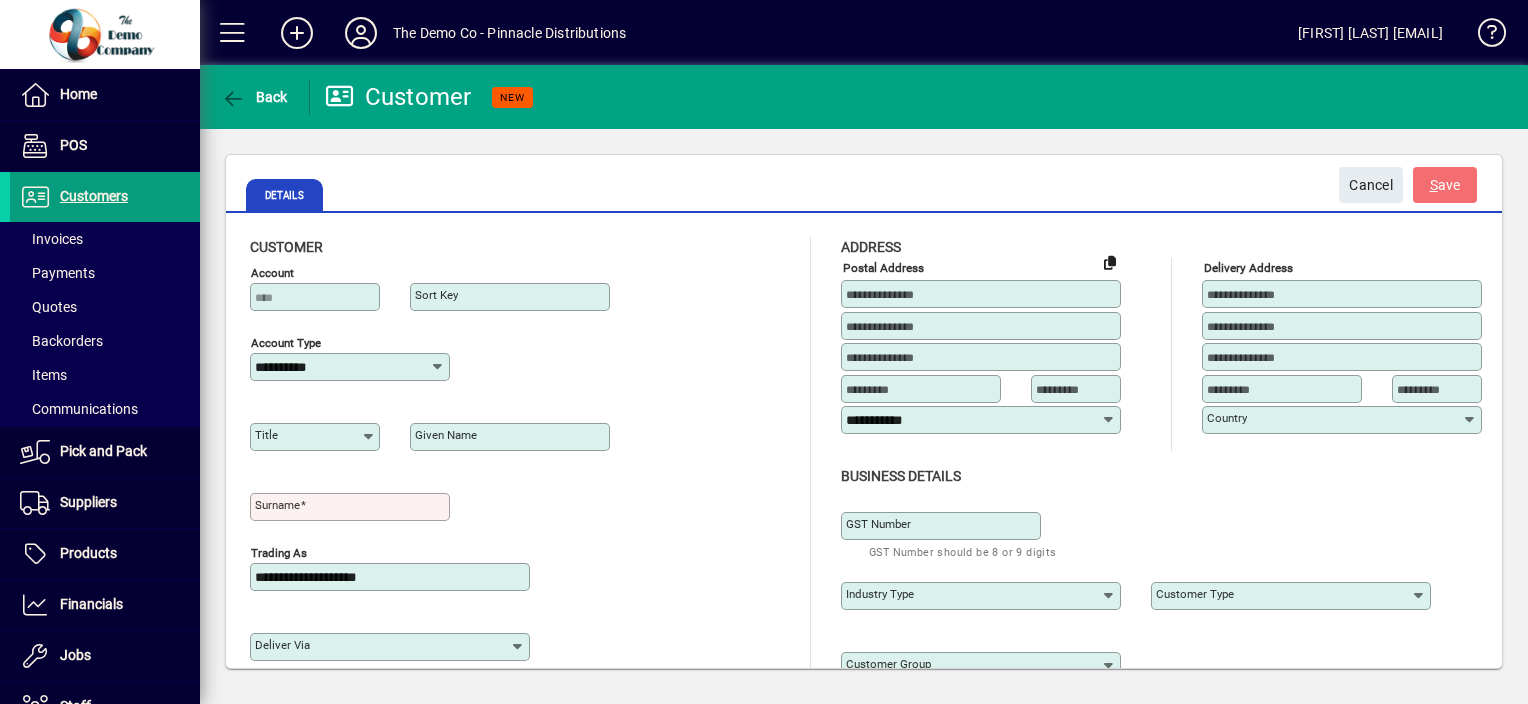 type on "**********" 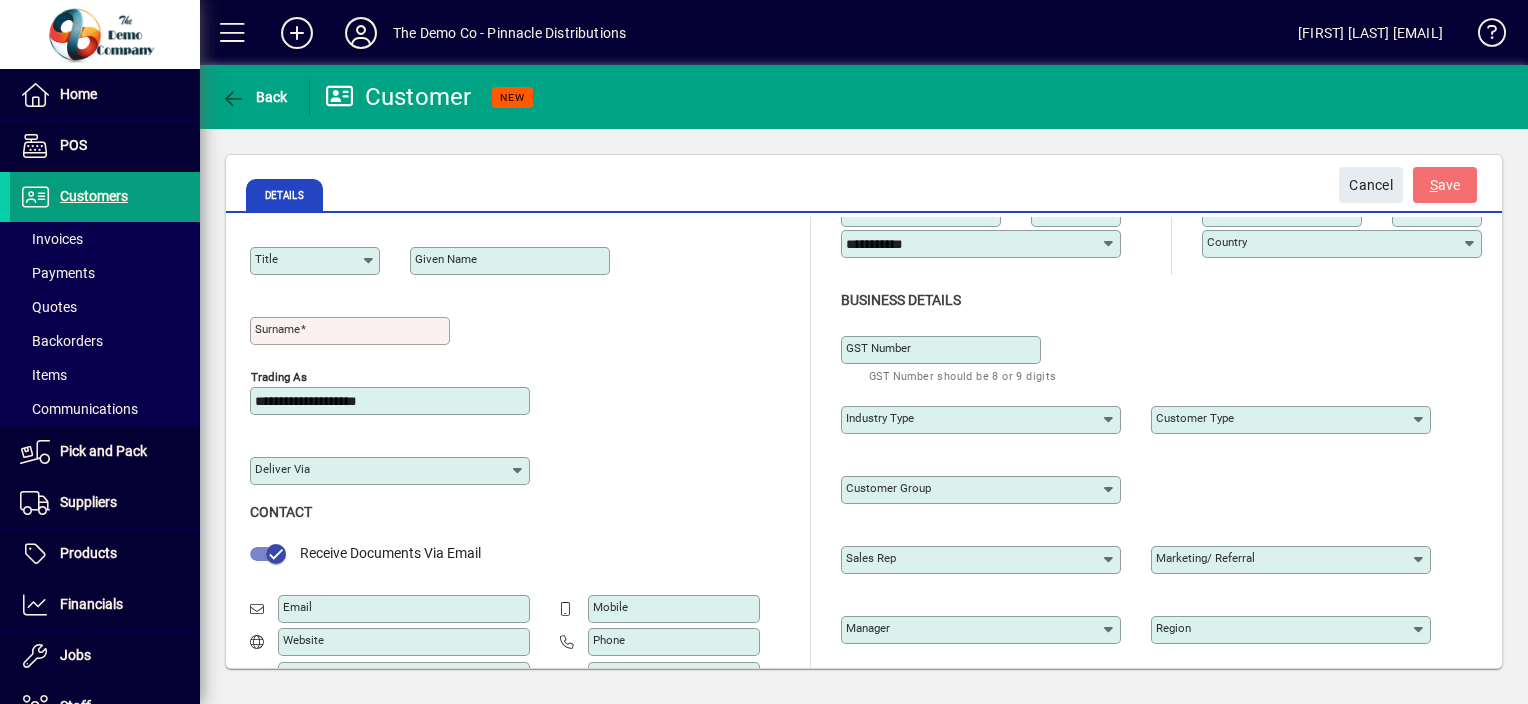 click 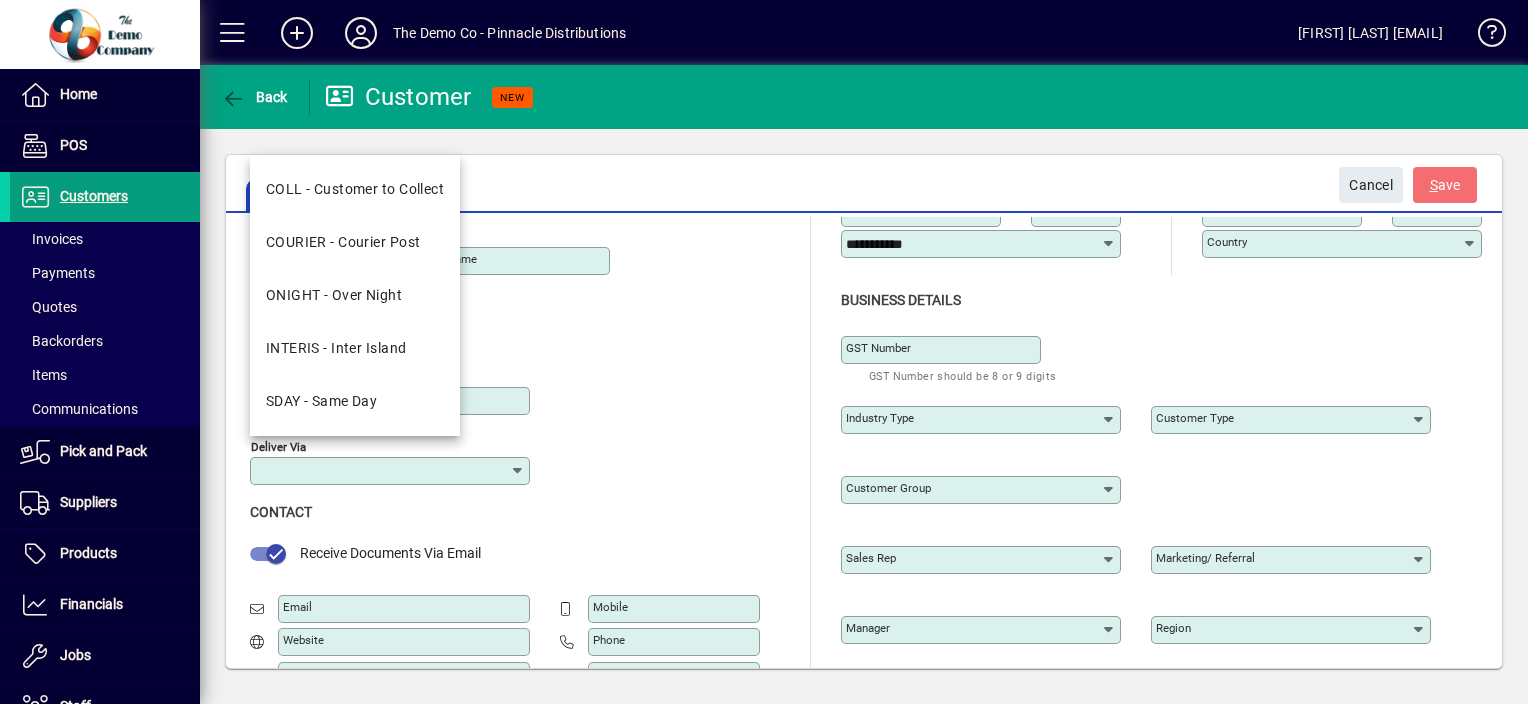 click on "**********" 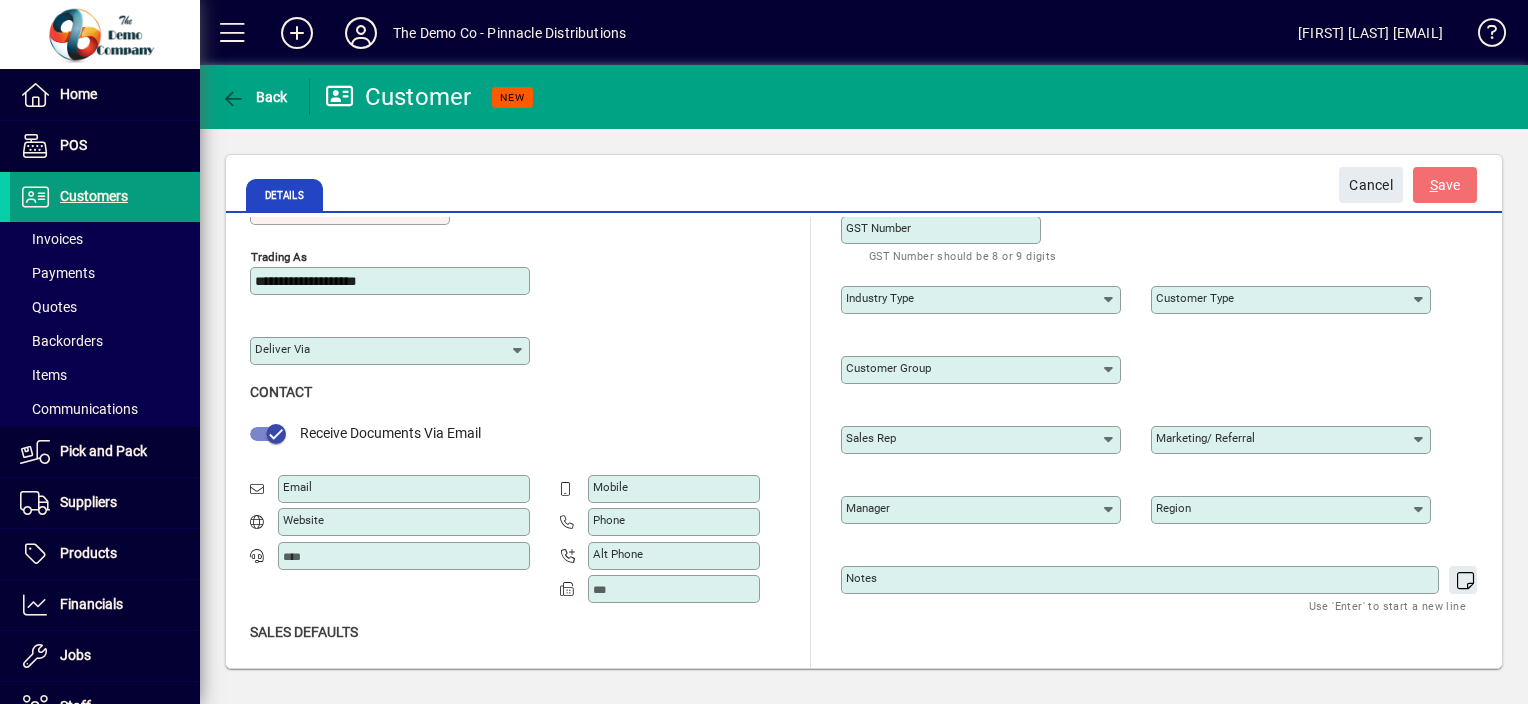 scroll, scrollTop: 310, scrollLeft: 0, axis: vertical 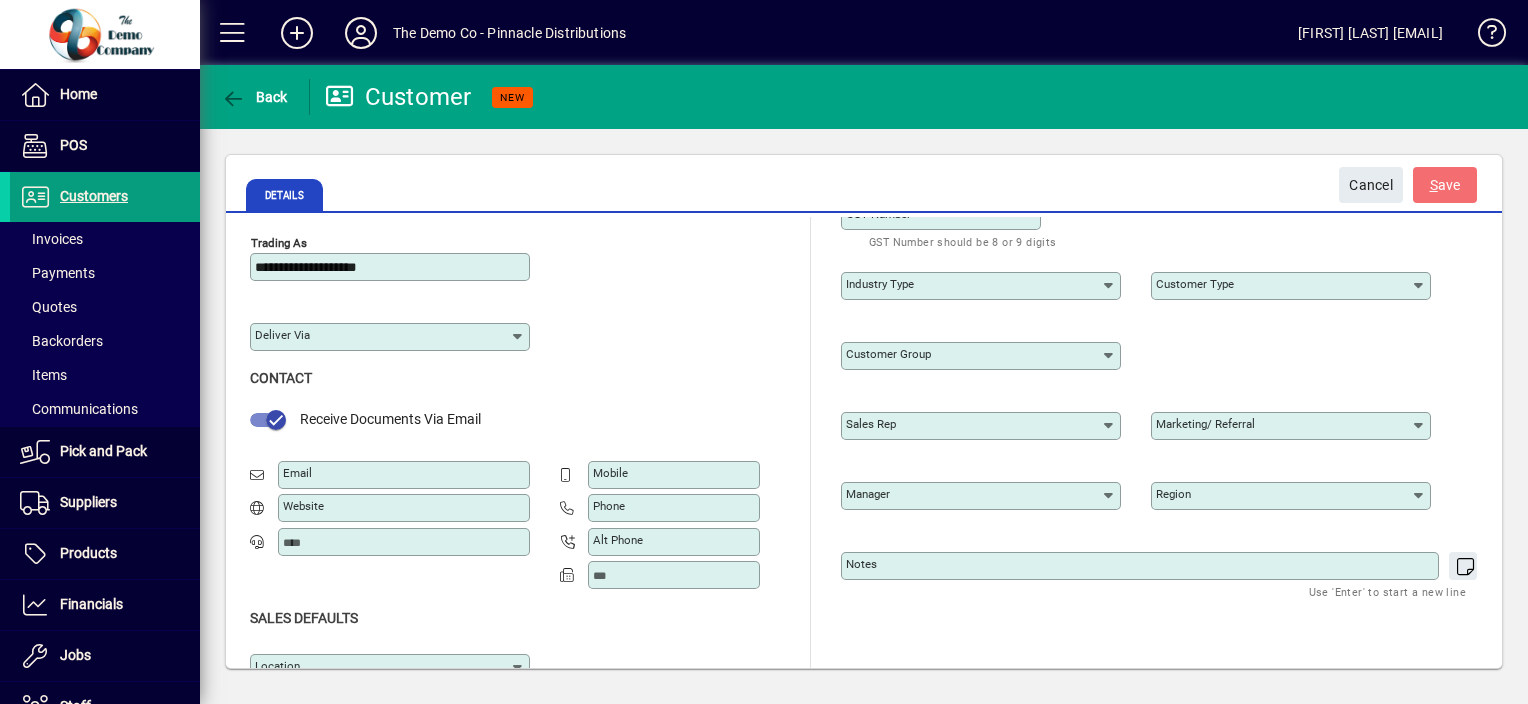click on "Email" 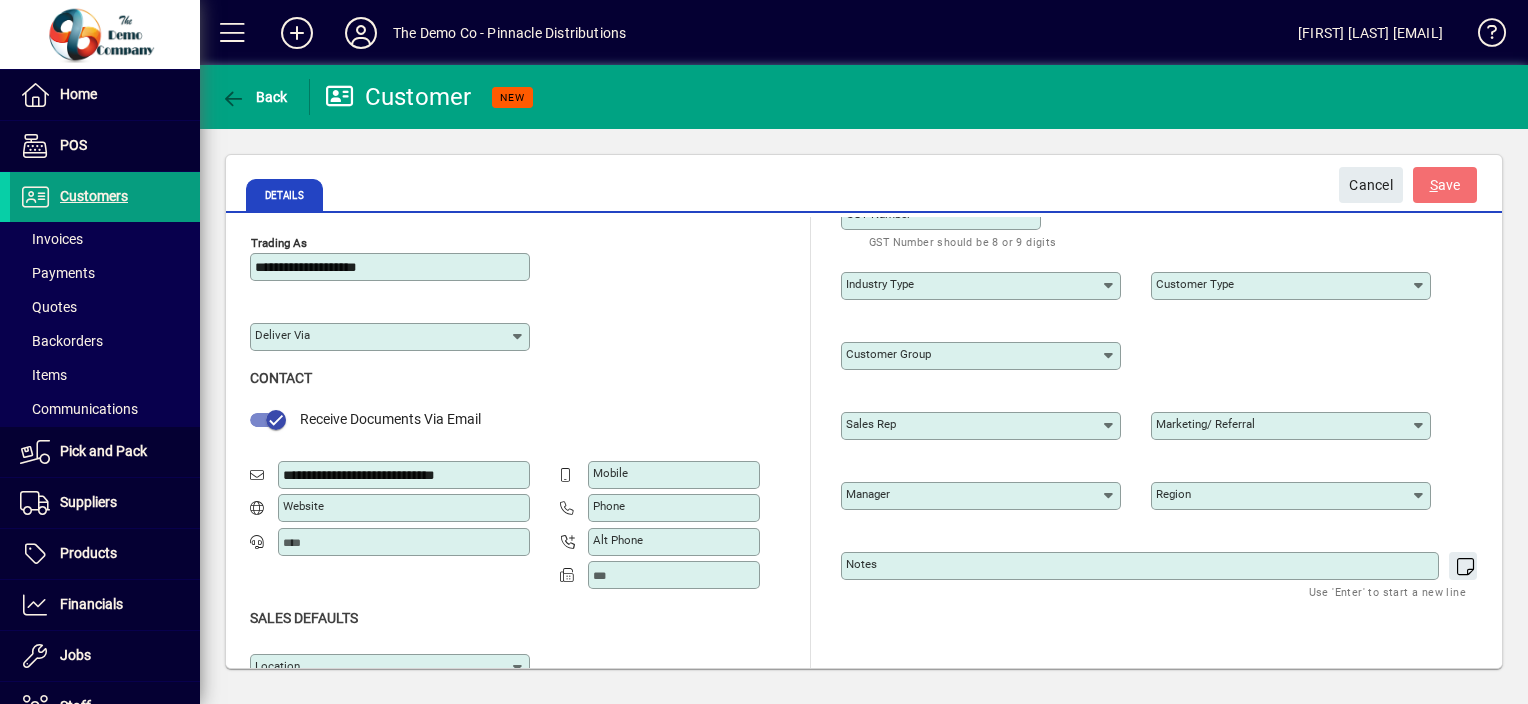 type on "**********" 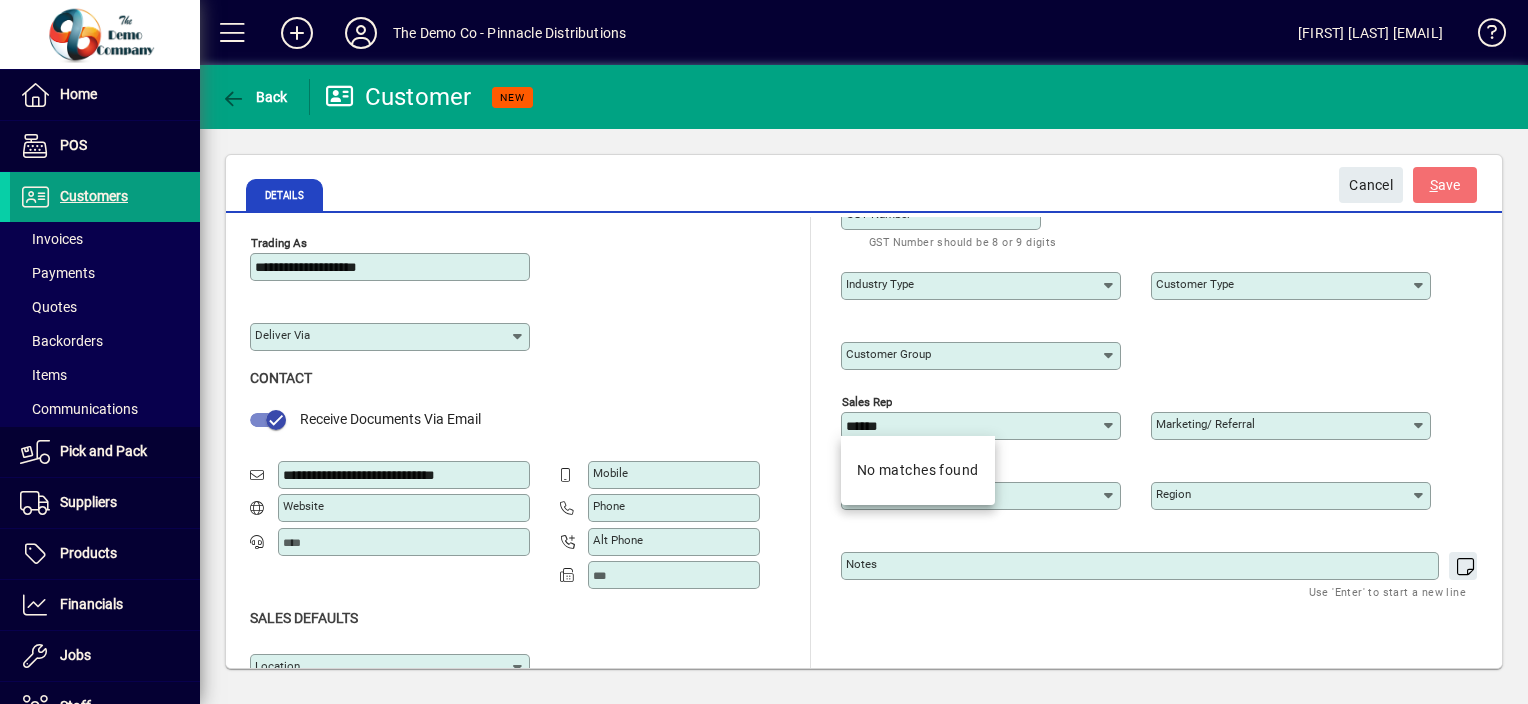 type on "******" 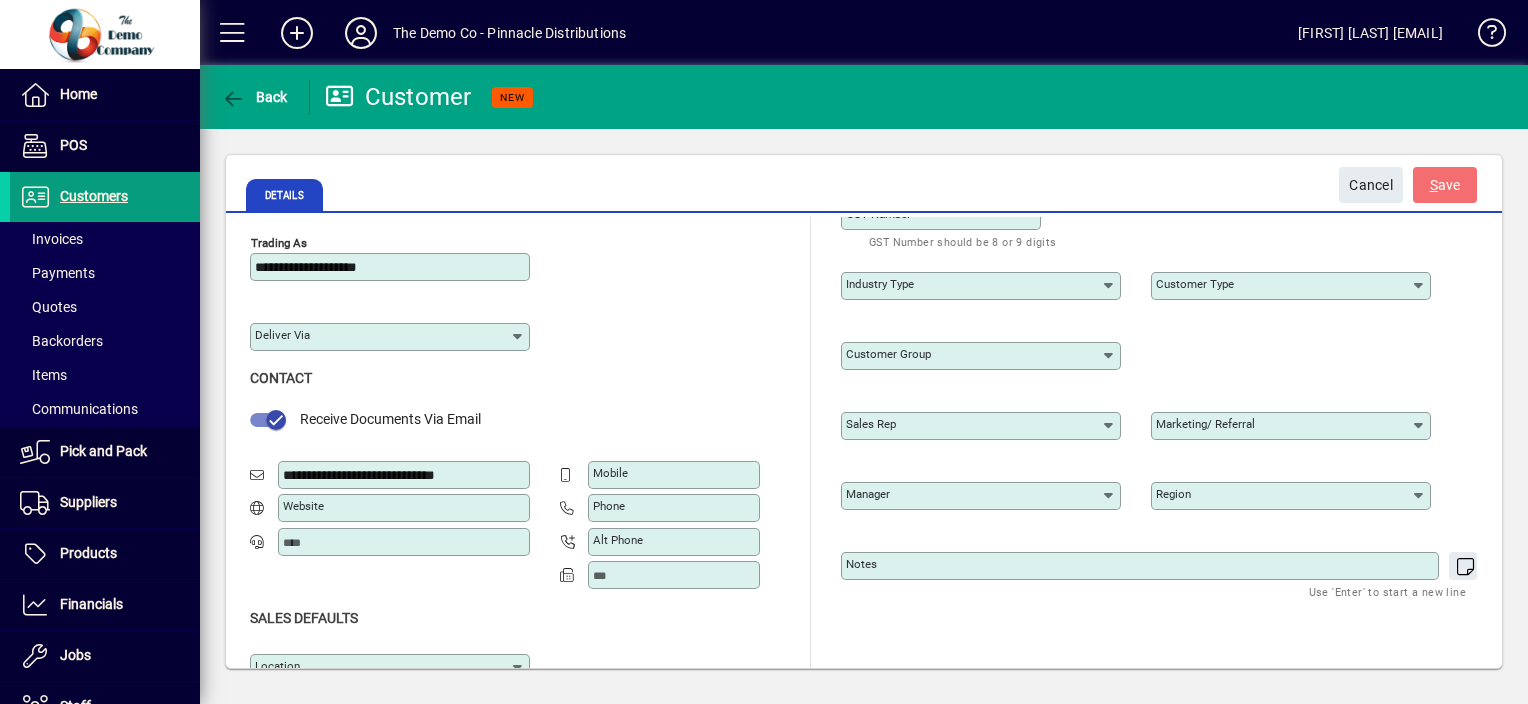 click 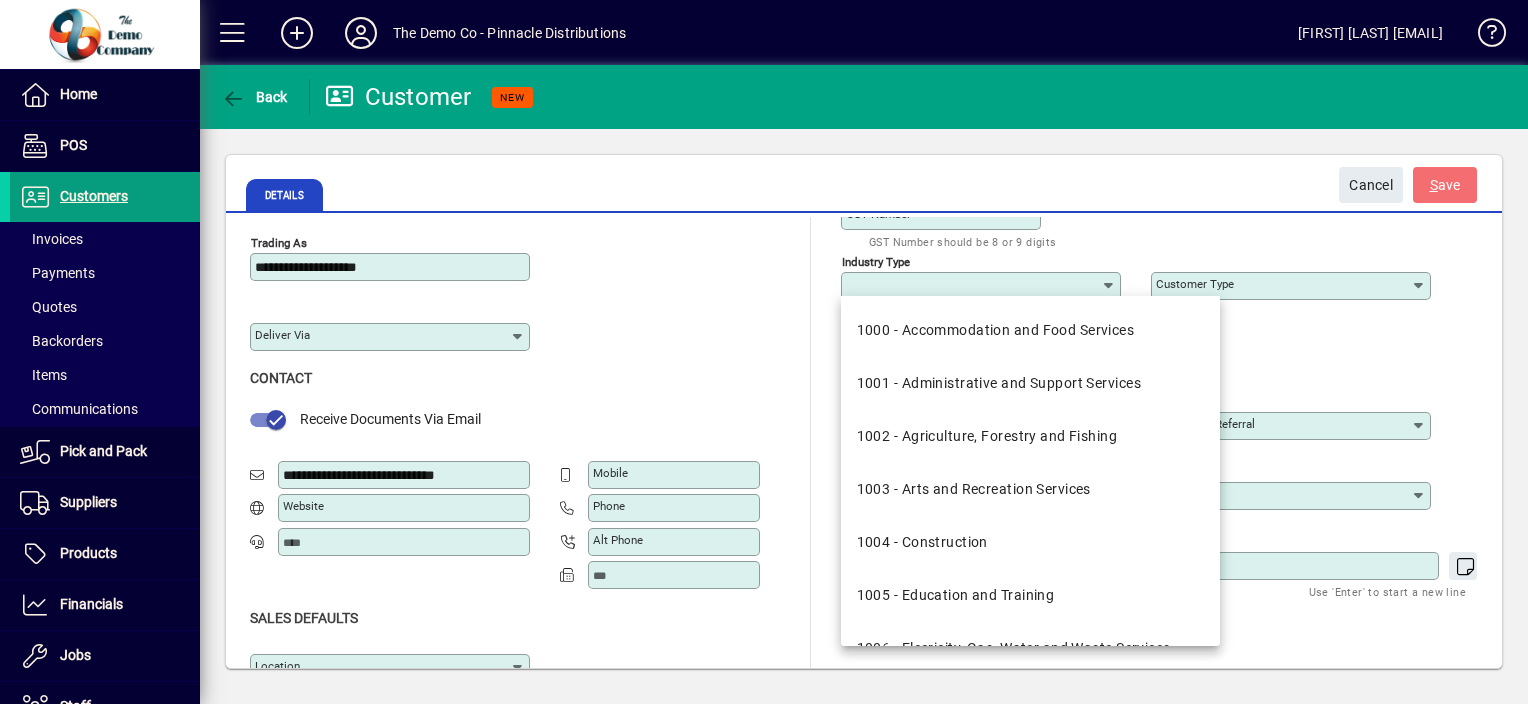 click on "**********" 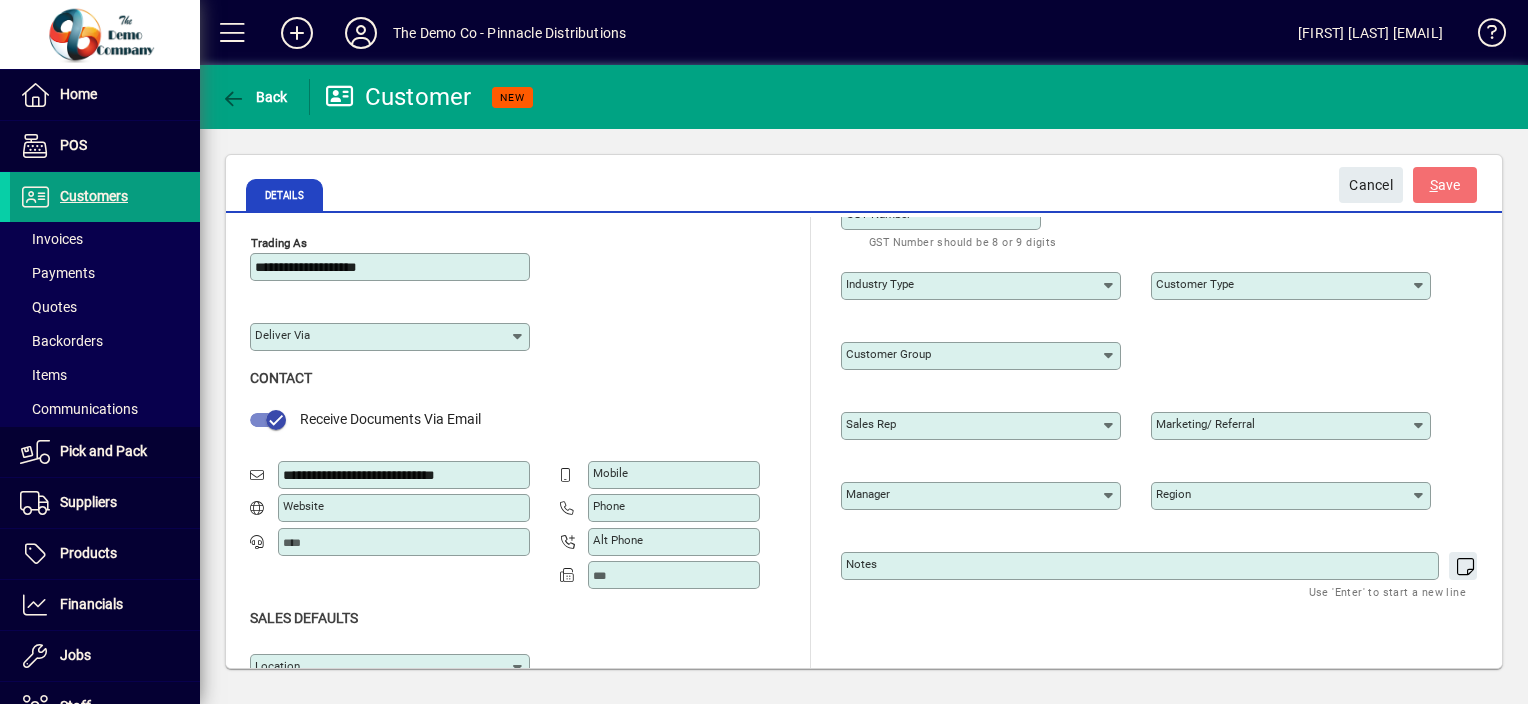 click 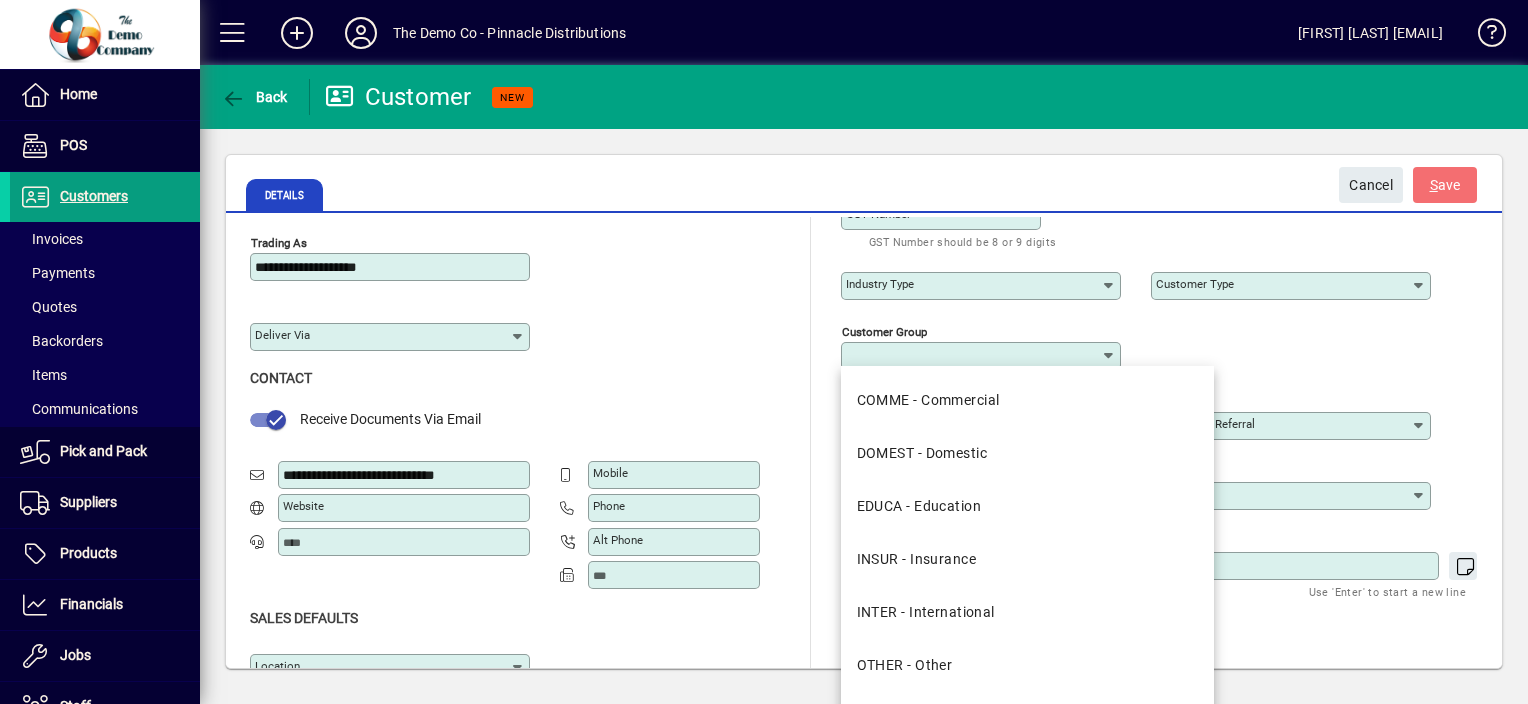click on "**********" 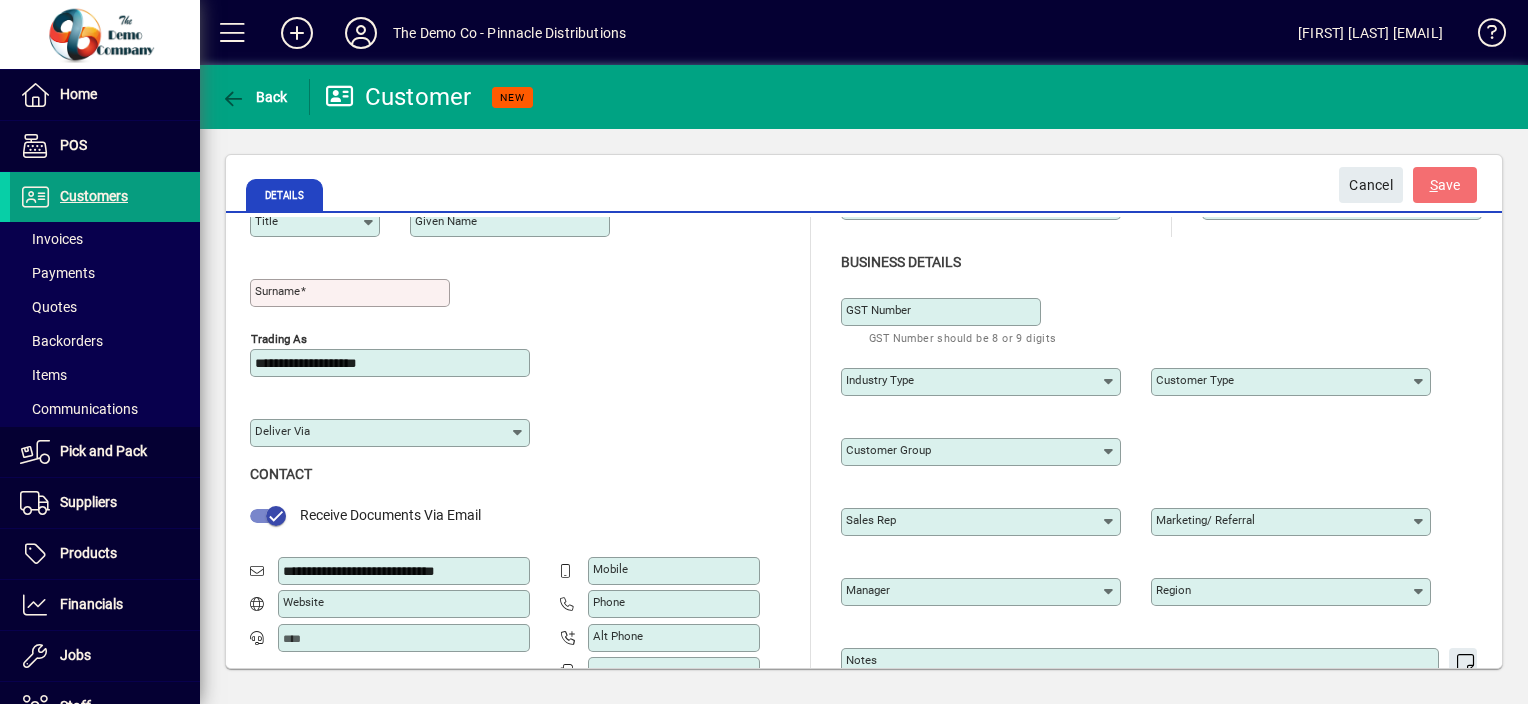 scroll, scrollTop: 0, scrollLeft: 0, axis: both 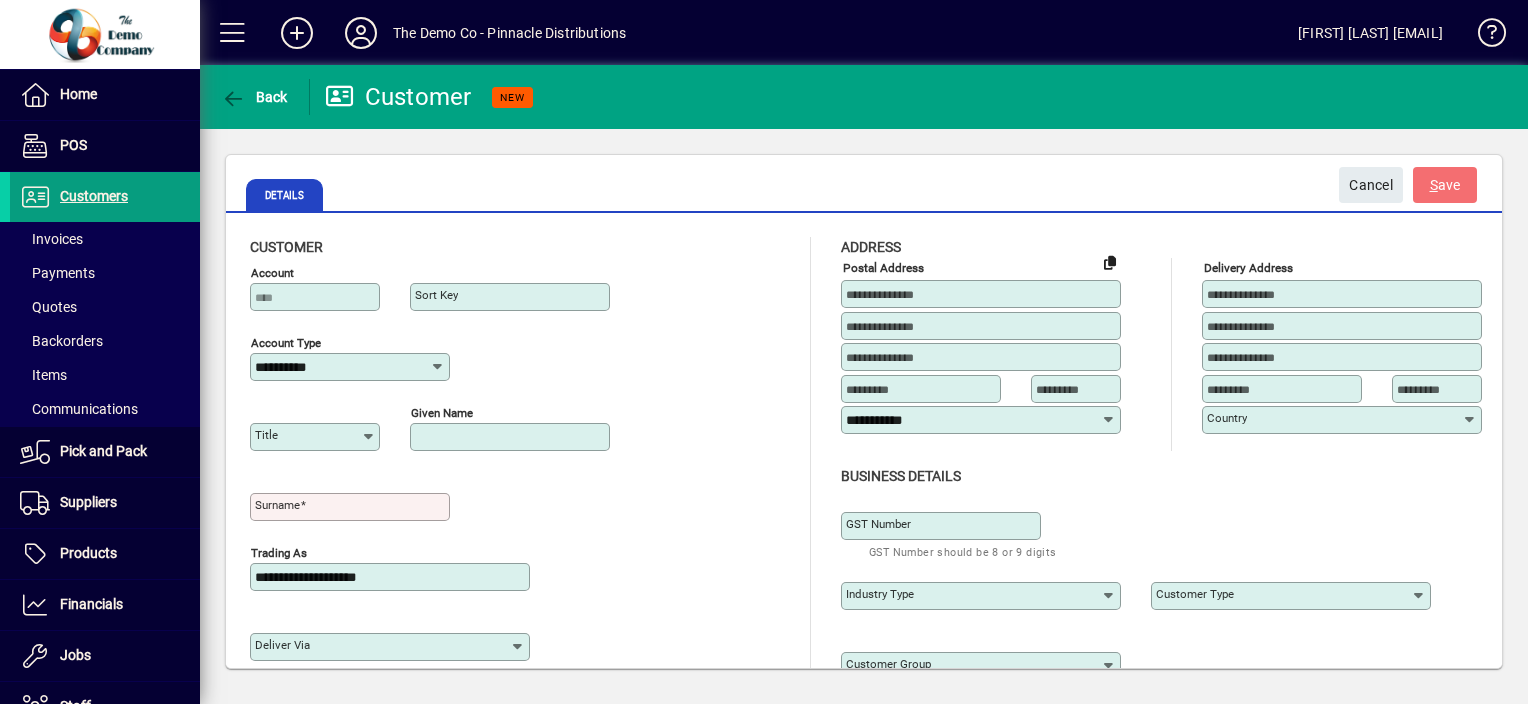 click on "Given name" at bounding box center [512, 437] 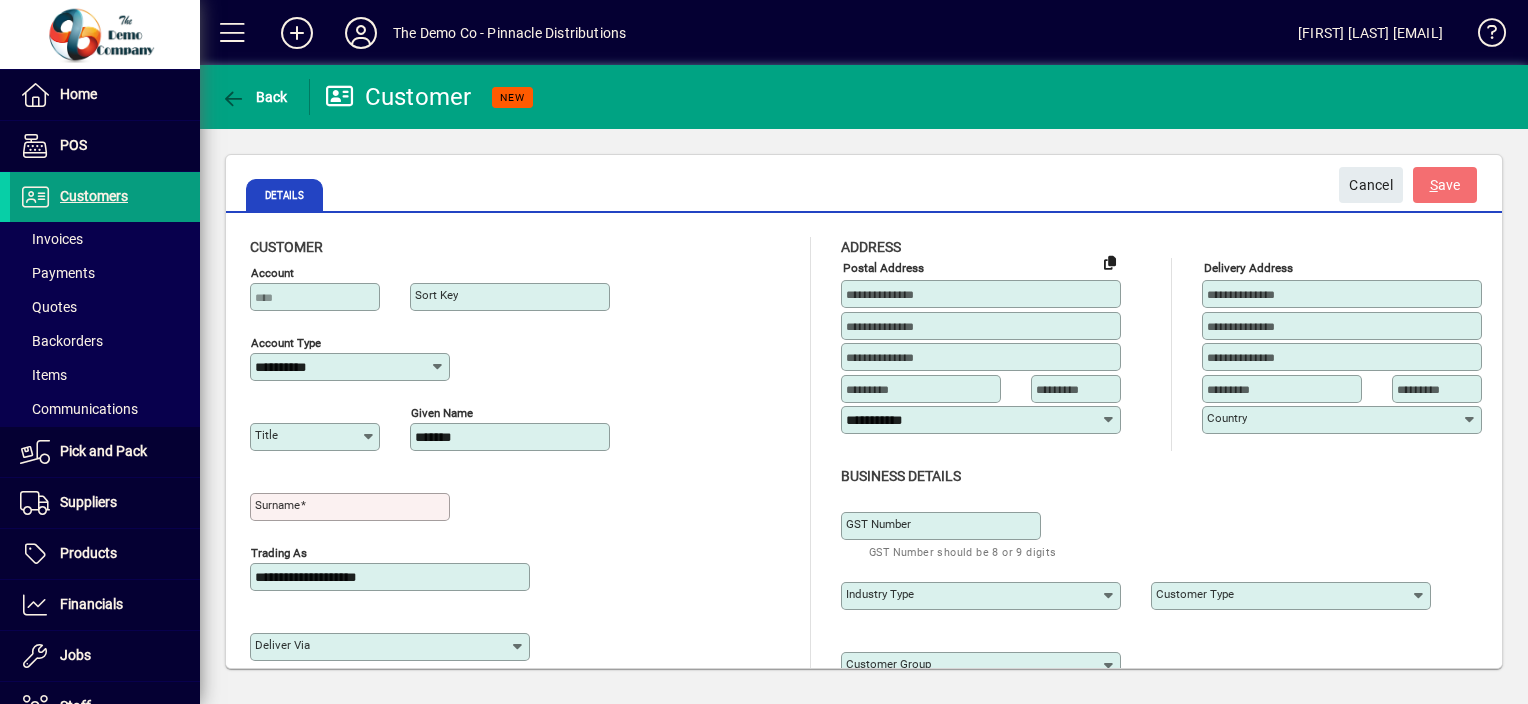 type on "*******" 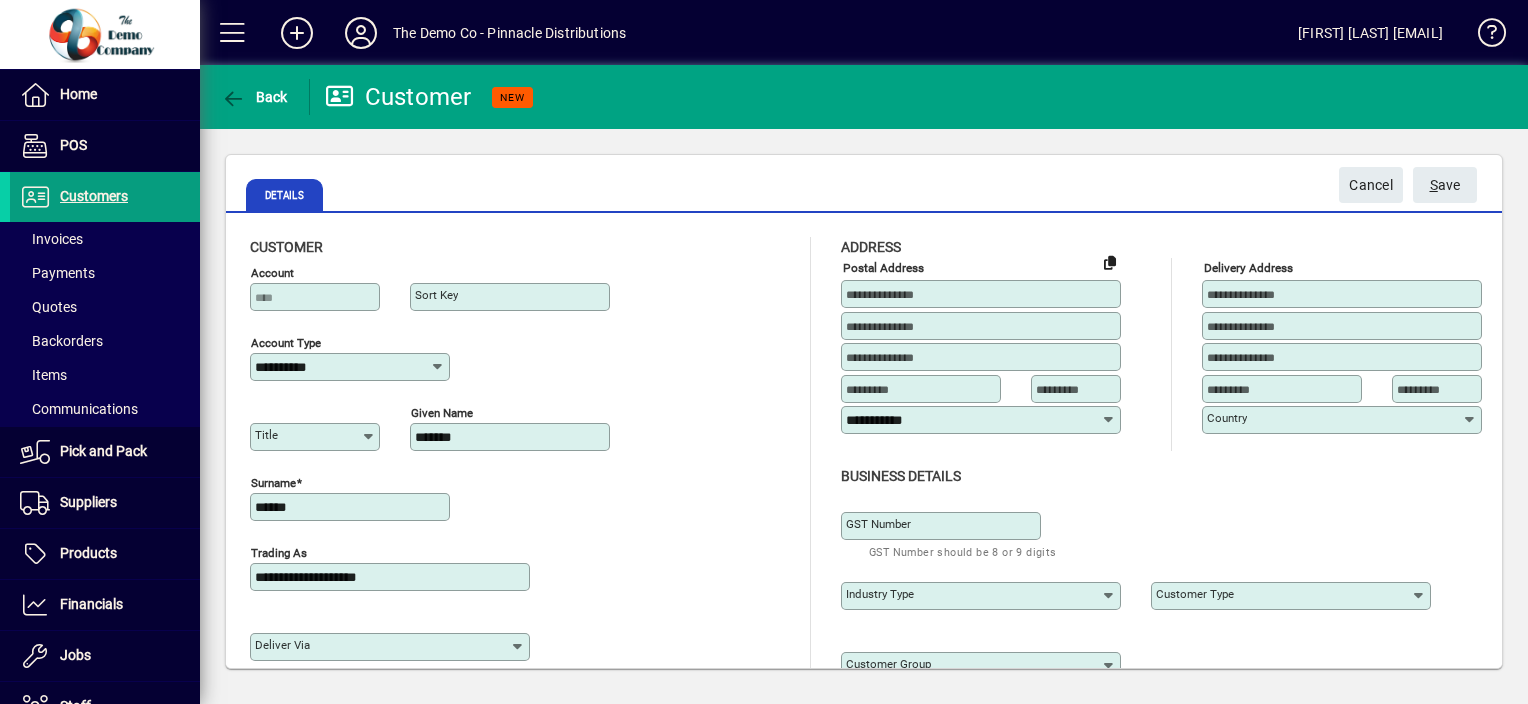 type on "******" 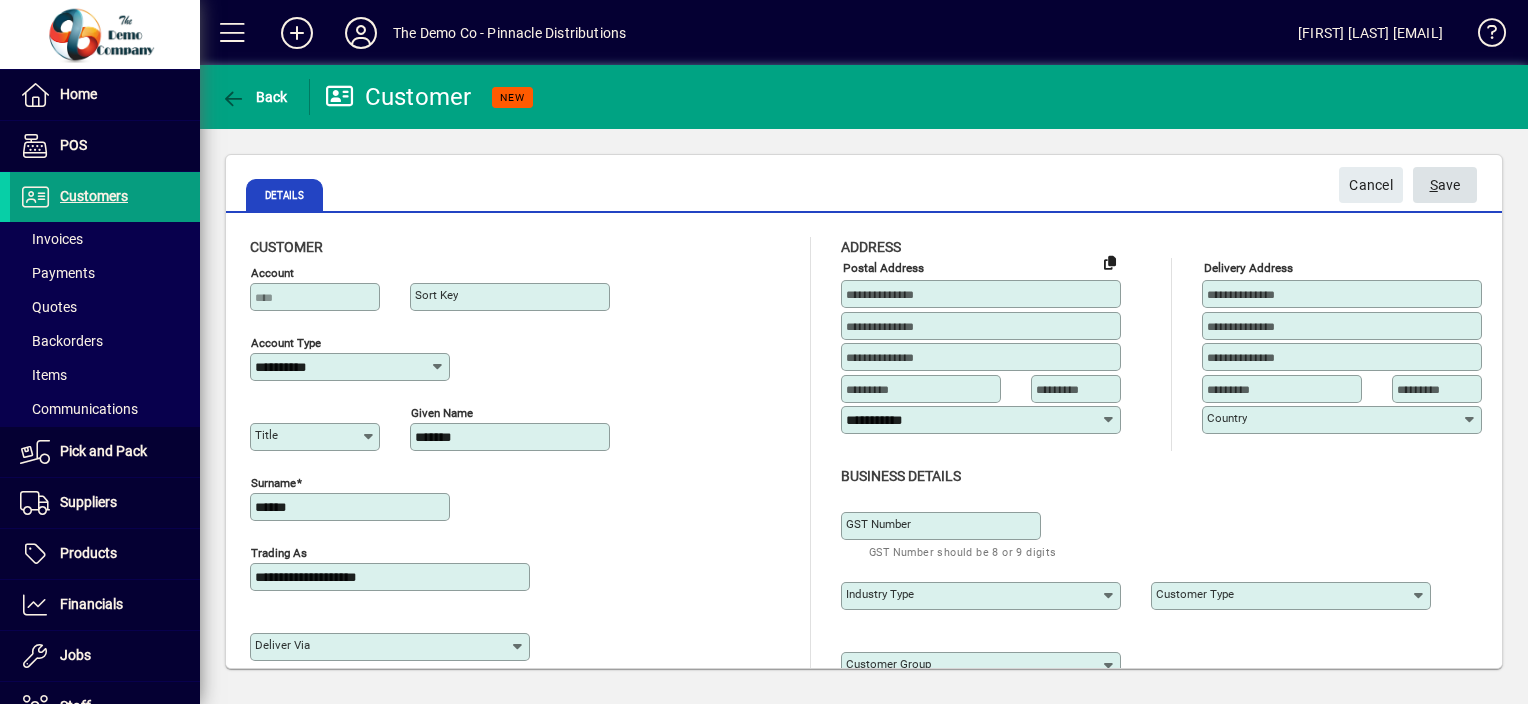 click on "S ave" 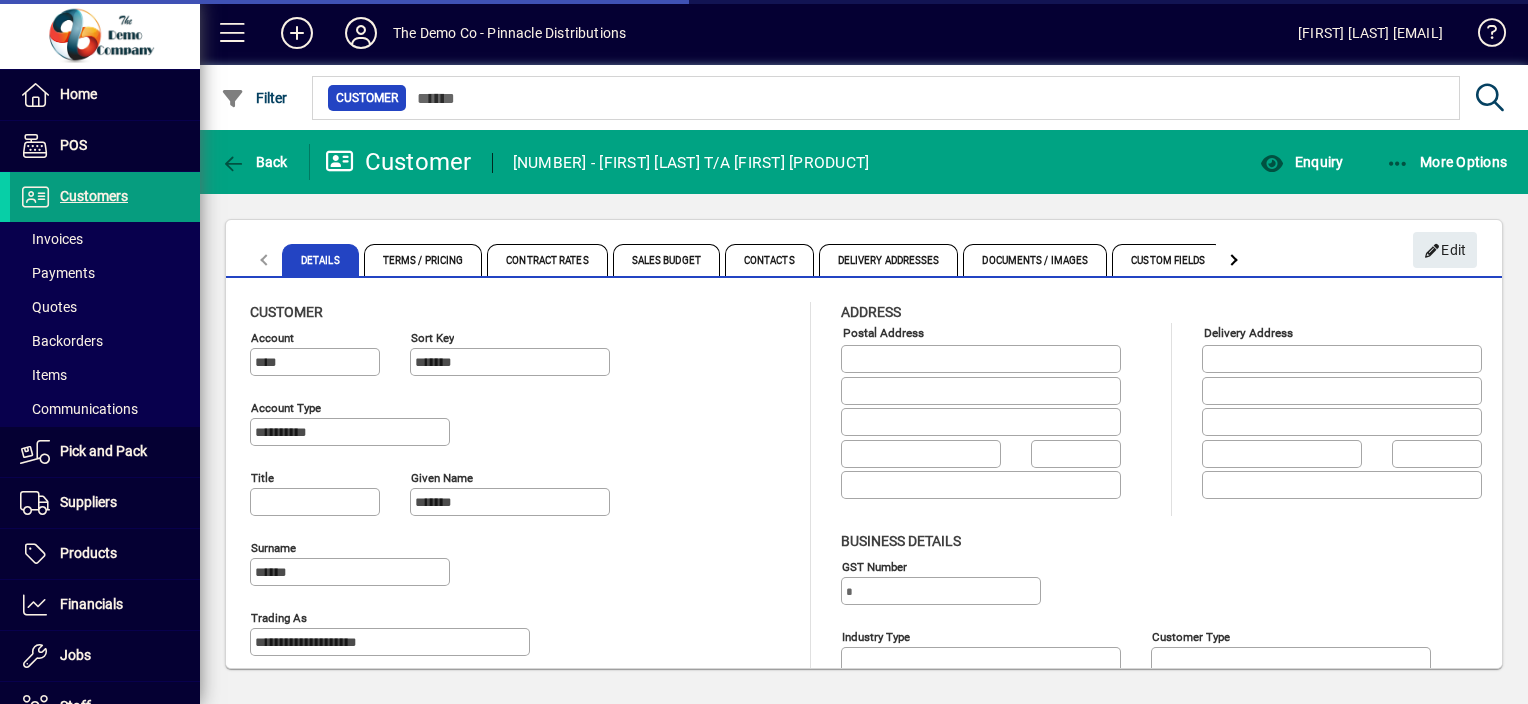 type on "**********" 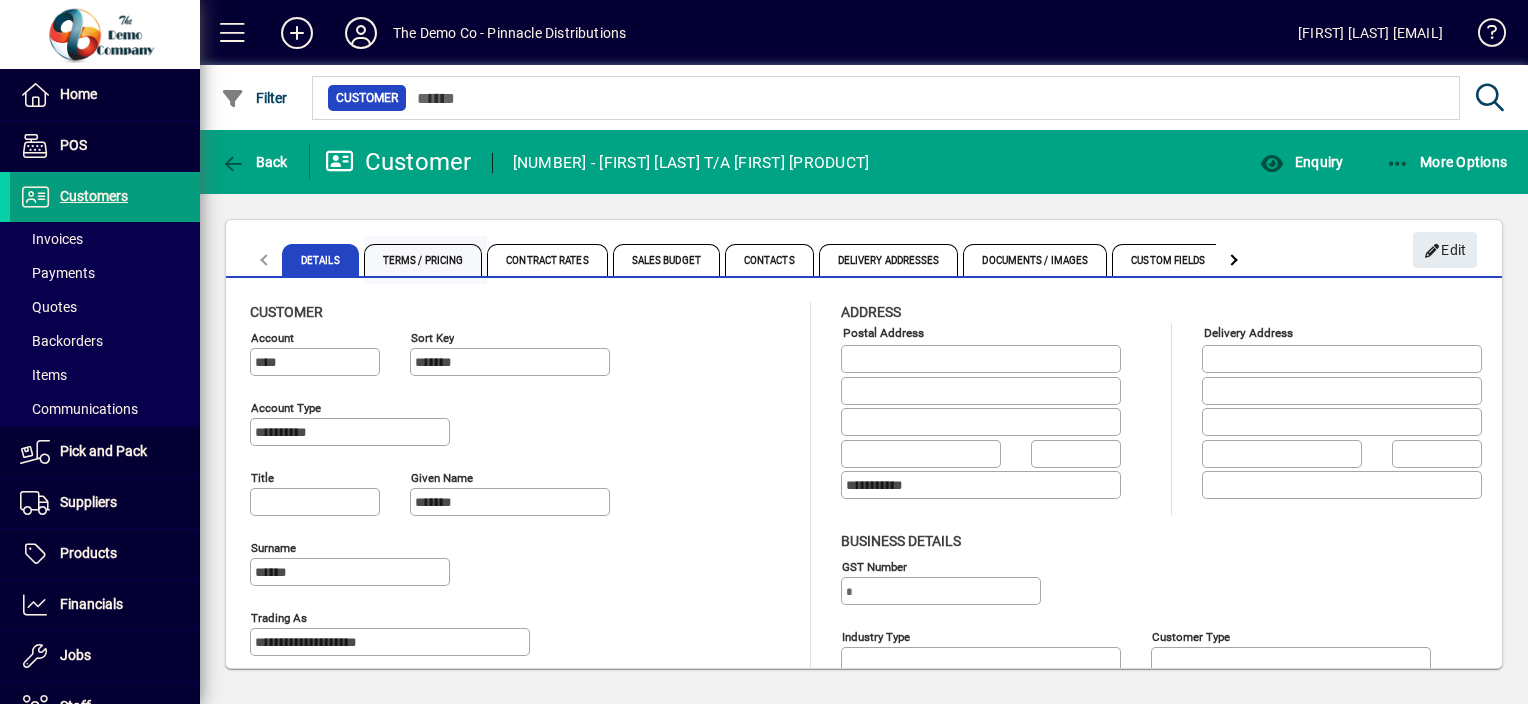 click on "Terms / Pricing" at bounding box center [423, 260] 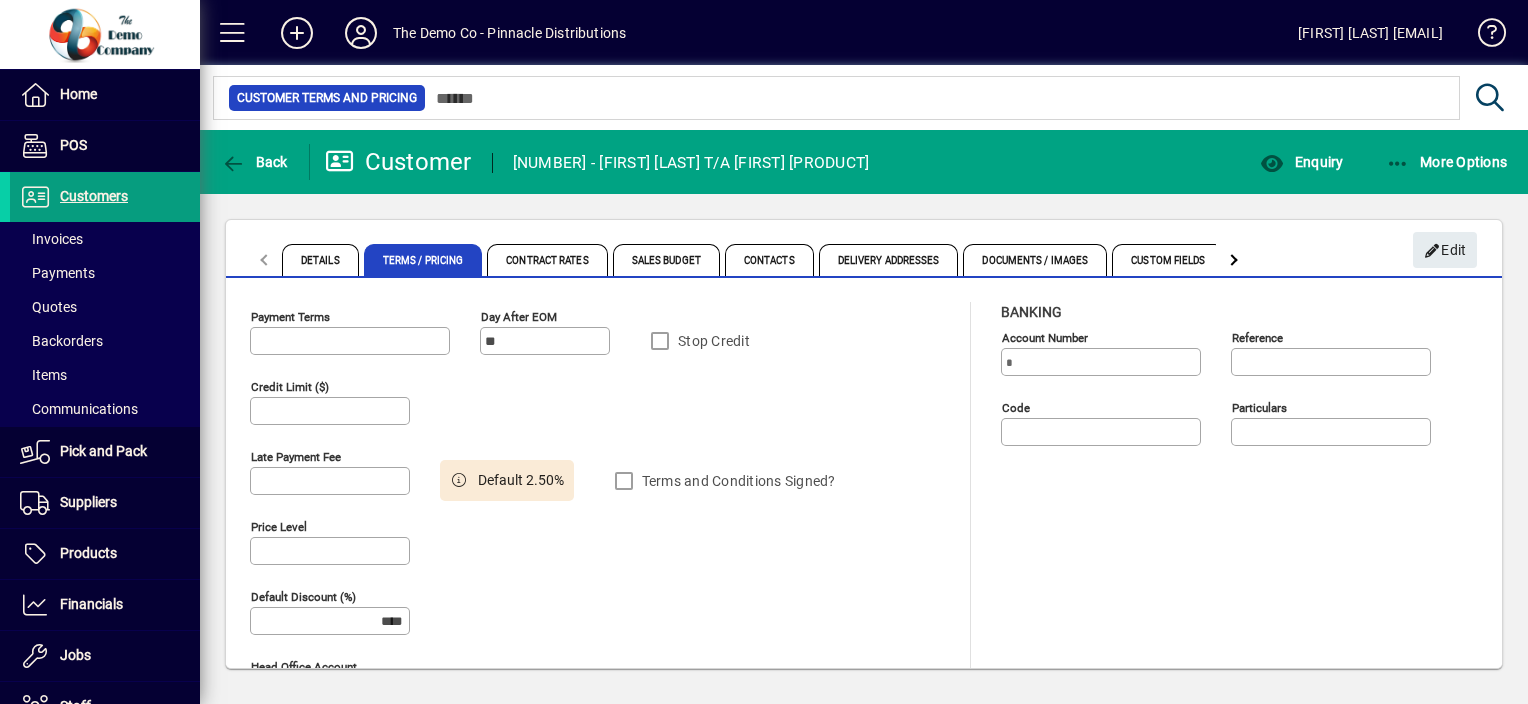 type on "**********" 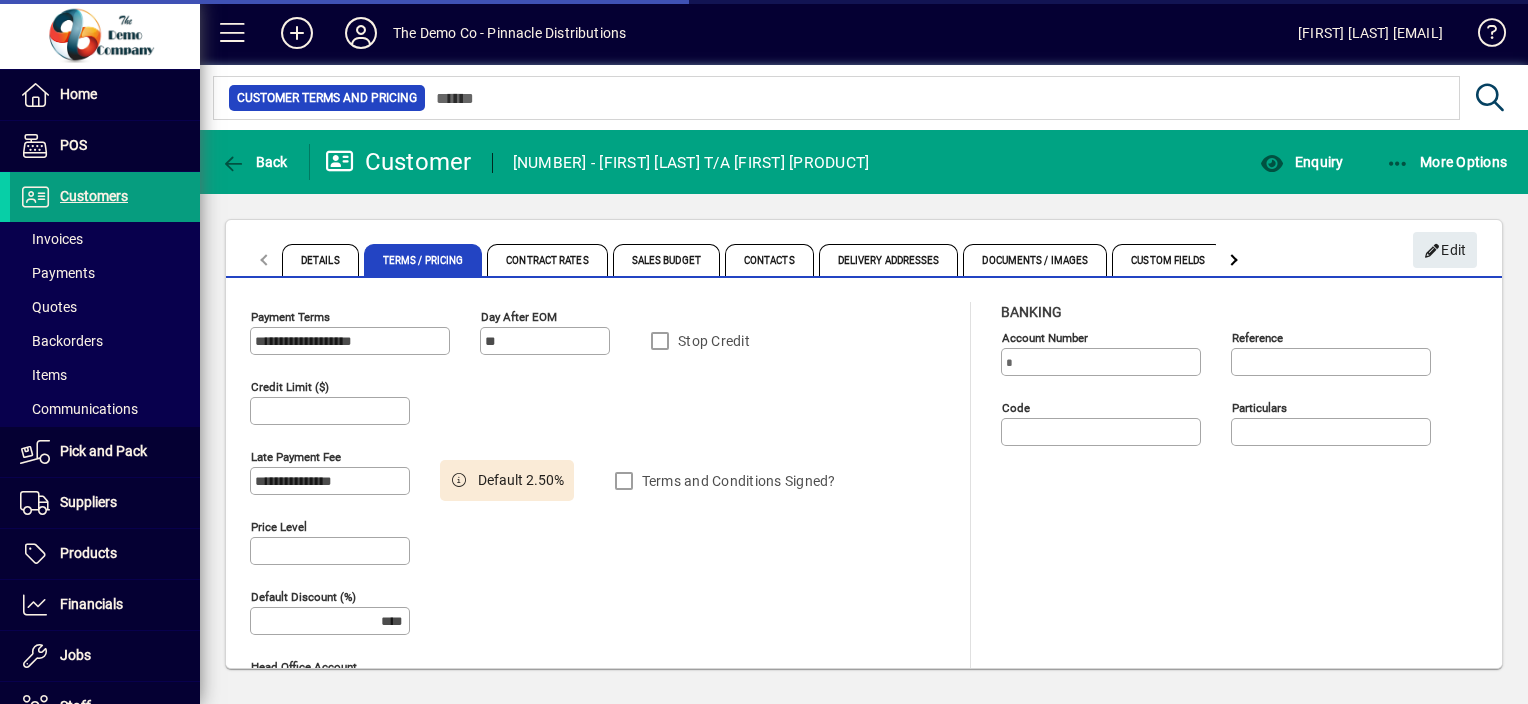 type on "******" 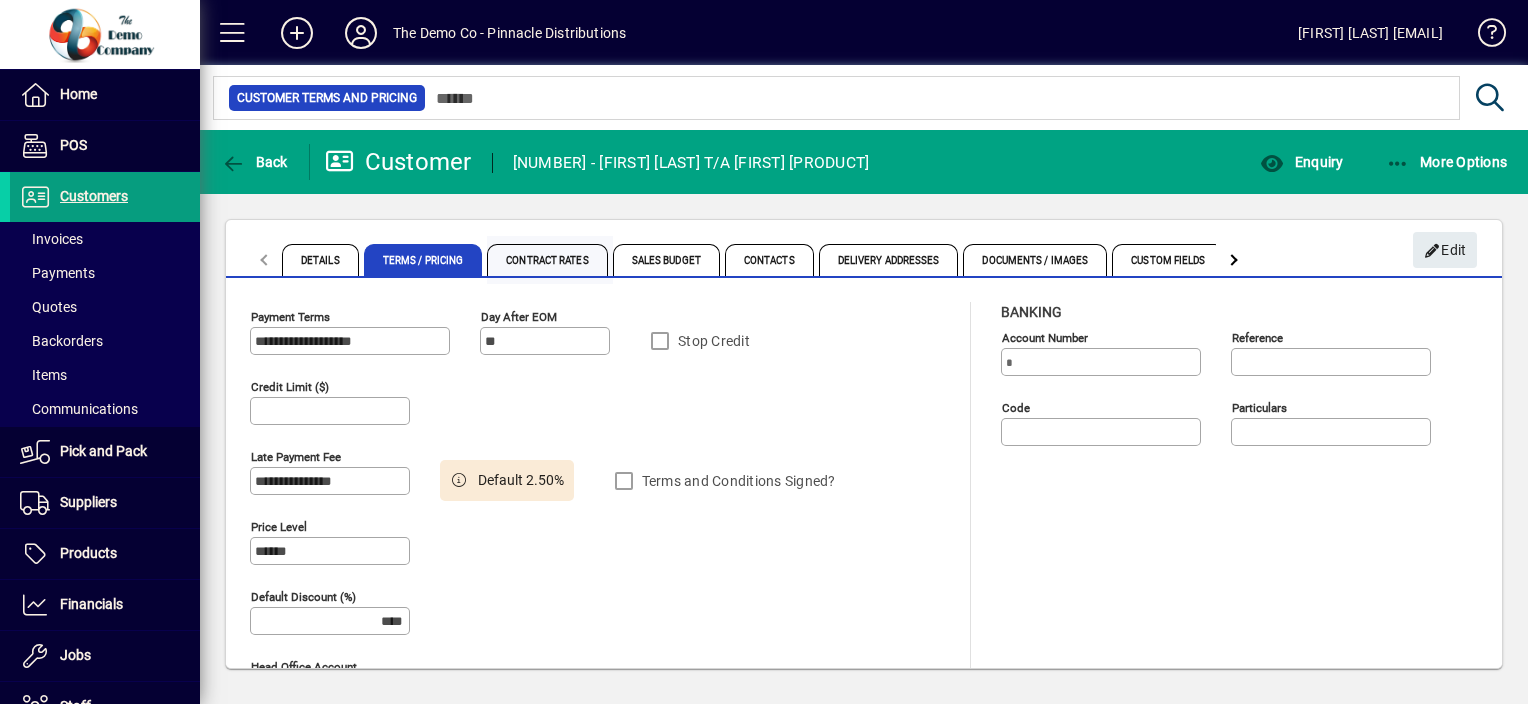 click on "Contract Rates" at bounding box center [547, 260] 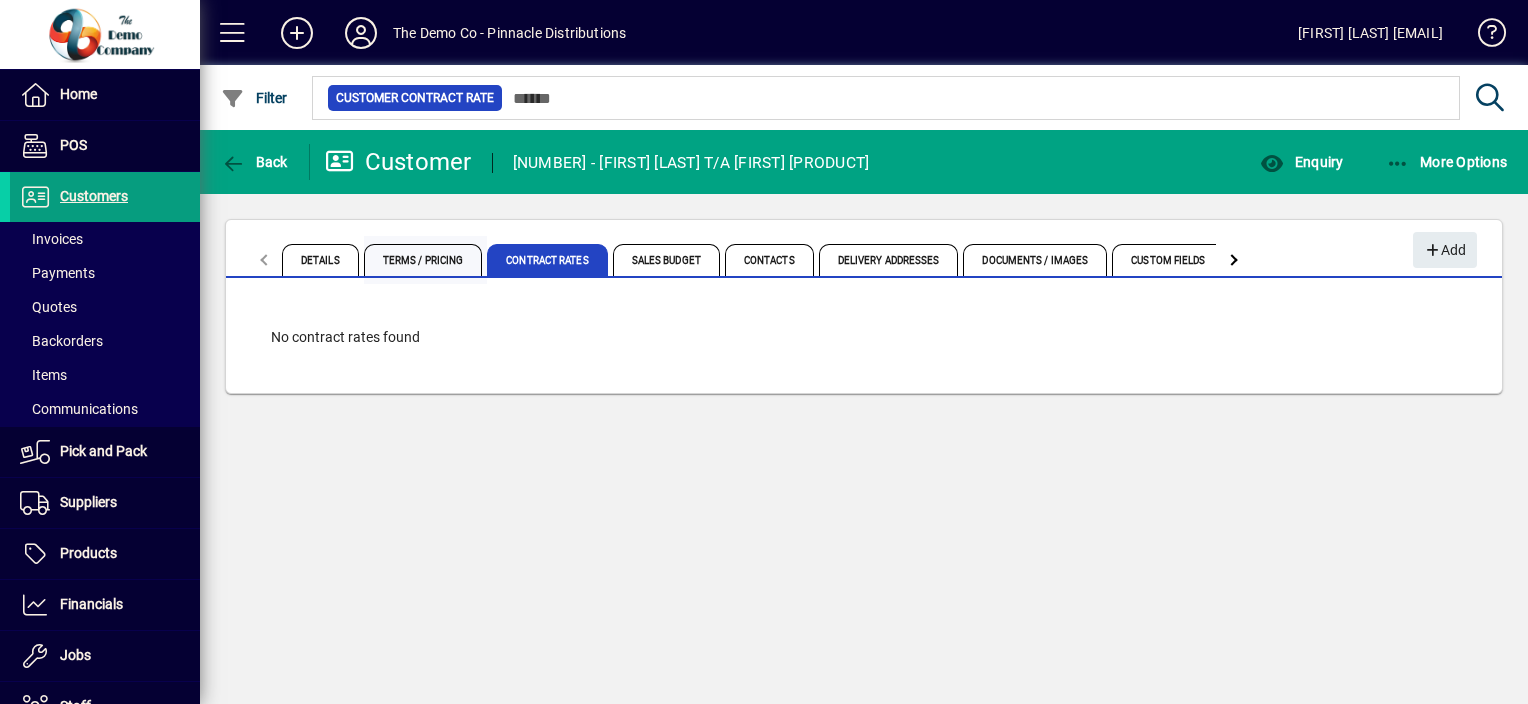 click on "Terms / Pricing" at bounding box center [423, 260] 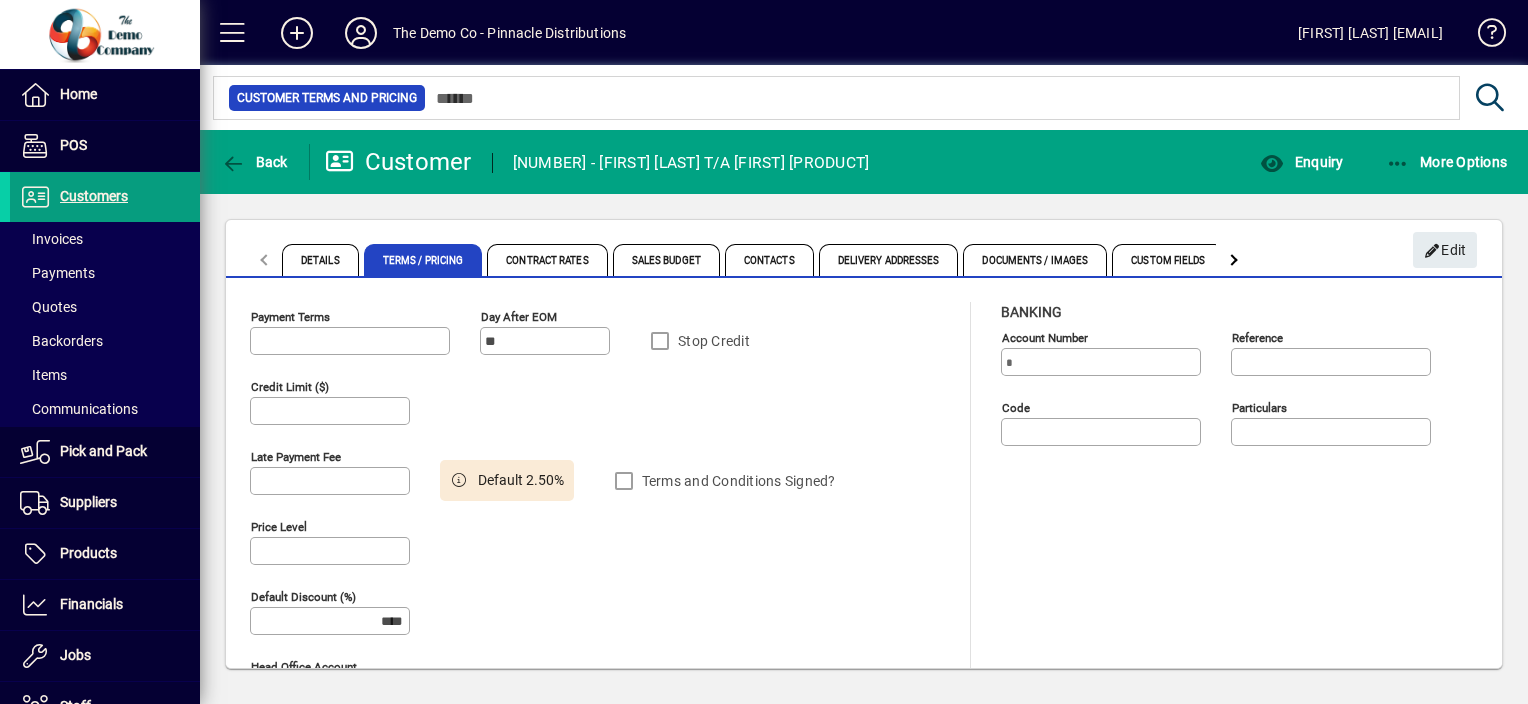 type on "**********" 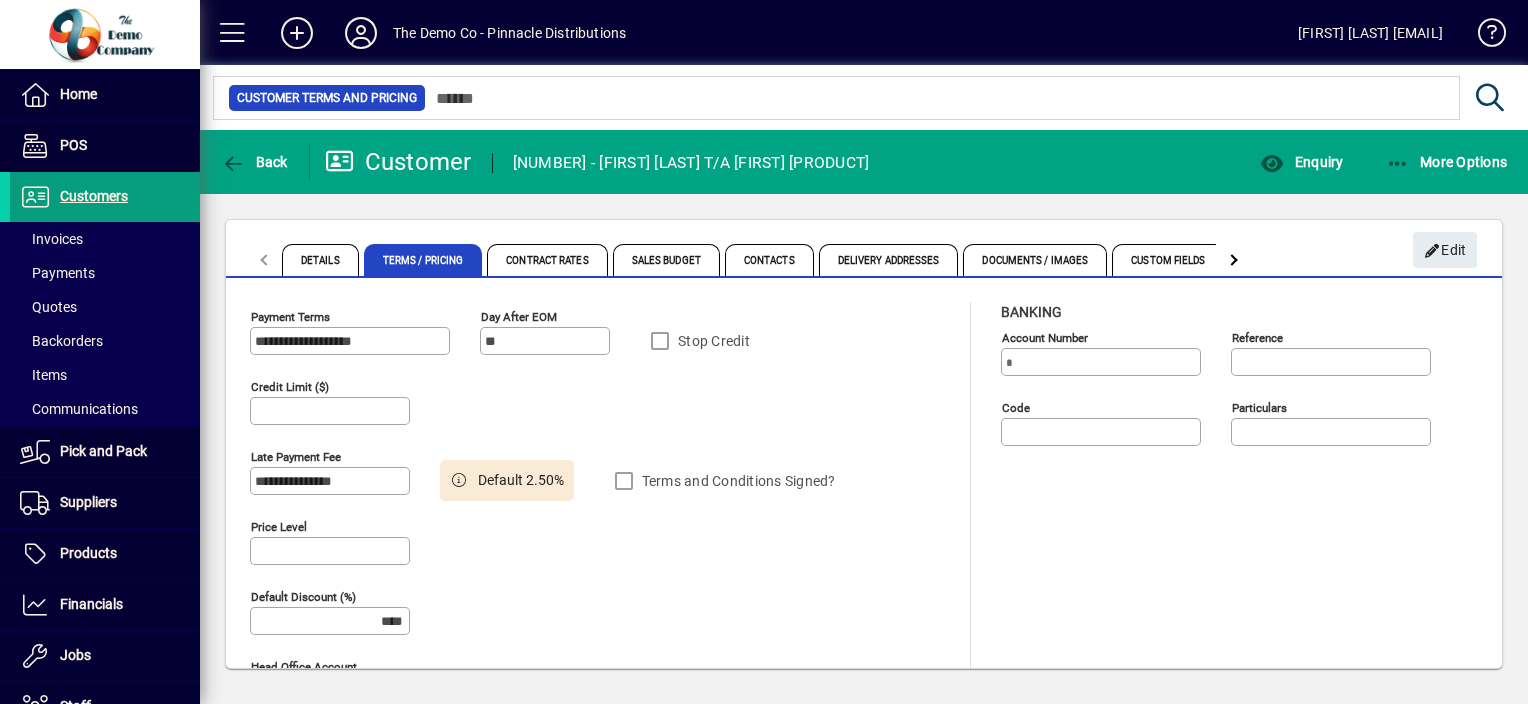 type on "******" 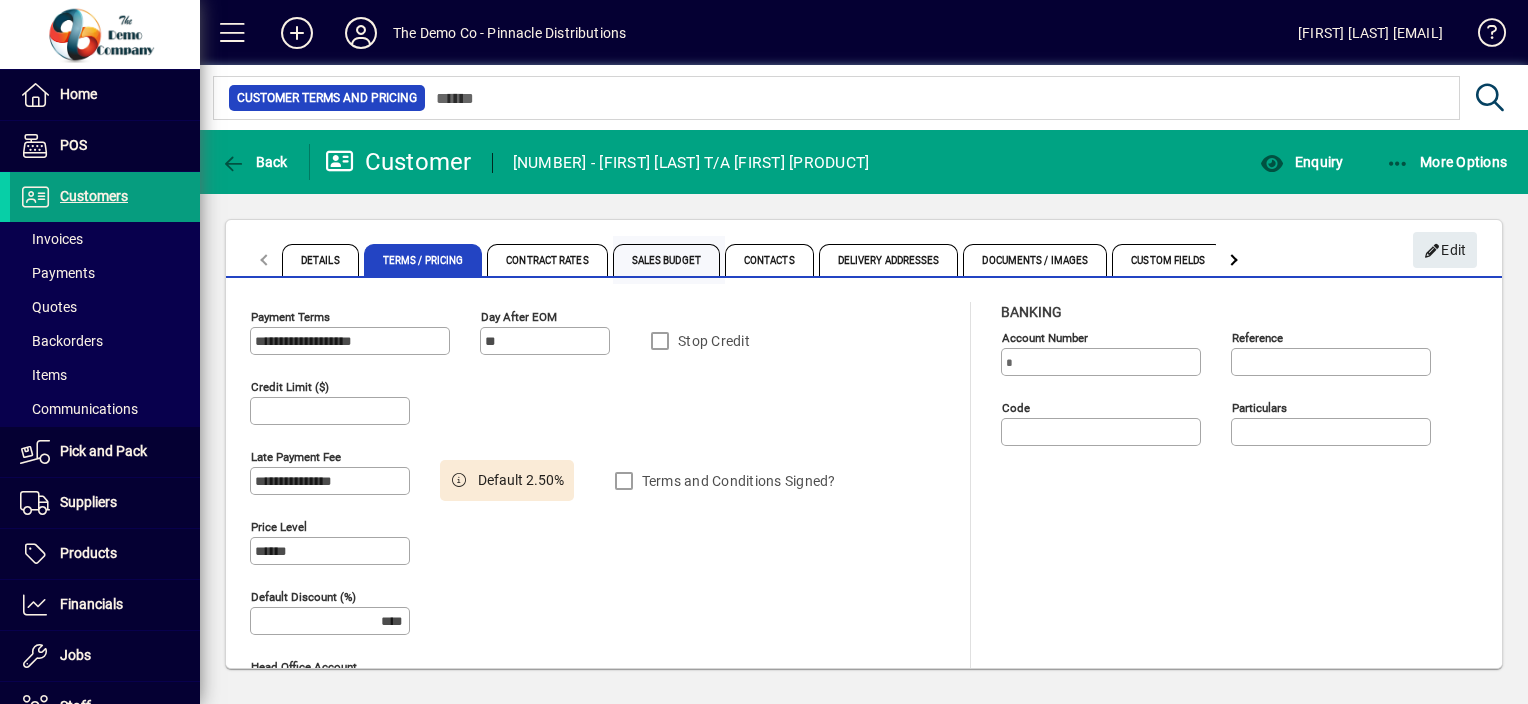 click on "Sales Budget" at bounding box center (666, 260) 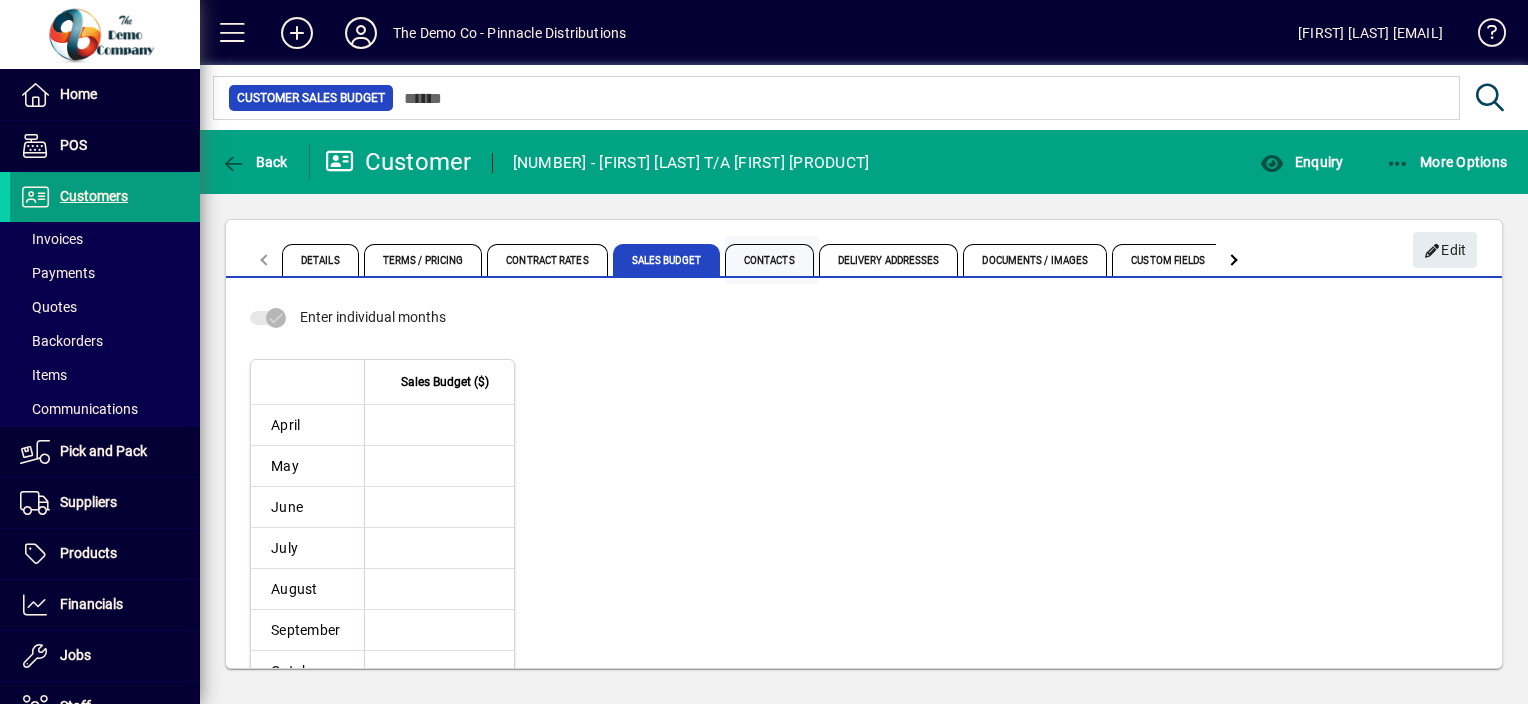 click on "Contacts" at bounding box center (769, 260) 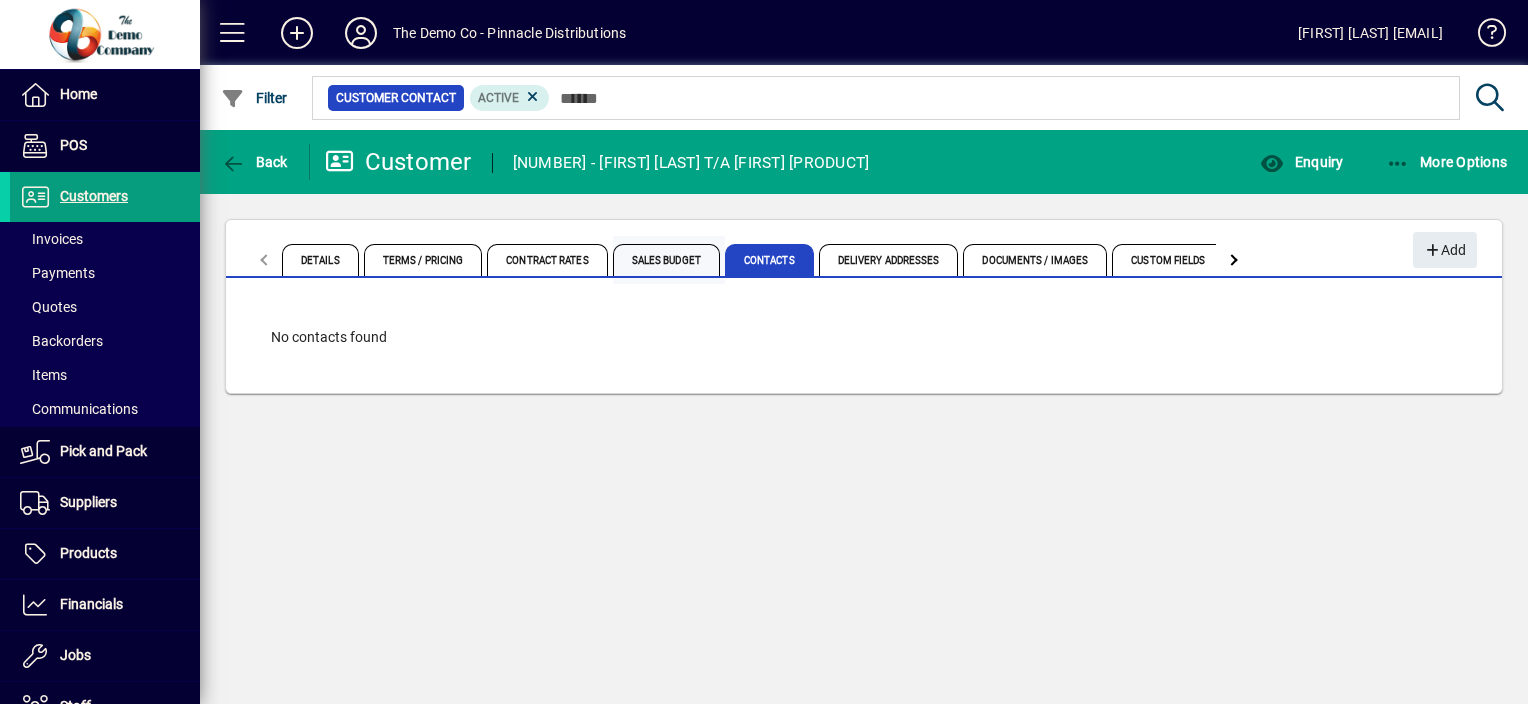 click on "Sales Budget" at bounding box center [666, 260] 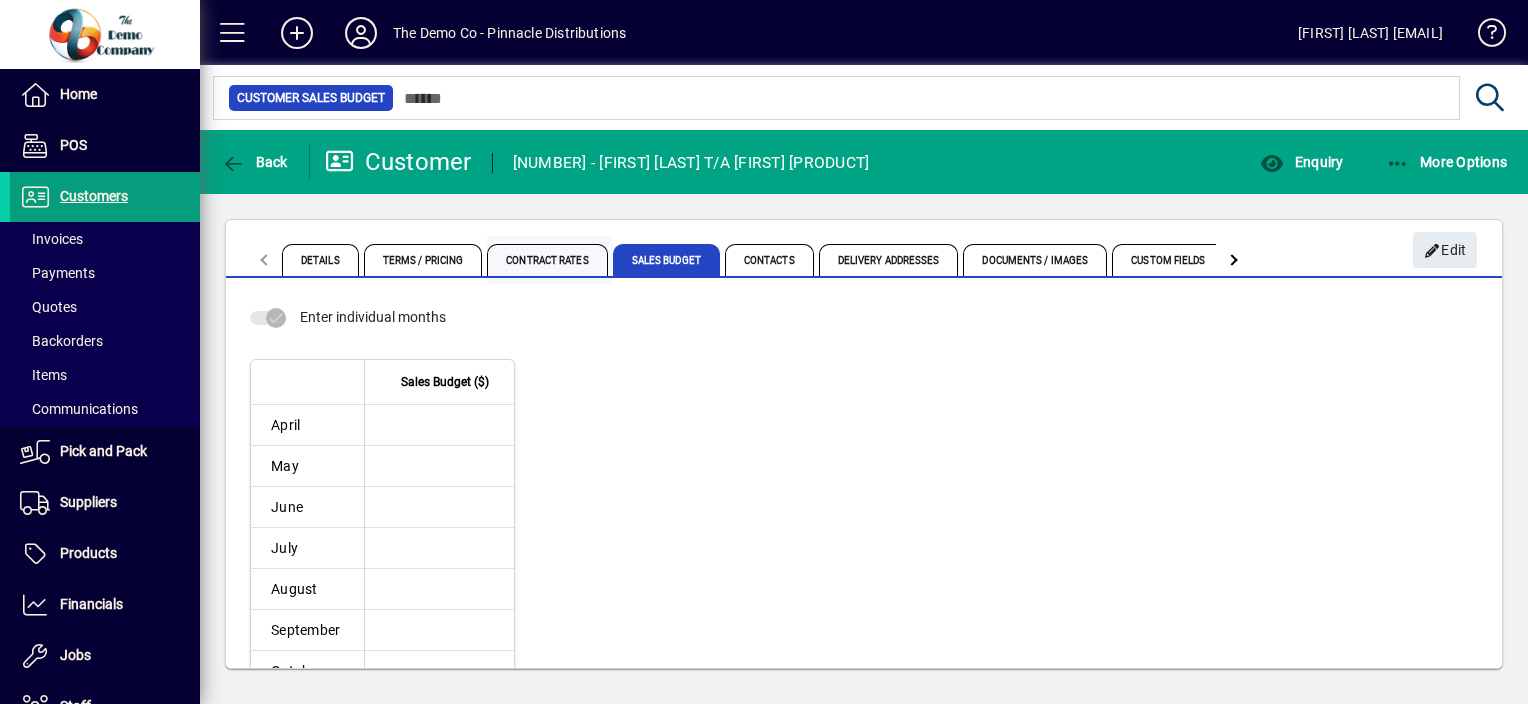 click on "Contract Rates" at bounding box center [547, 260] 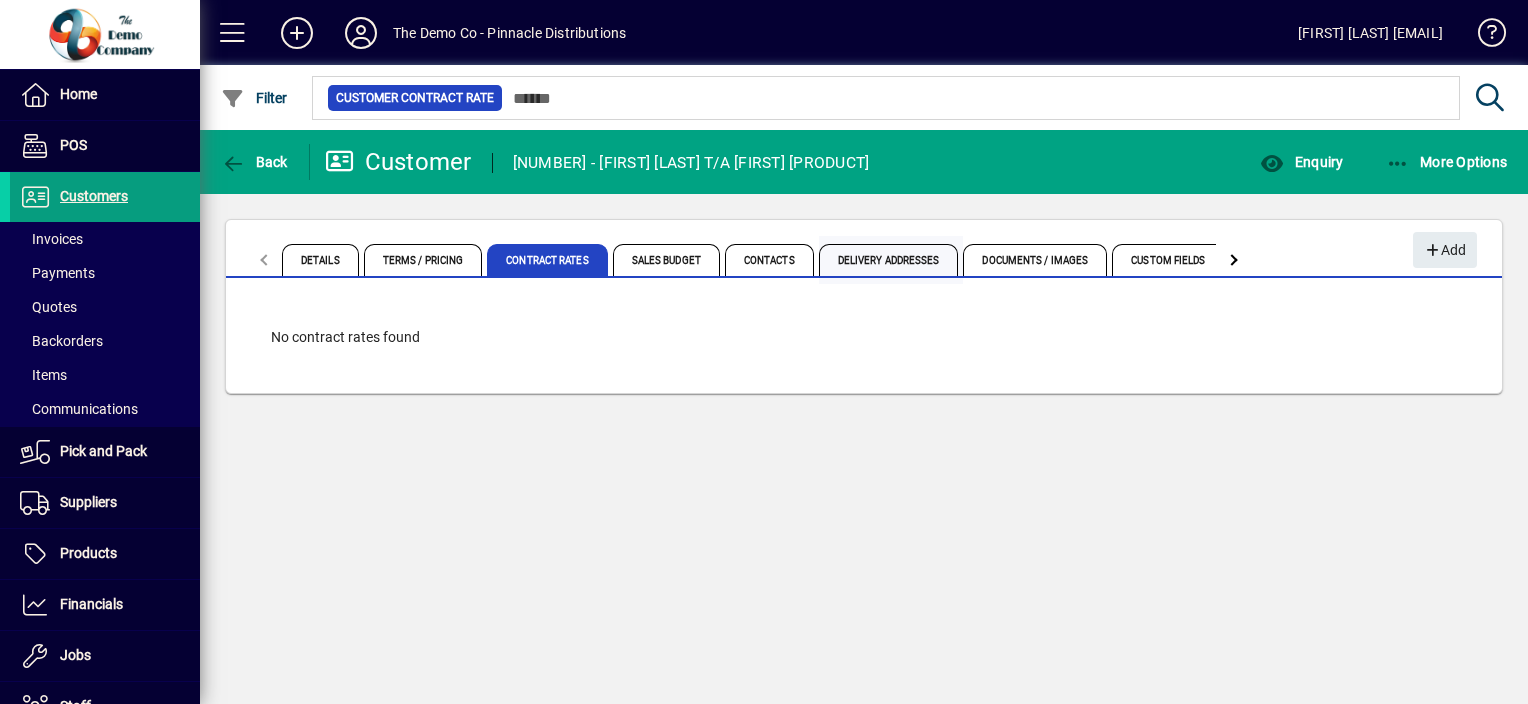 click on "Delivery Addresses" at bounding box center (889, 260) 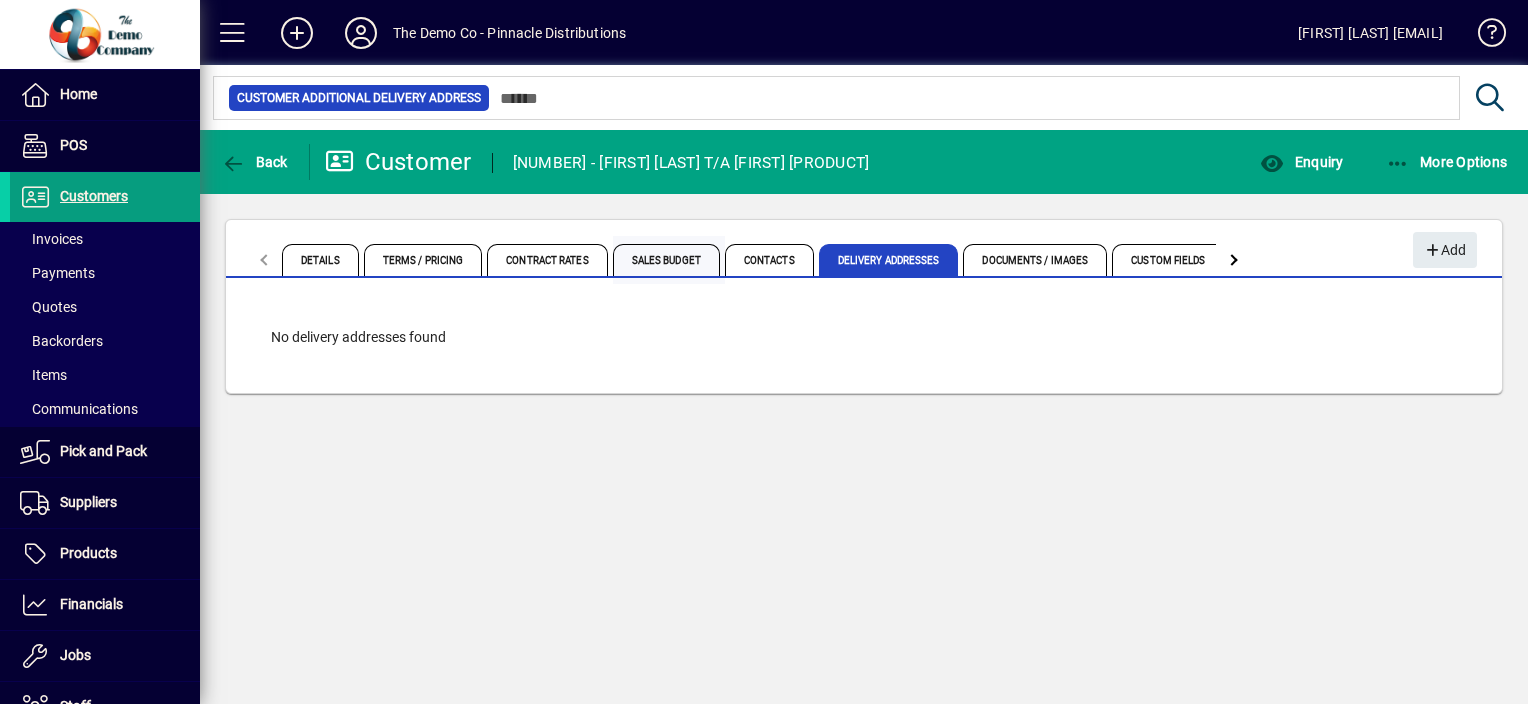 click on "Sales Budget" at bounding box center [666, 260] 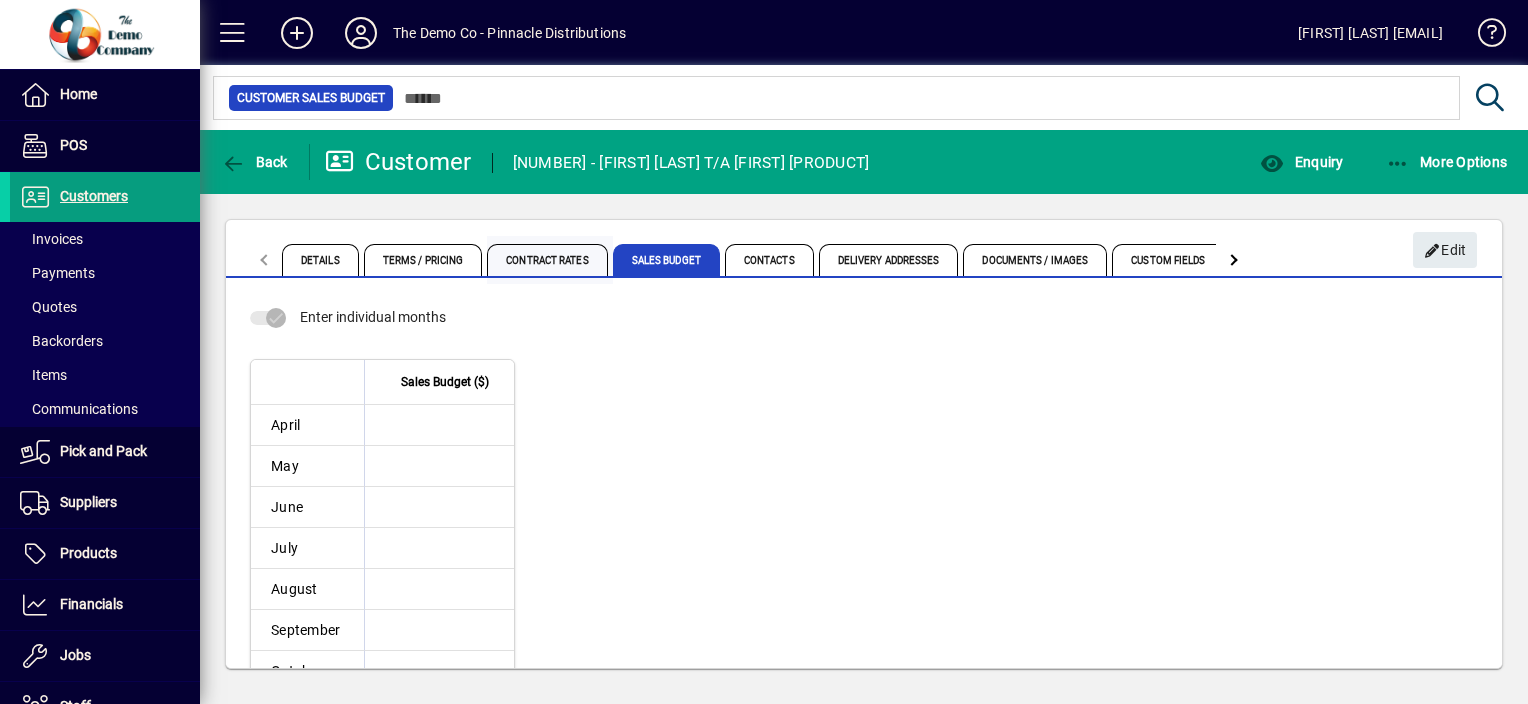 click on "Contract Rates" at bounding box center (547, 260) 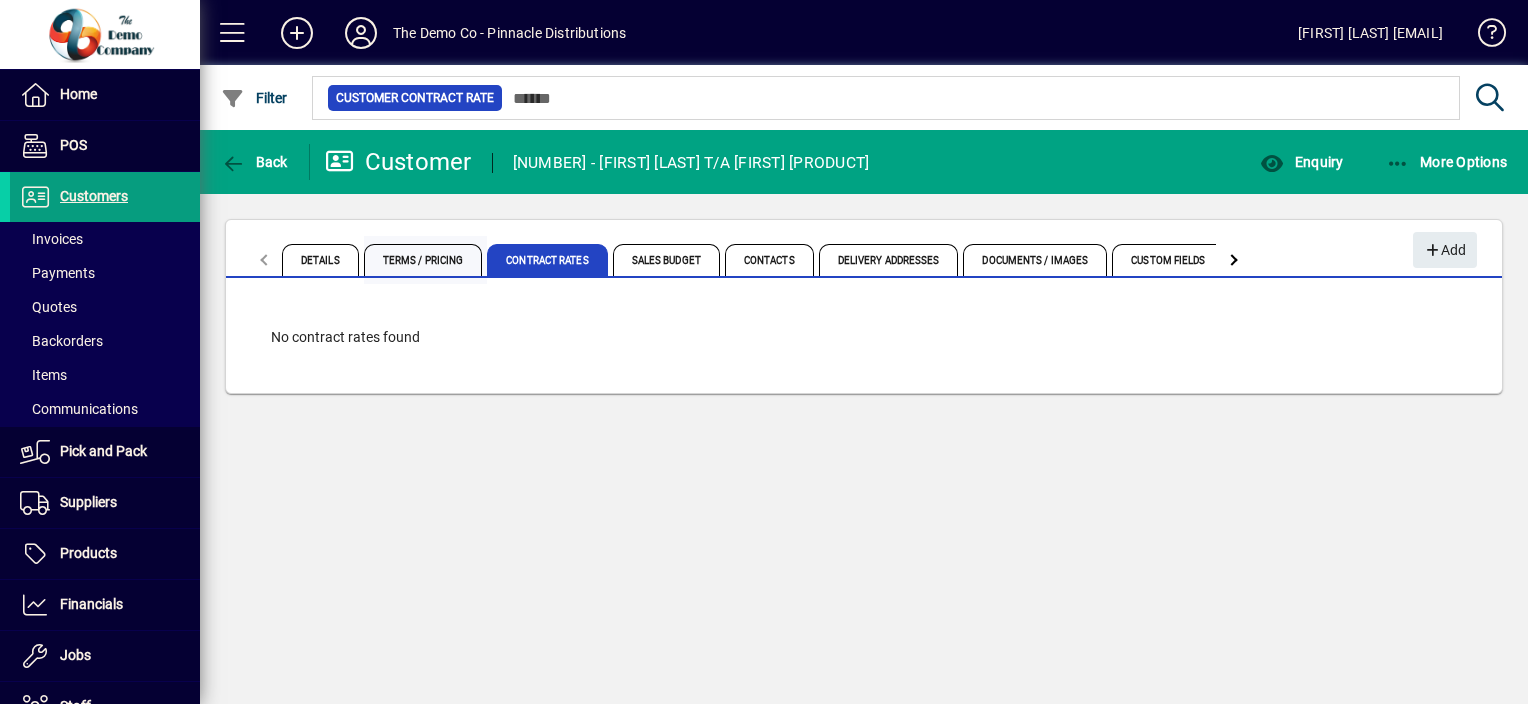 click on "Terms / Pricing" at bounding box center (423, 260) 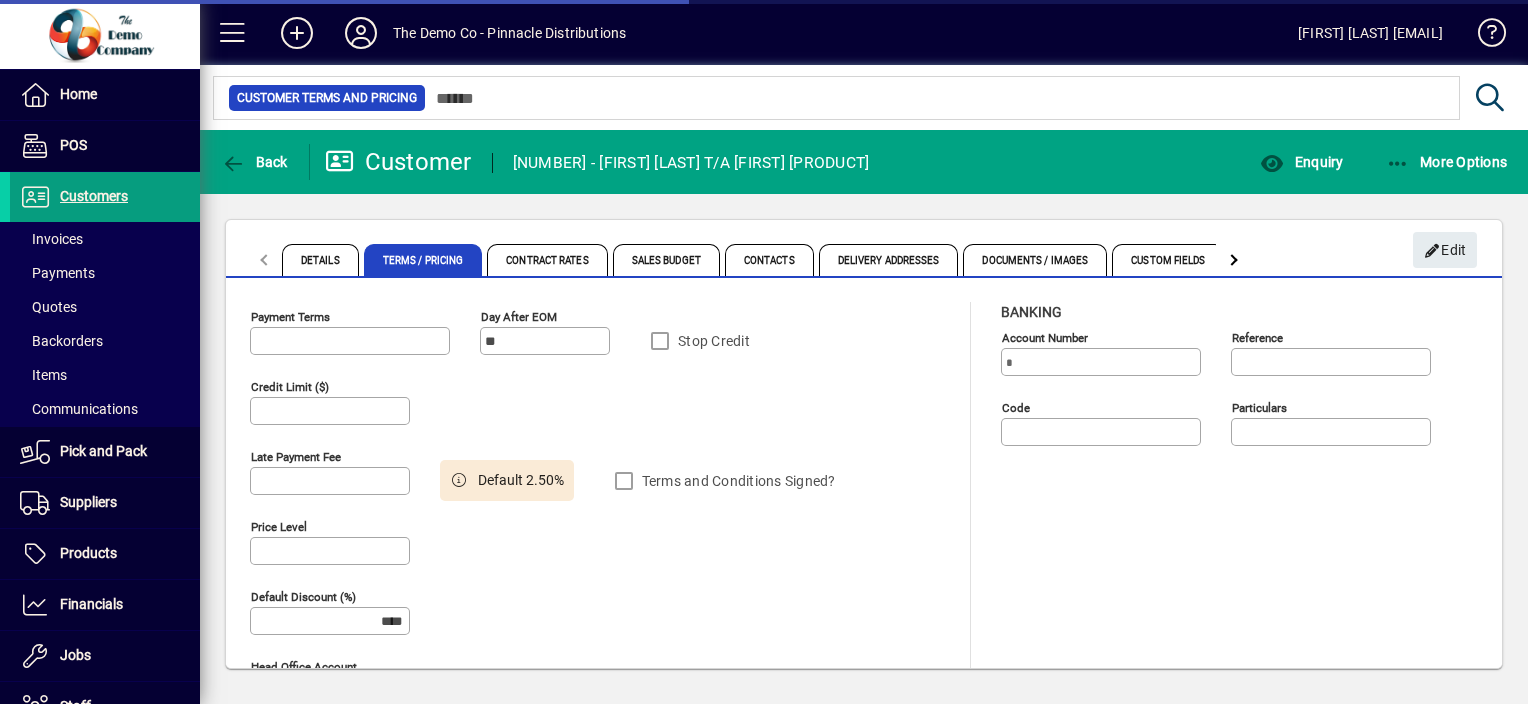 type on "**********" 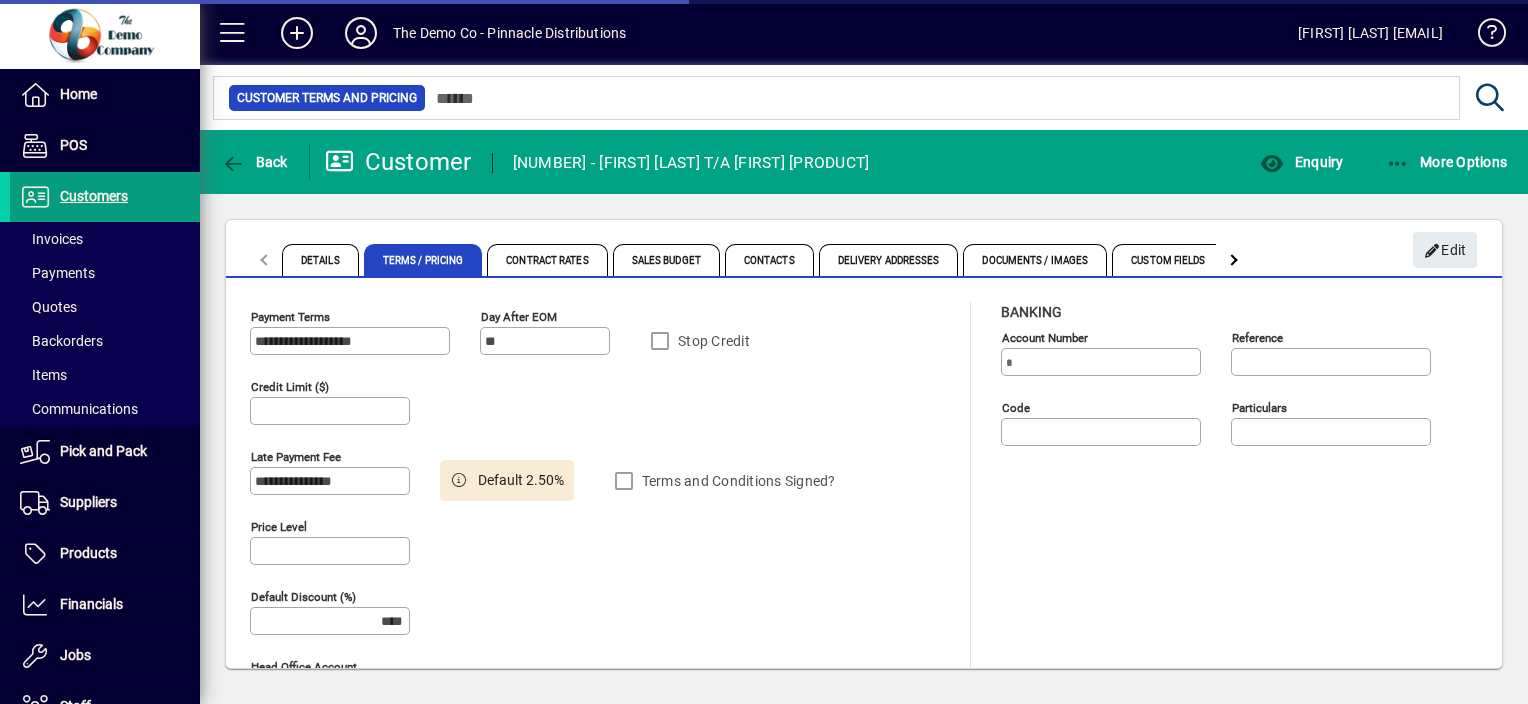 type on "******" 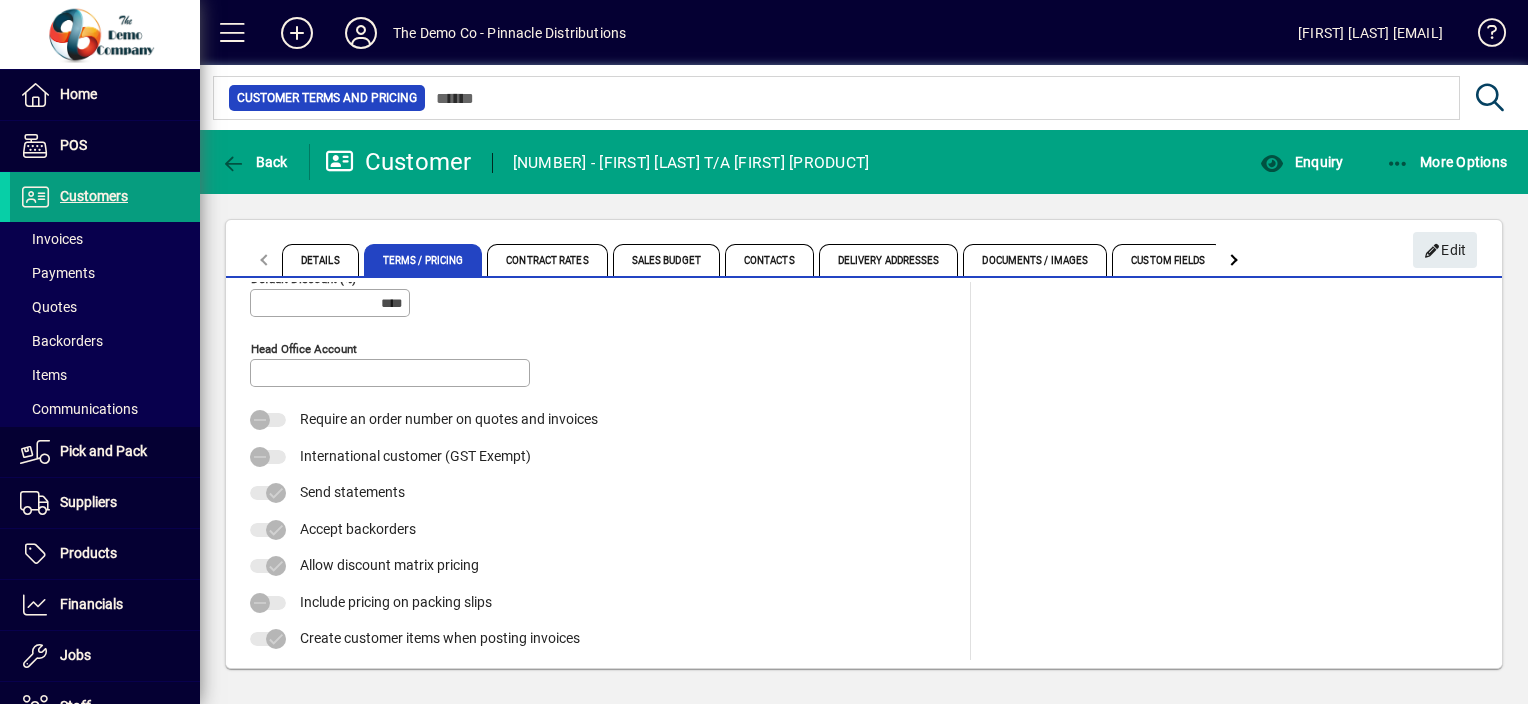 scroll, scrollTop: 0, scrollLeft: 0, axis: both 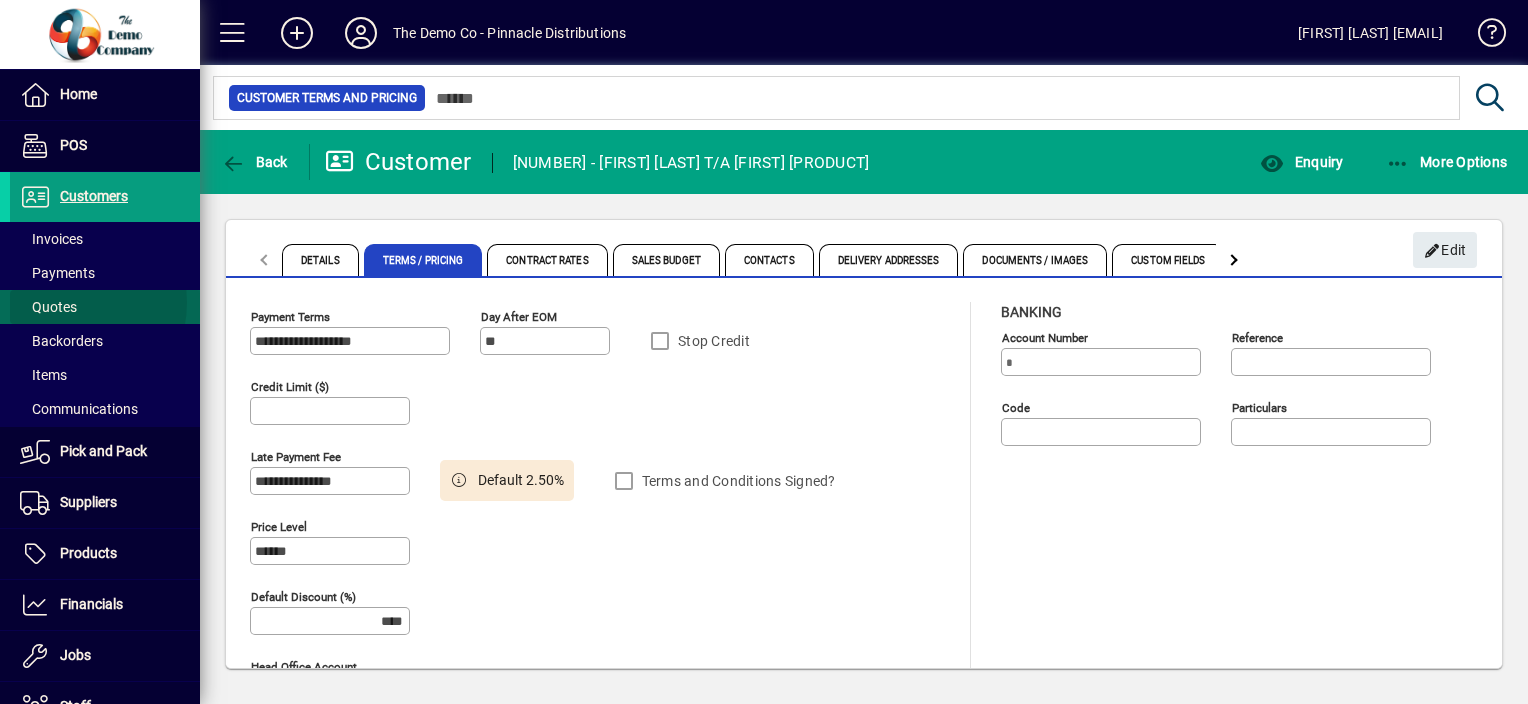 click on "Quotes" at bounding box center (48, 307) 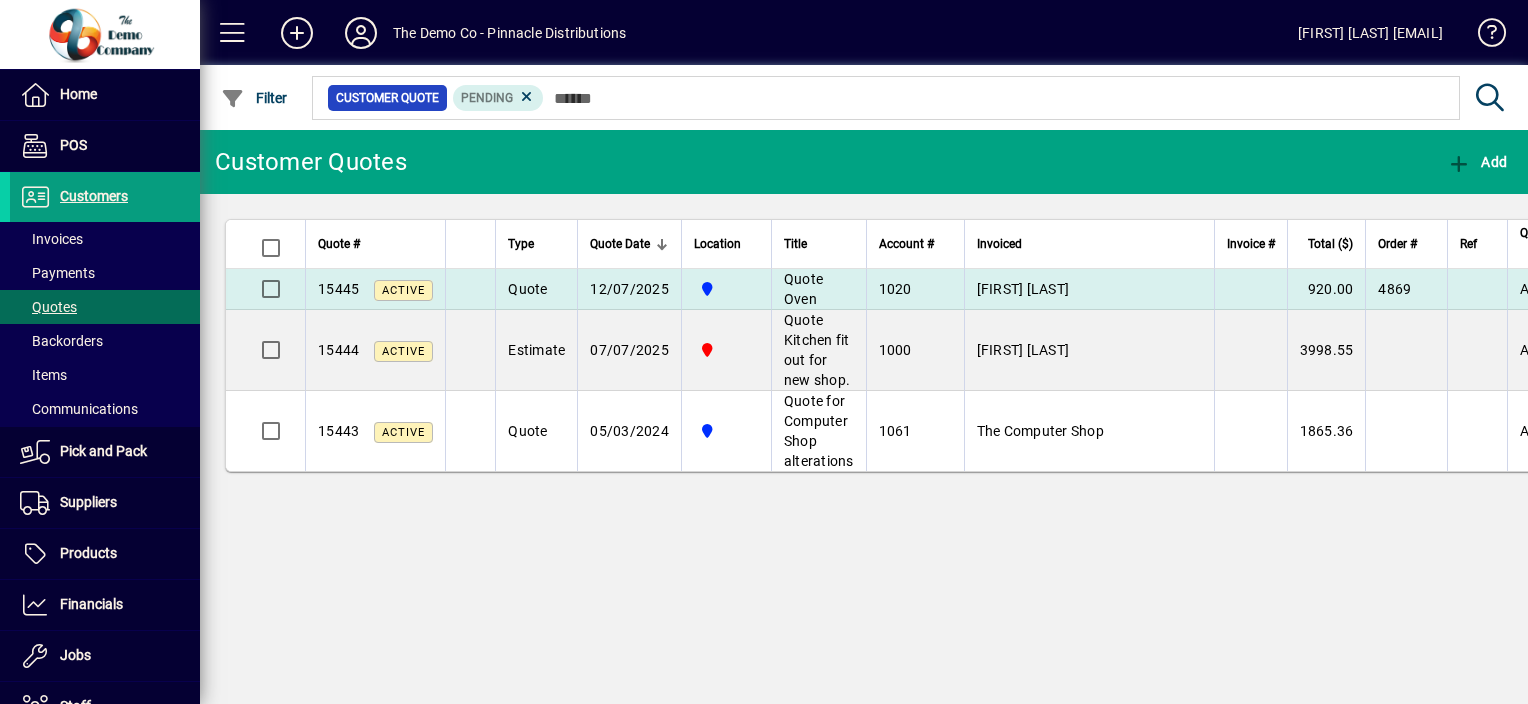 click on "Quote" at bounding box center [527, 289] 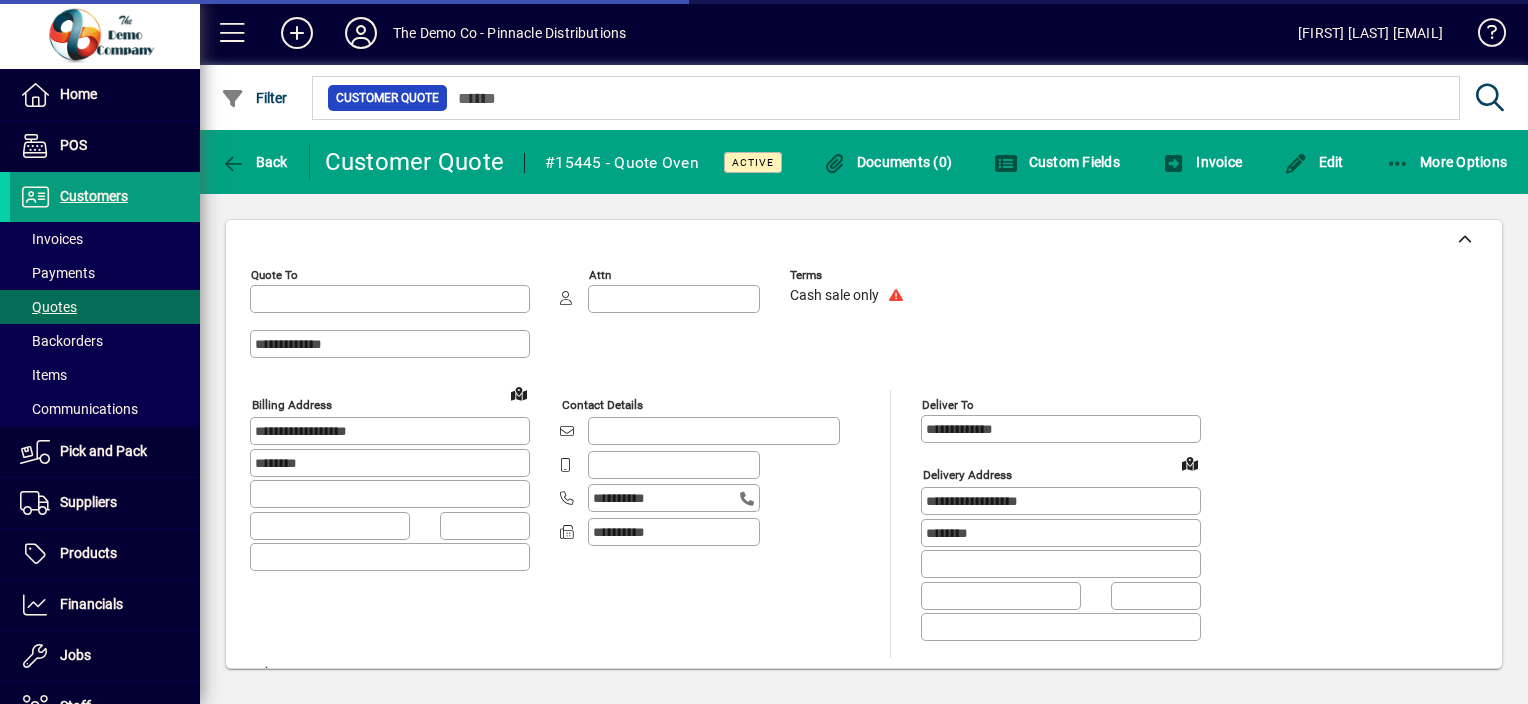 type on "*********" 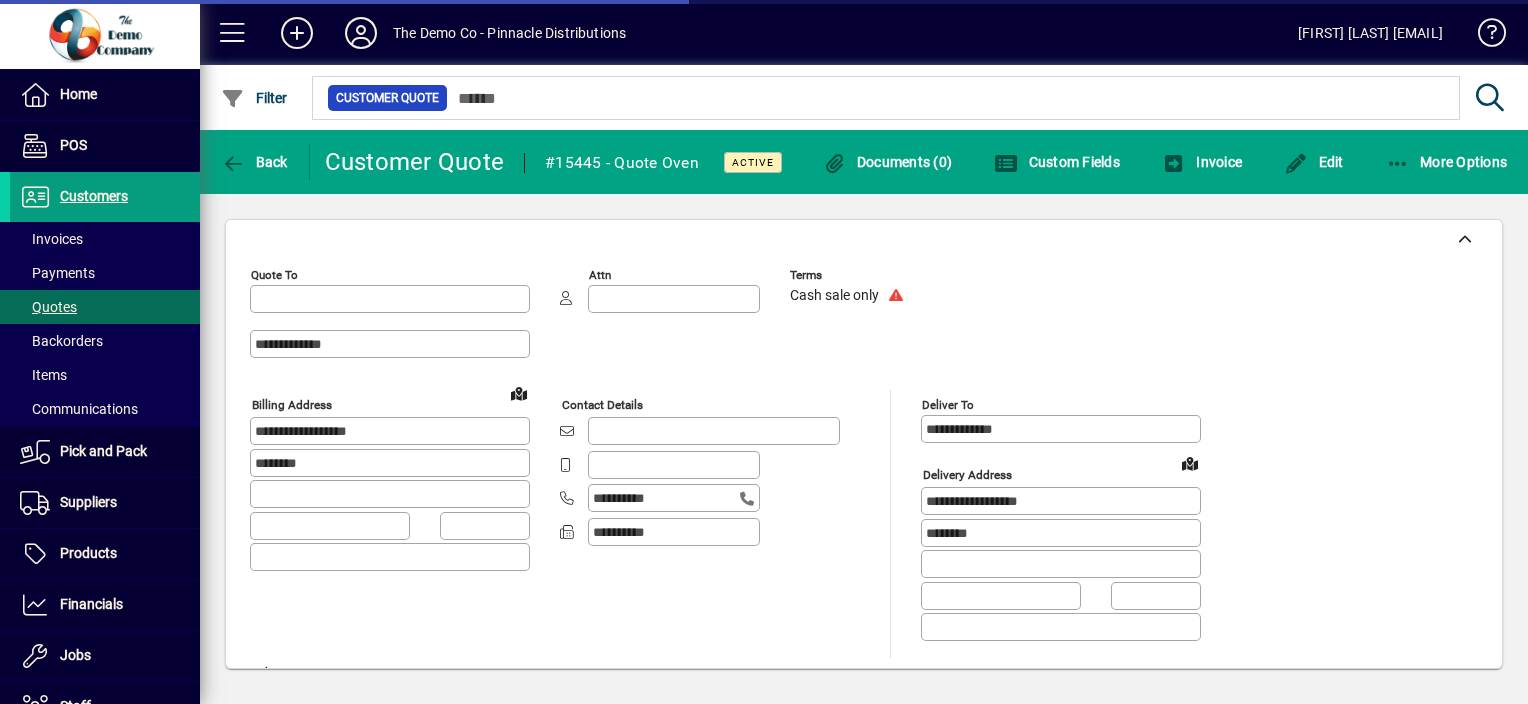 type on "**********" 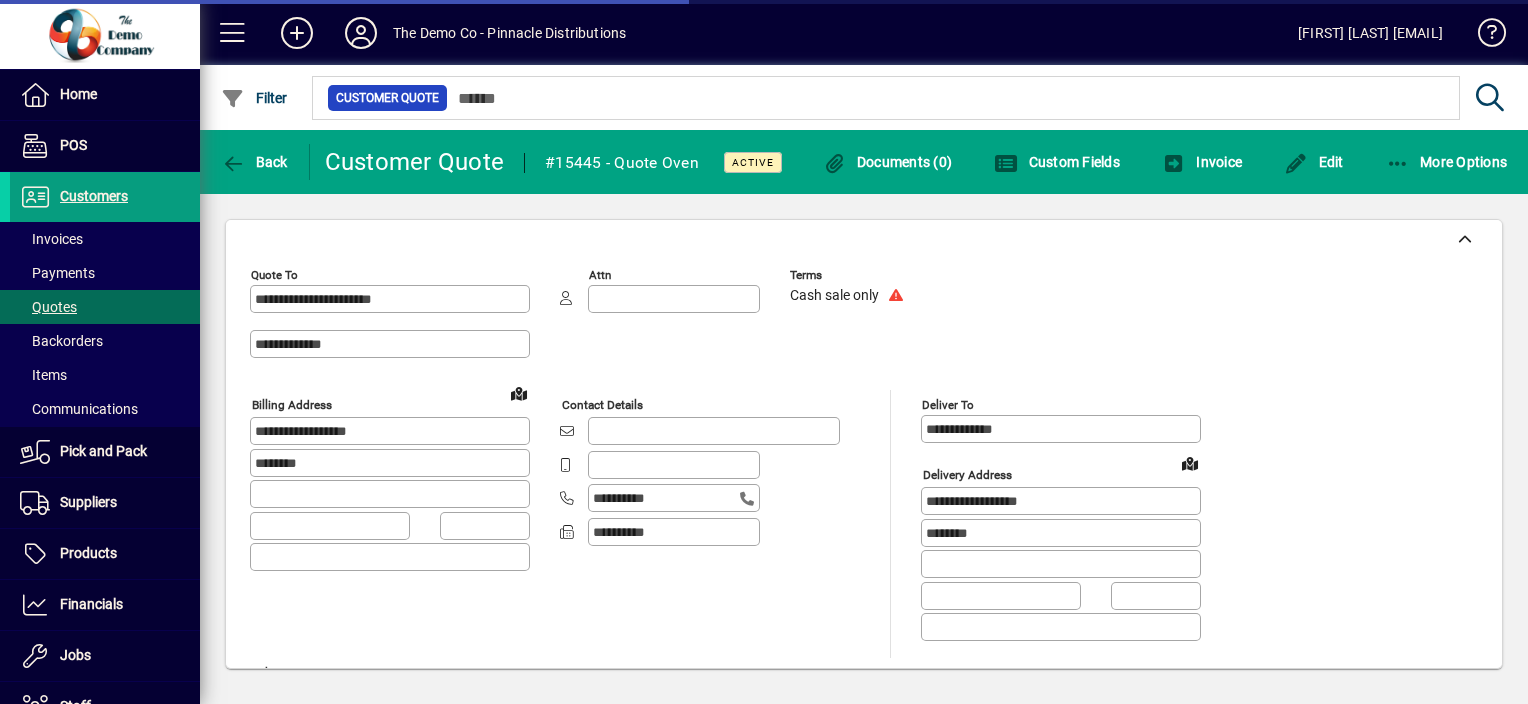 type on "********" 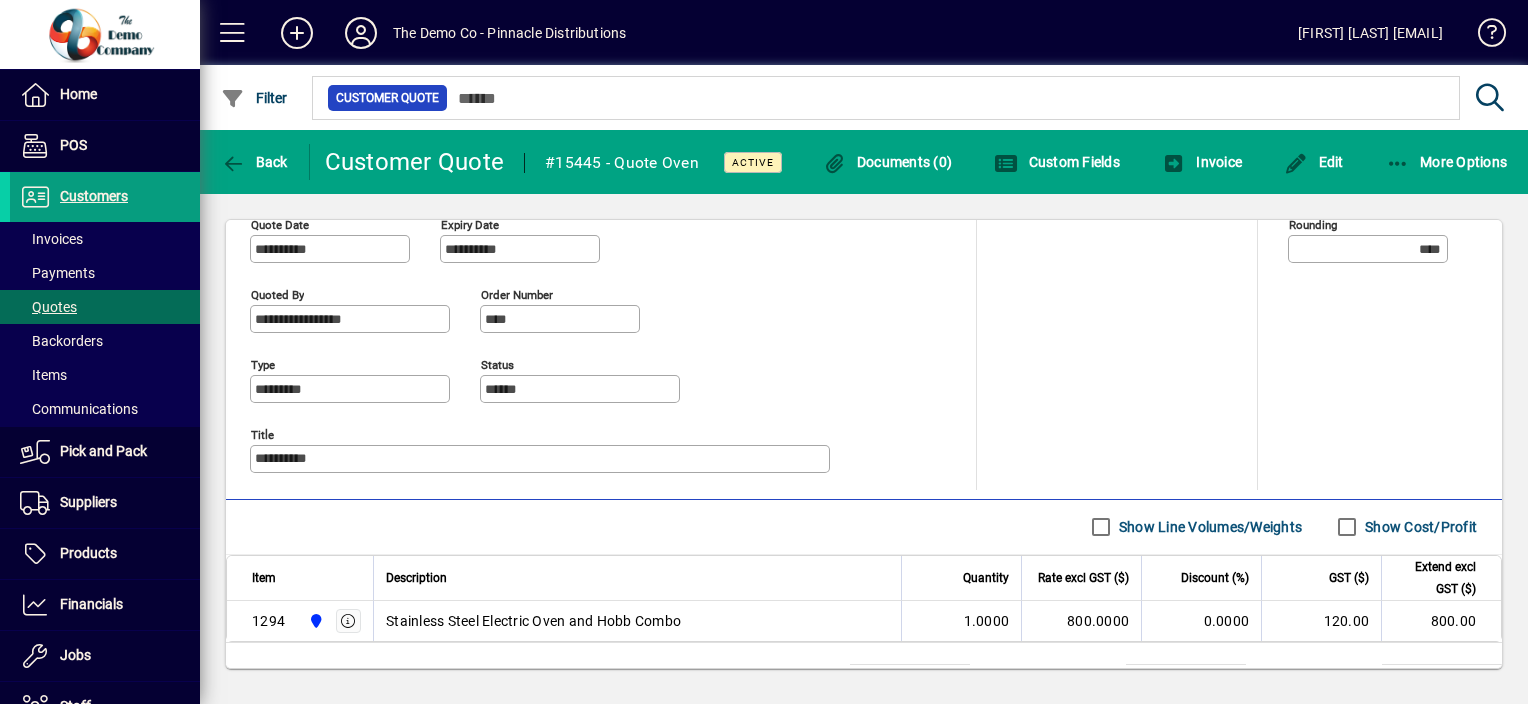 scroll, scrollTop: 789, scrollLeft: 0, axis: vertical 